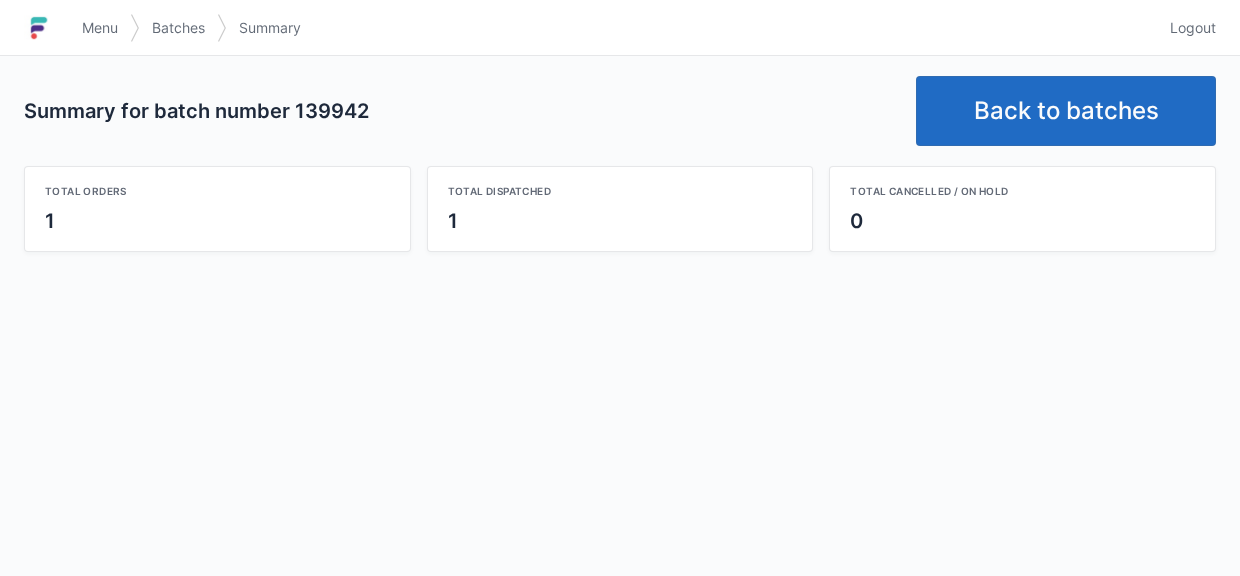scroll, scrollTop: 0, scrollLeft: 0, axis: both 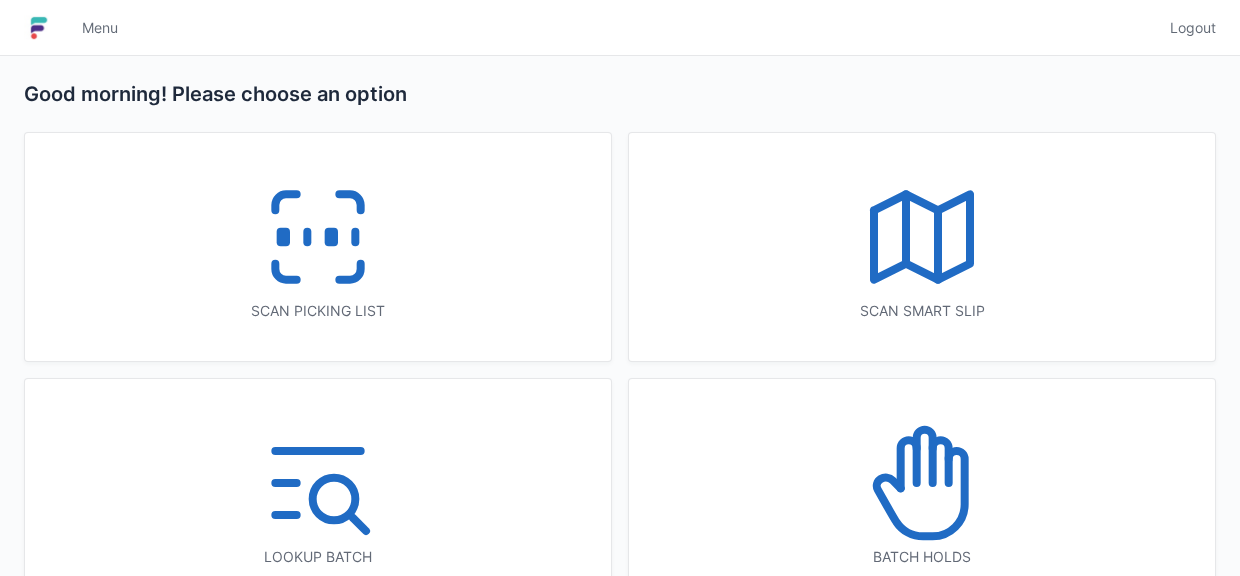 click 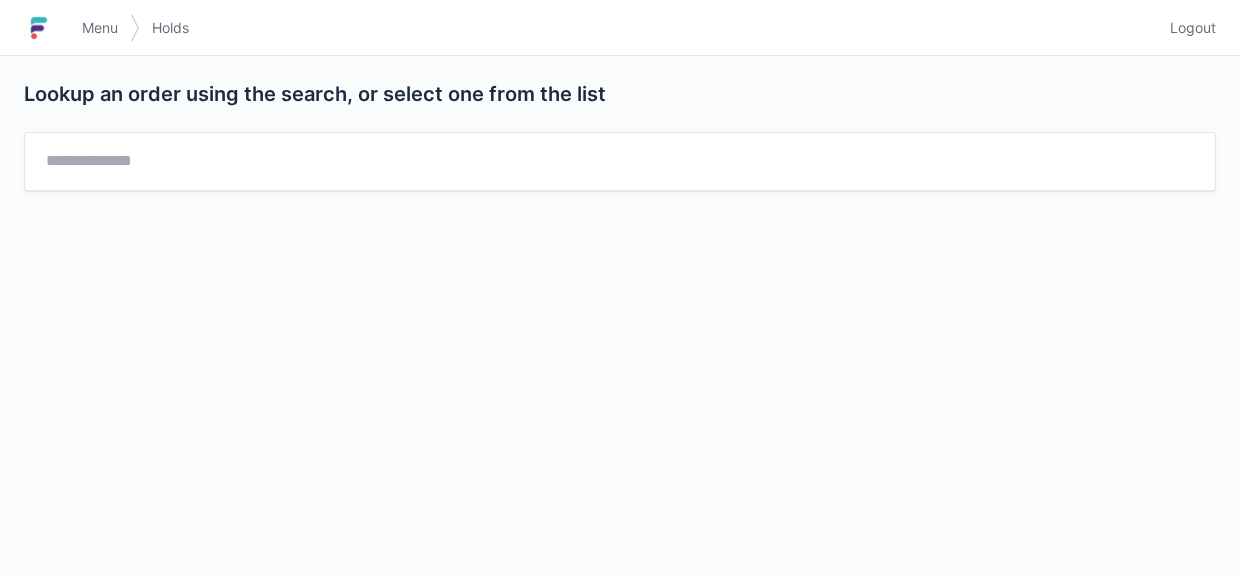scroll, scrollTop: 0, scrollLeft: 0, axis: both 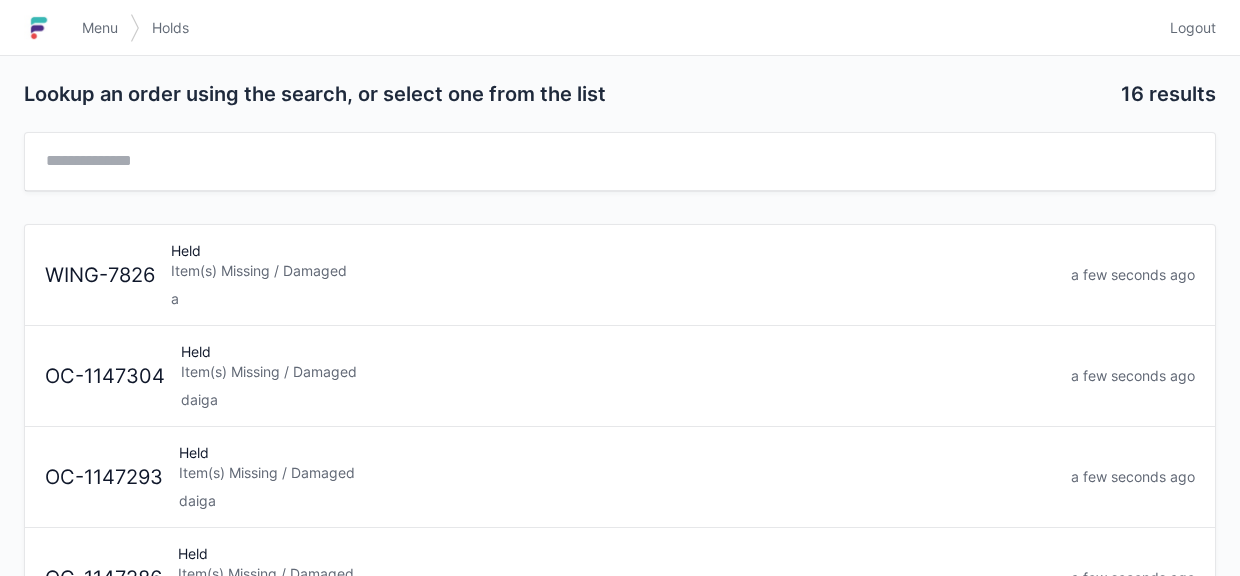 click on "Item(s) Missing / Damaged" at bounding box center [618, 372] 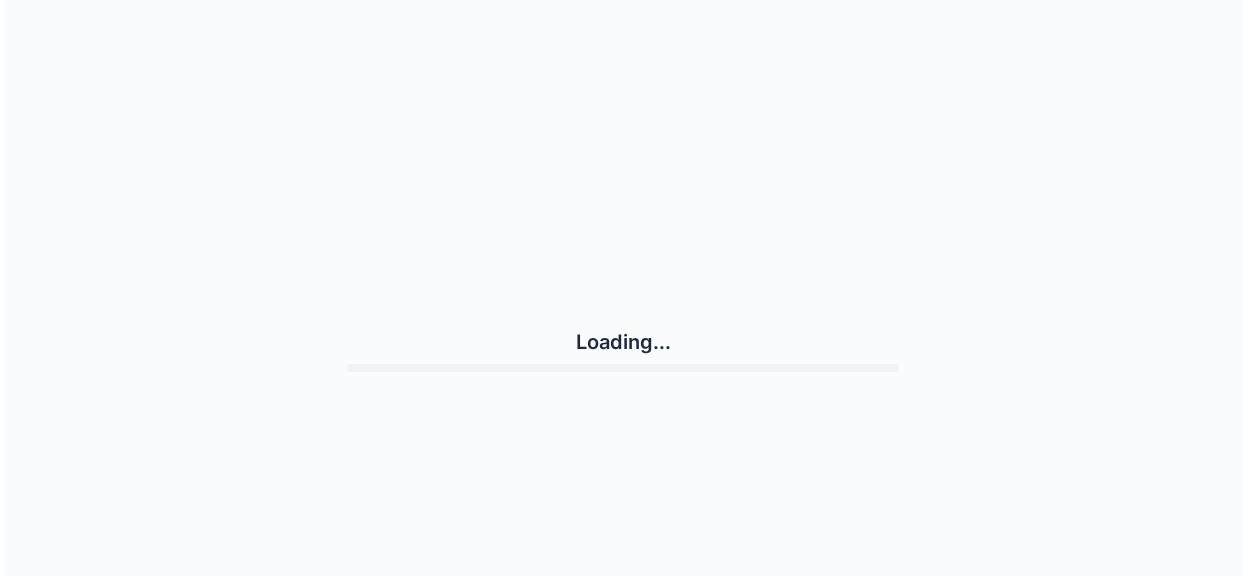 scroll, scrollTop: 0, scrollLeft: 0, axis: both 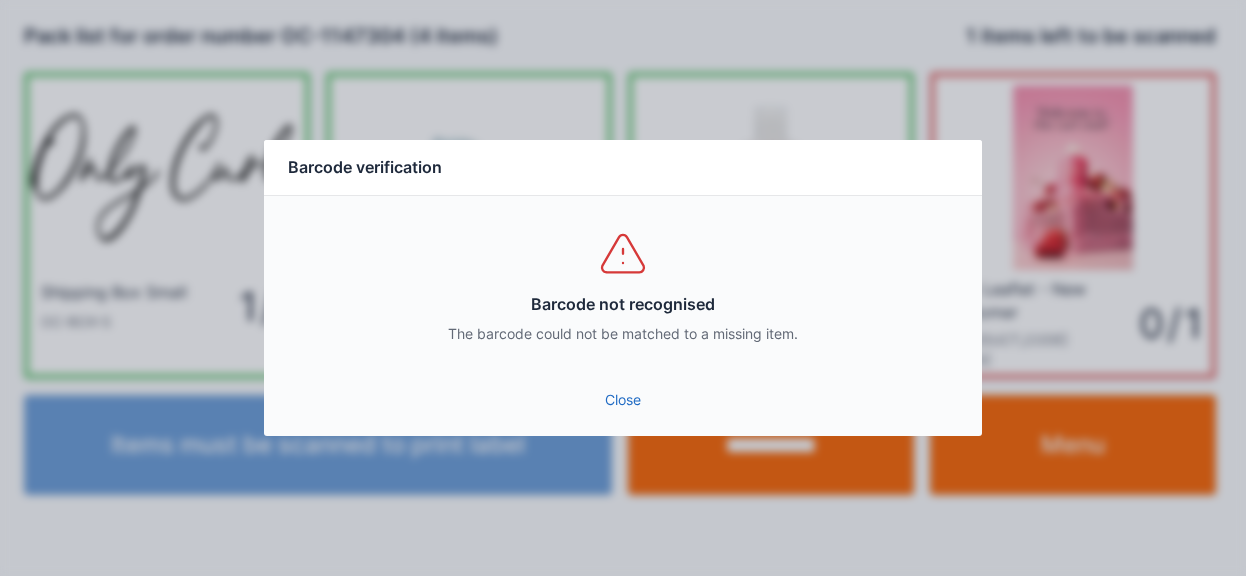 click on "Close" at bounding box center [623, 400] 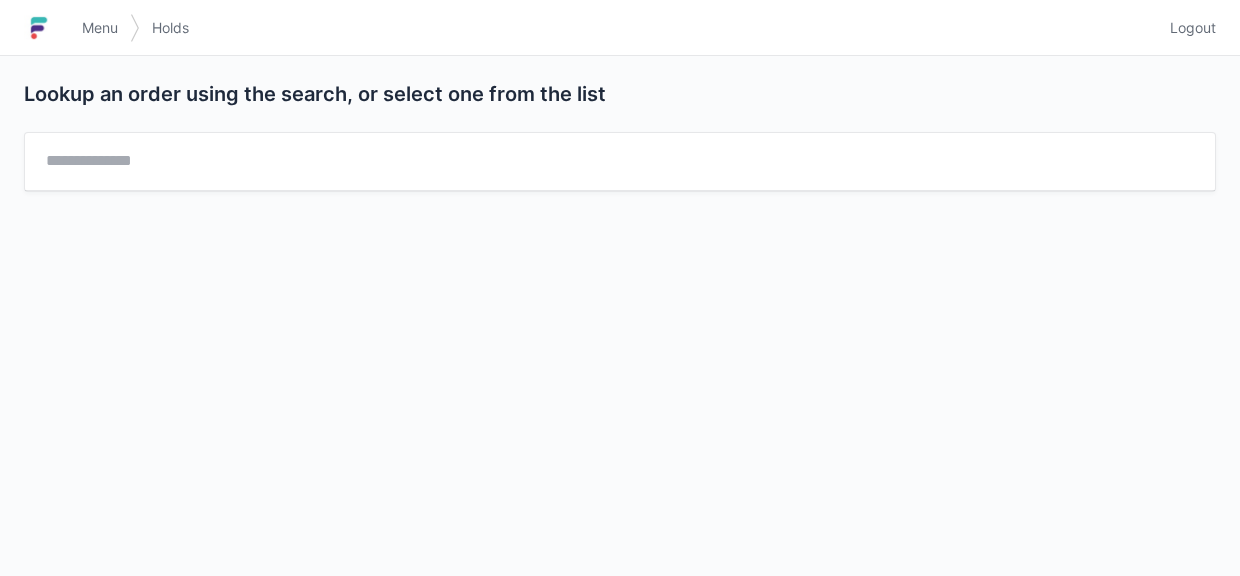 scroll, scrollTop: 0, scrollLeft: 0, axis: both 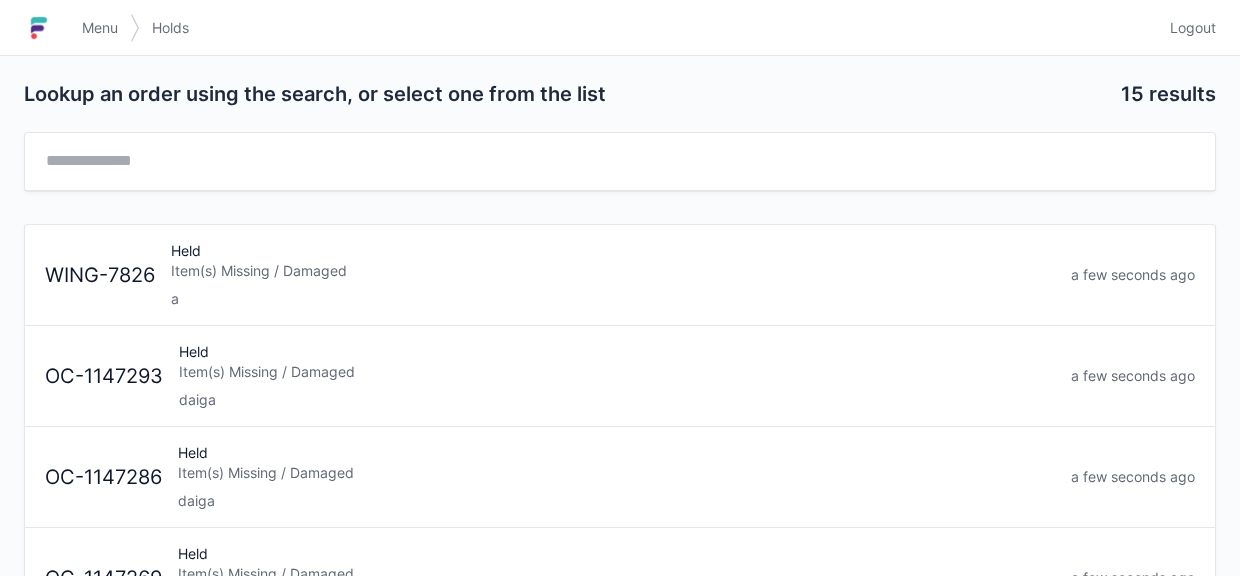 click on "Item(s) Missing / Damaged" at bounding box center (617, 372) 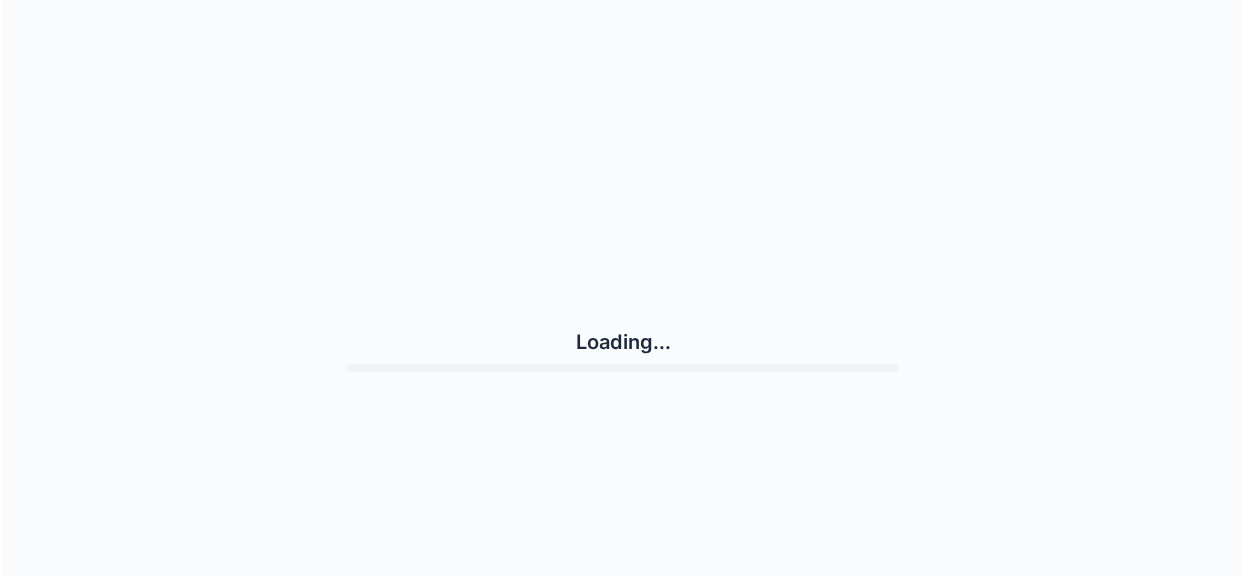 scroll, scrollTop: 0, scrollLeft: 0, axis: both 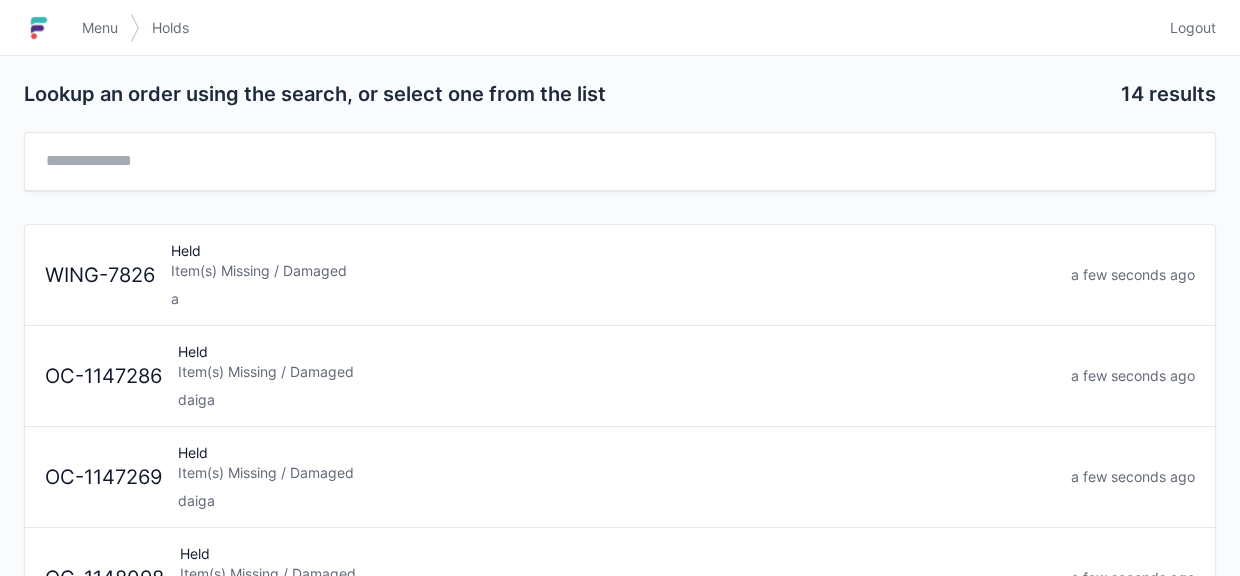 click on "Item(s) Missing / Damaged" at bounding box center [616, 372] 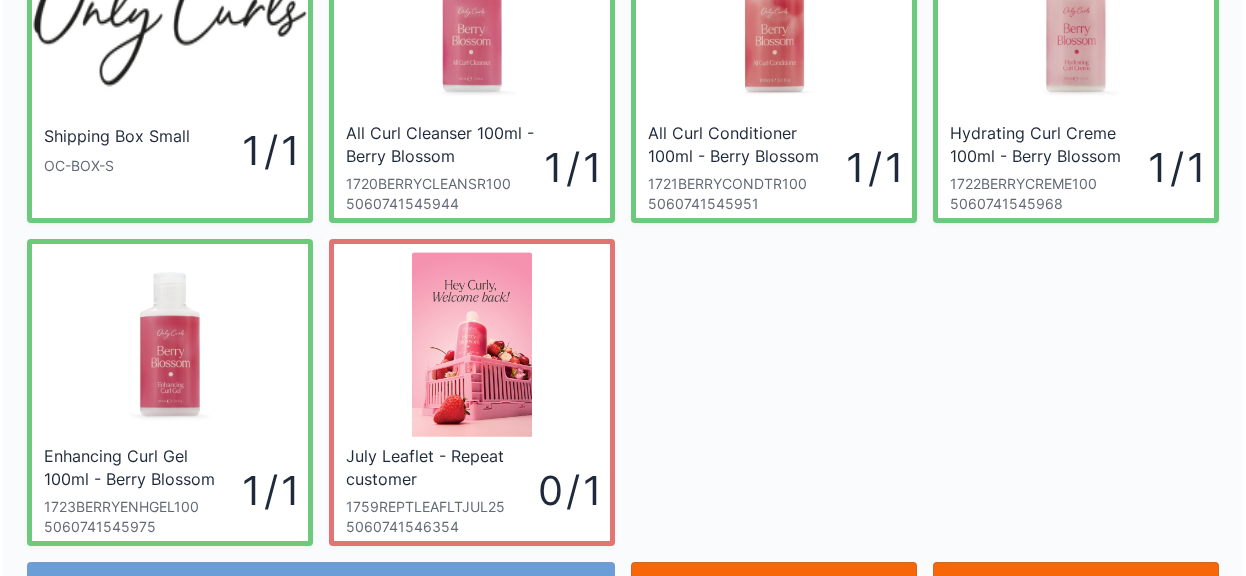 scroll, scrollTop: 260, scrollLeft: 0, axis: vertical 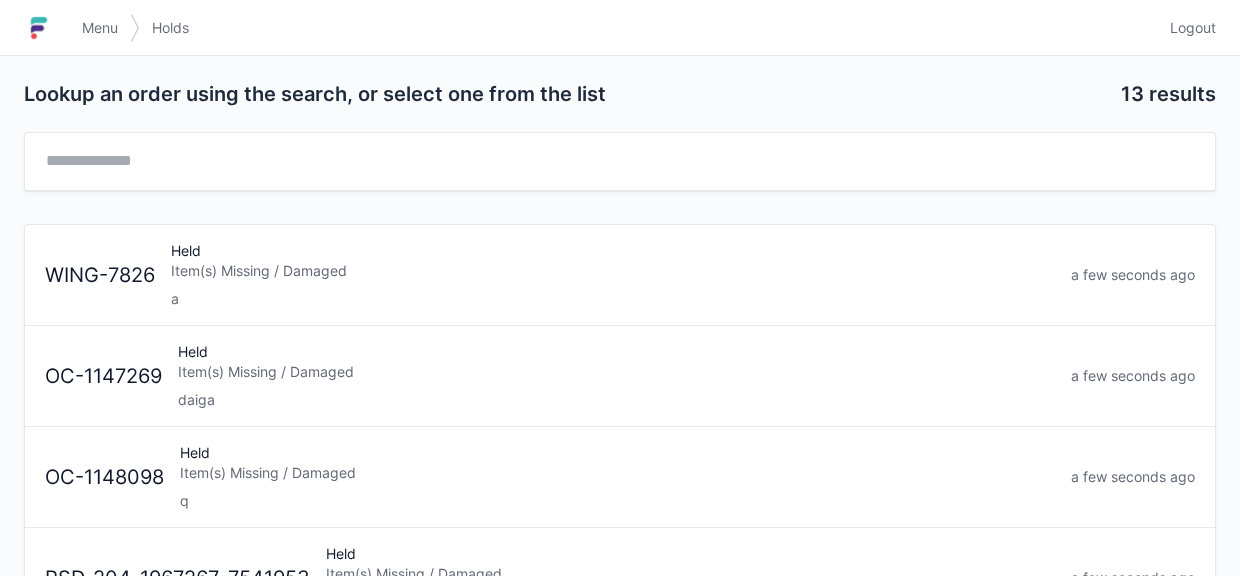 click on "Item(s) Missing / Damaged" at bounding box center [616, 372] 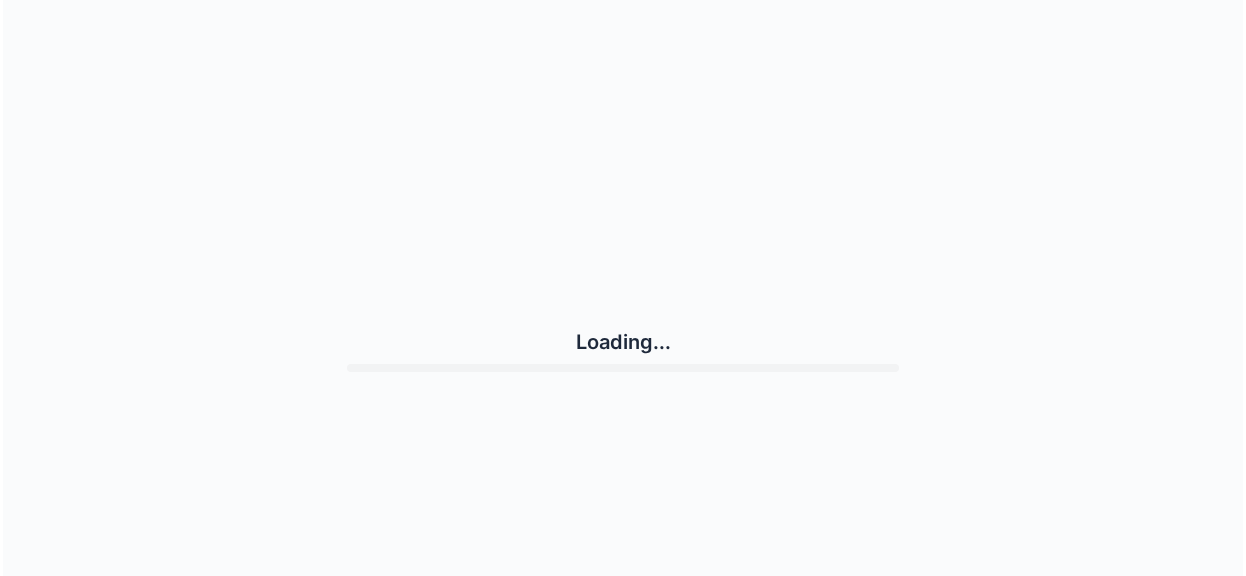 scroll, scrollTop: 0, scrollLeft: 0, axis: both 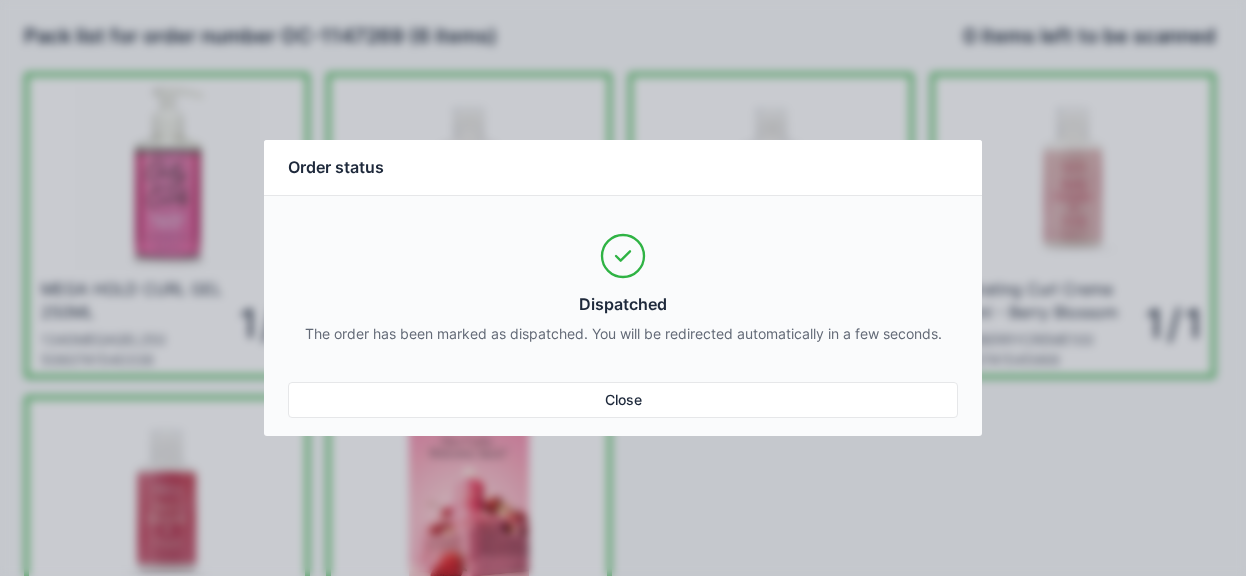 click on "Close" at bounding box center (623, 400) 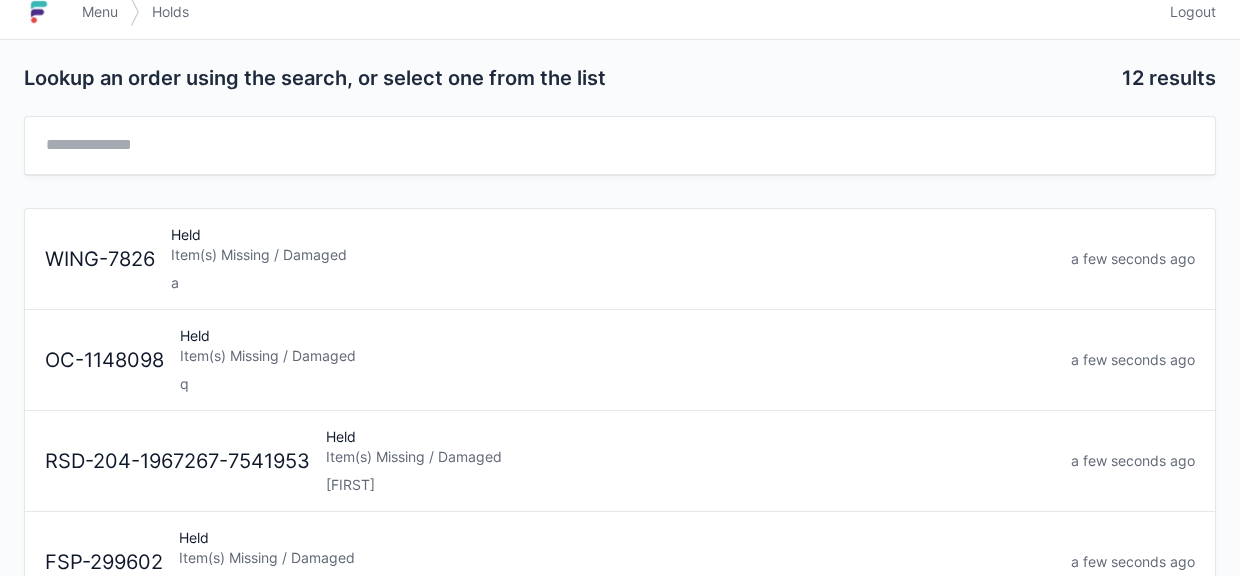 scroll, scrollTop: 0, scrollLeft: 0, axis: both 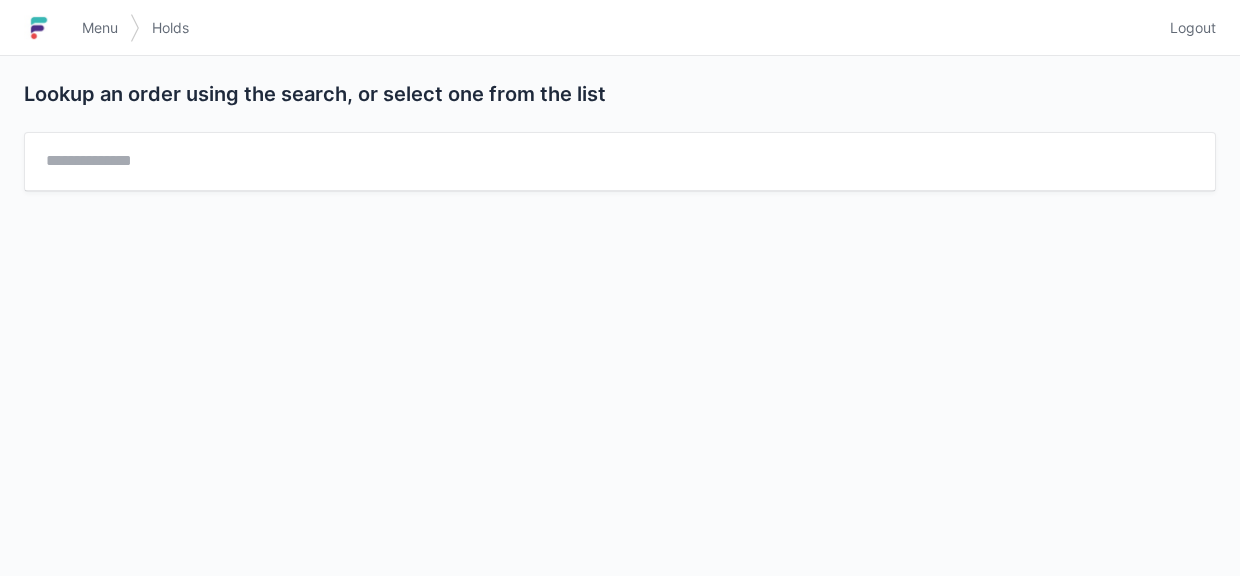 click at bounding box center [39, 28] 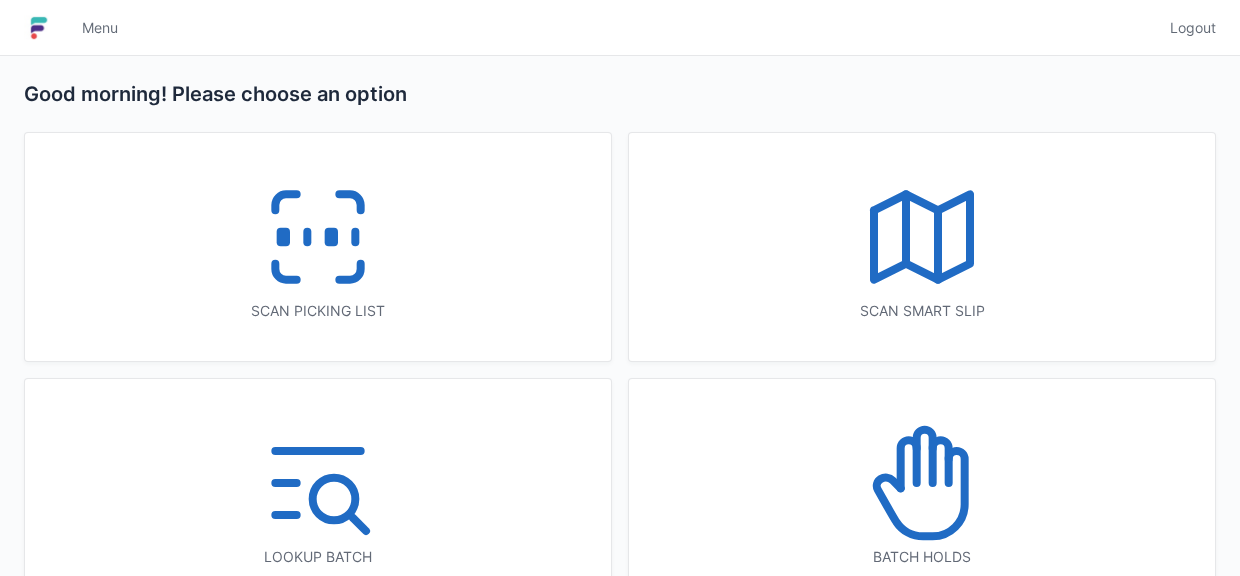 scroll, scrollTop: 0, scrollLeft: 0, axis: both 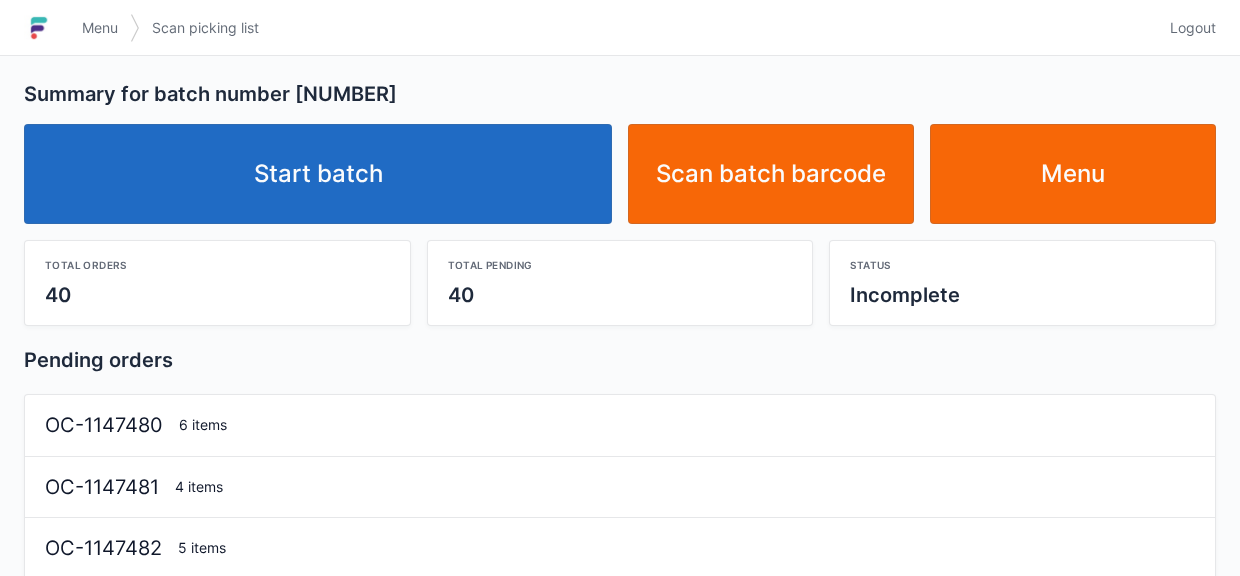 click on "Start batch" at bounding box center [318, 174] 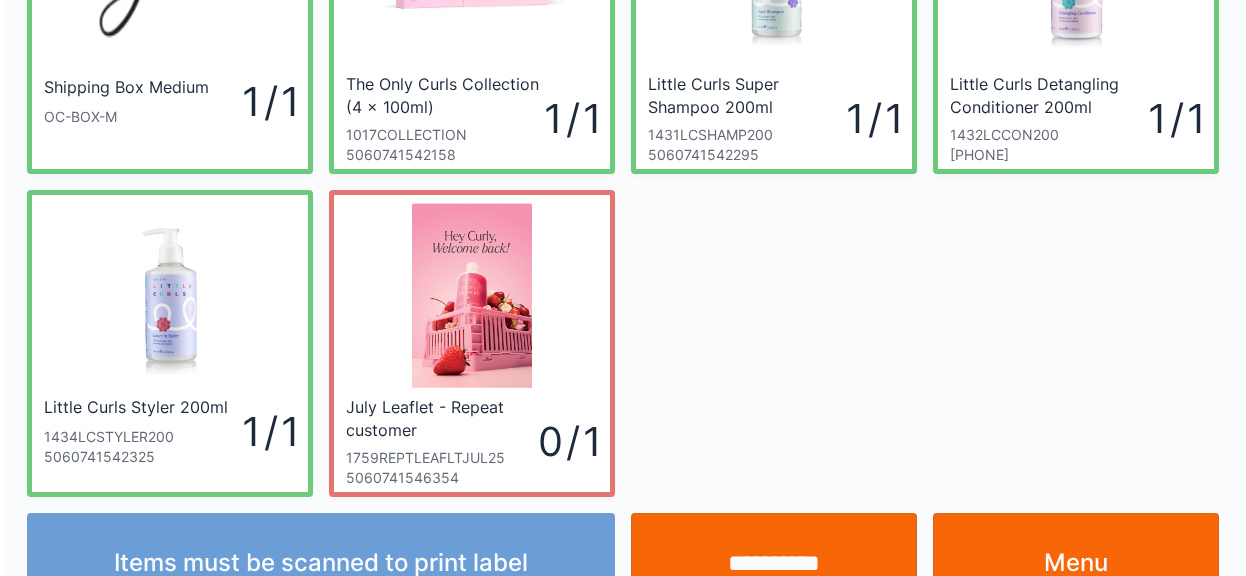 scroll, scrollTop: 228, scrollLeft: 0, axis: vertical 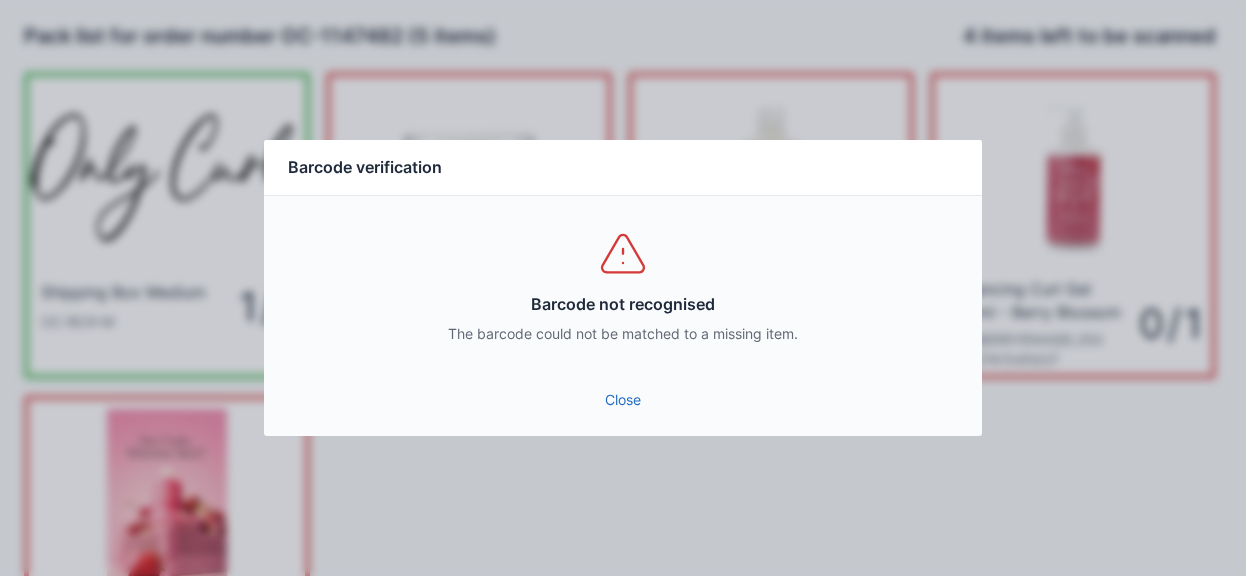 click on "Close" at bounding box center (623, 400) 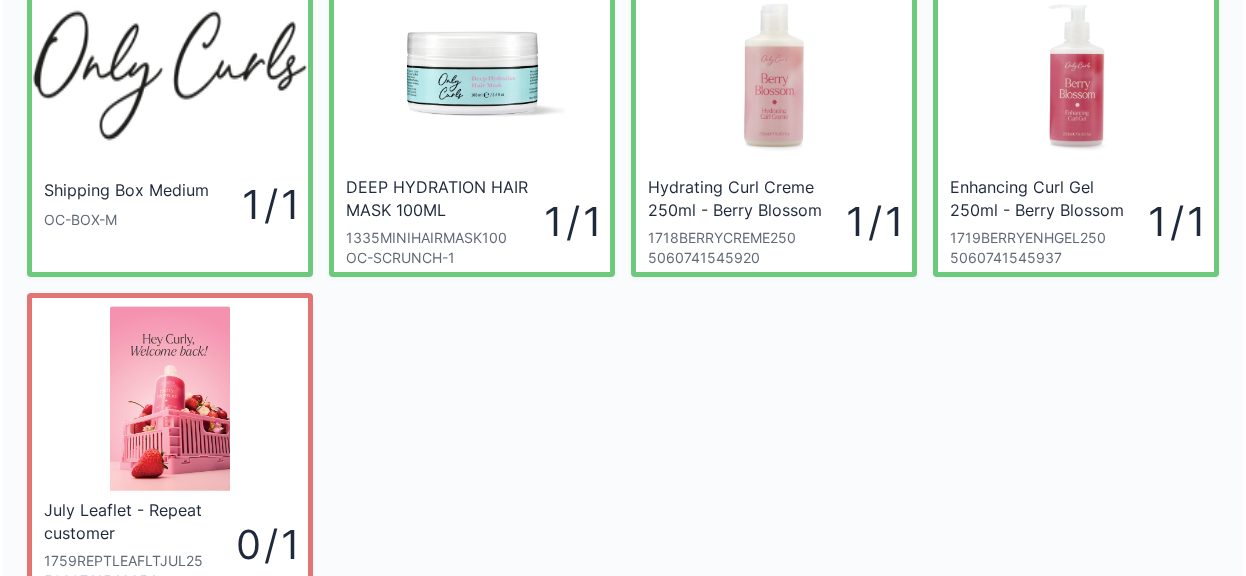 scroll, scrollTop: 260, scrollLeft: 0, axis: vertical 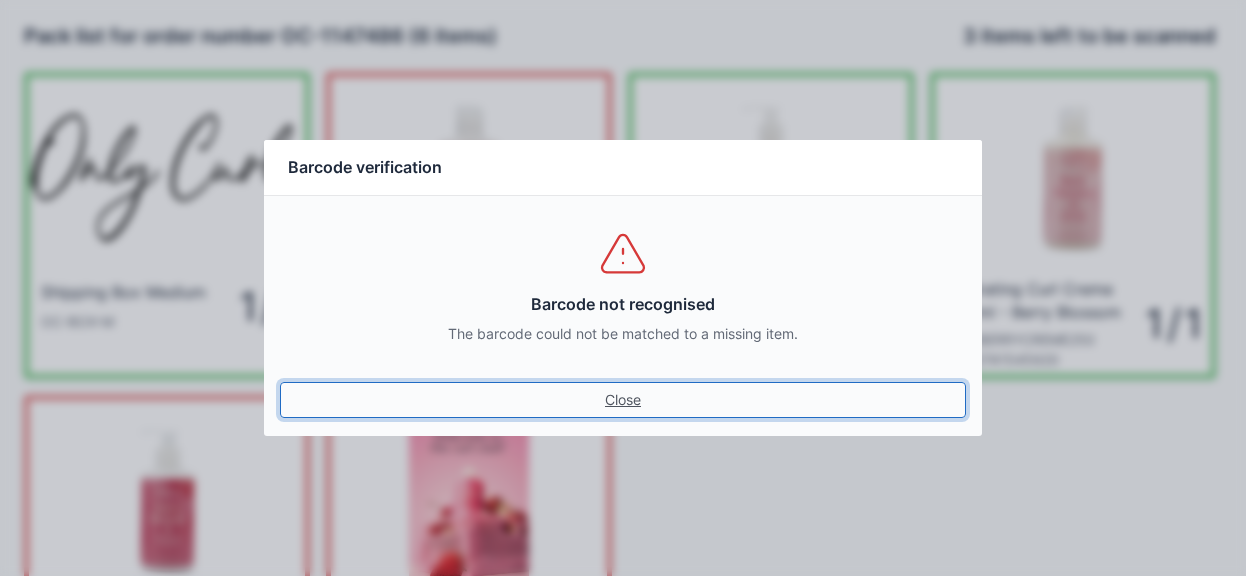 click on "Close" at bounding box center (623, 400) 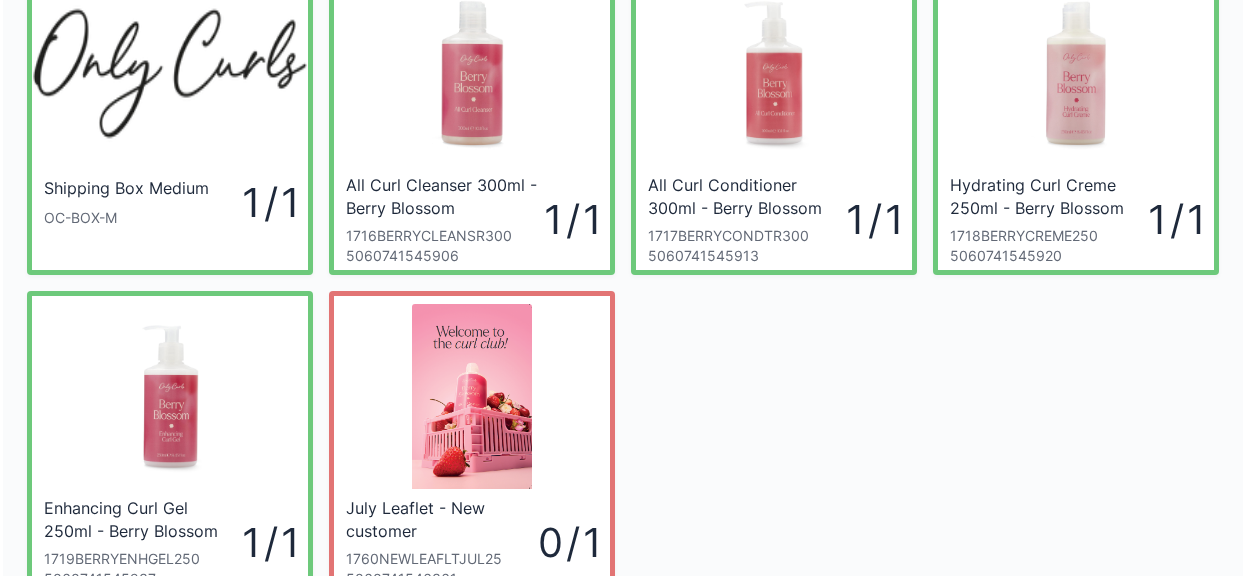 scroll, scrollTop: 260, scrollLeft: 0, axis: vertical 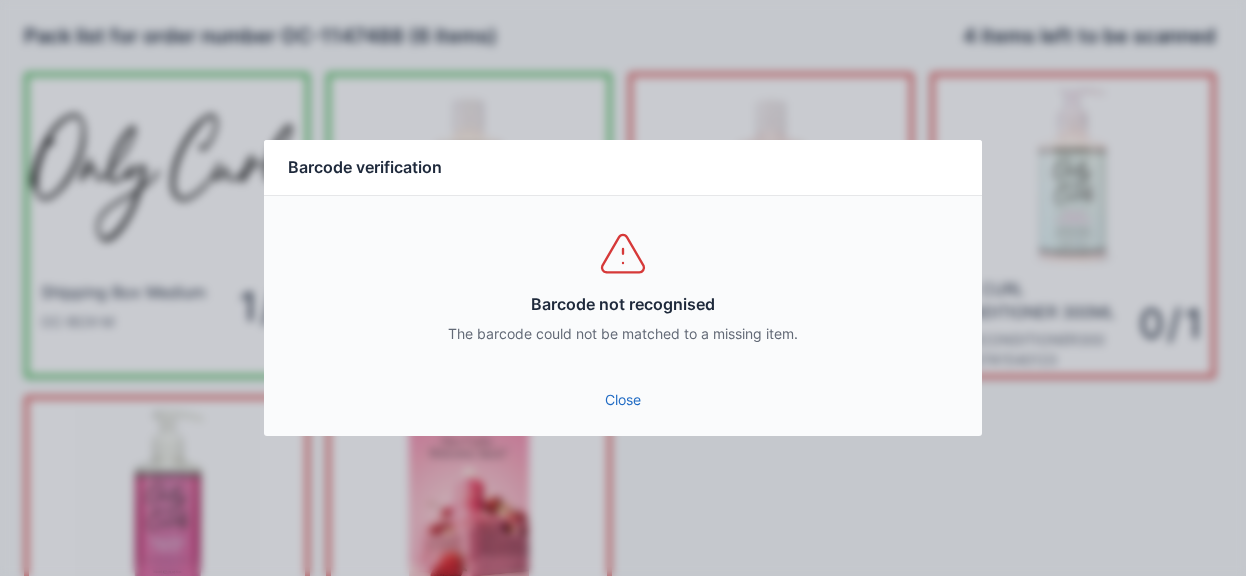 click on "Close" at bounding box center [623, 400] 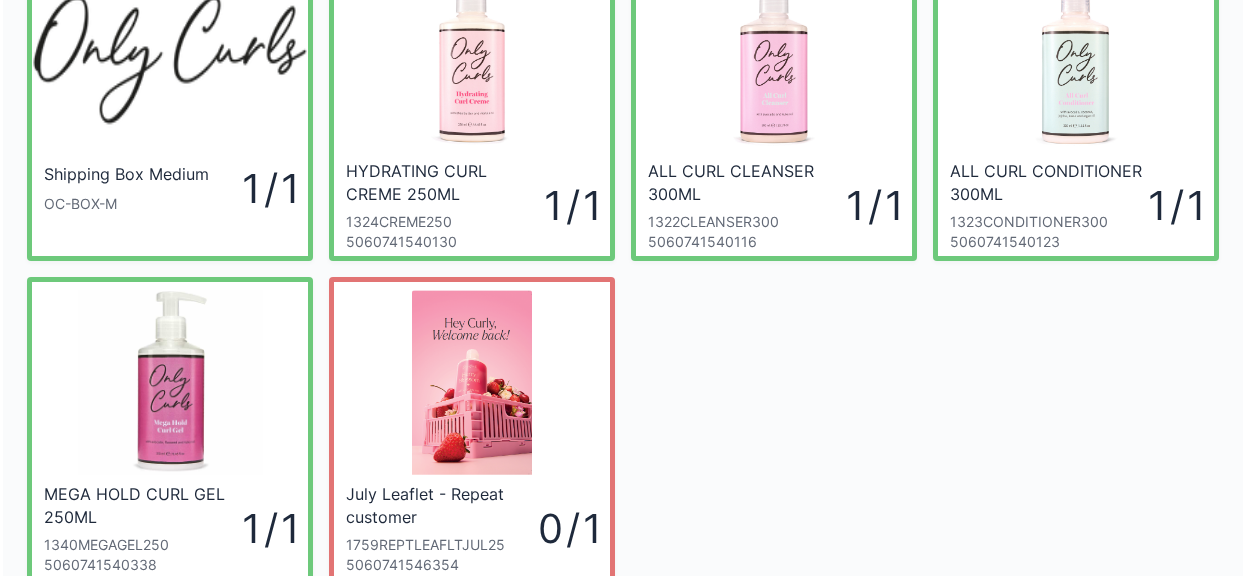scroll, scrollTop: 260, scrollLeft: 0, axis: vertical 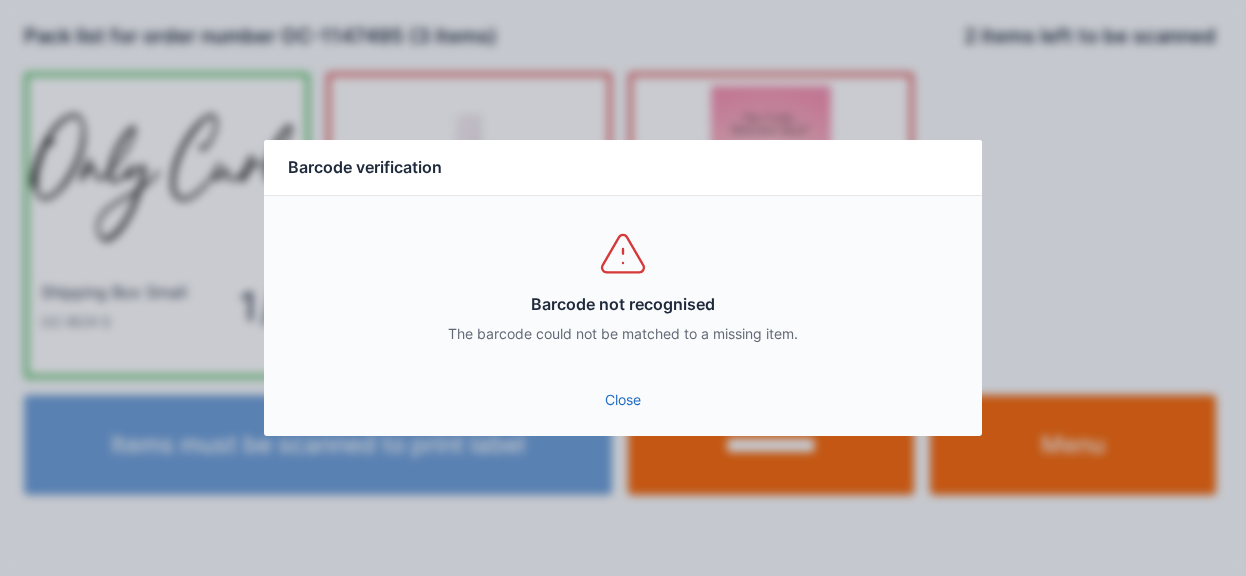 click on "Close" at bounding box center [623, 400] 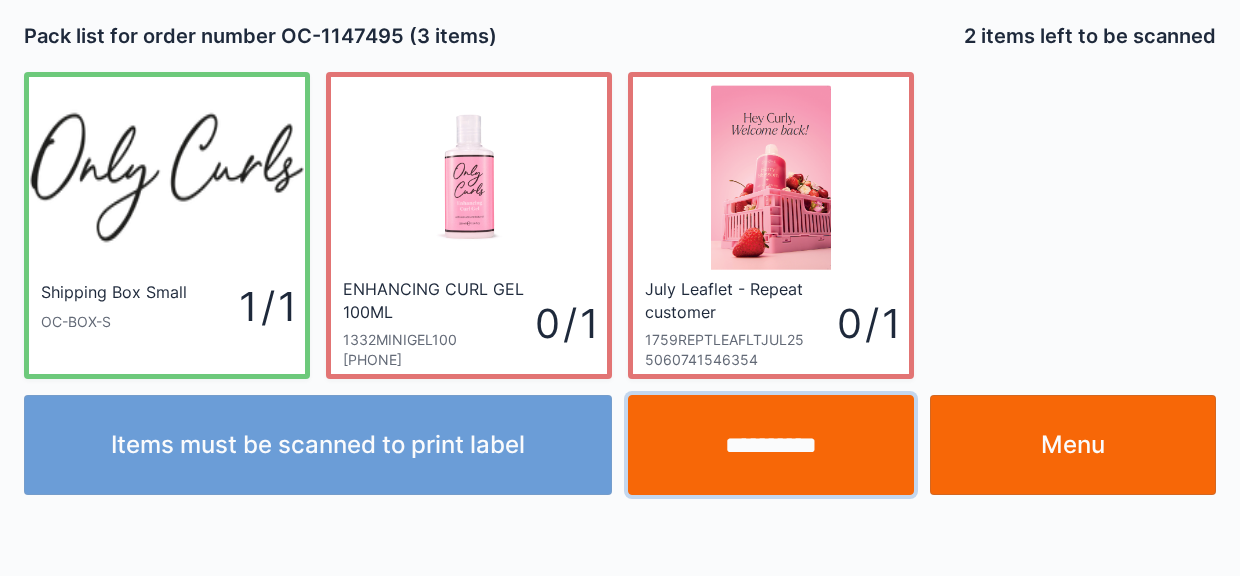 click on "**********" at bounding box center (771, 445) 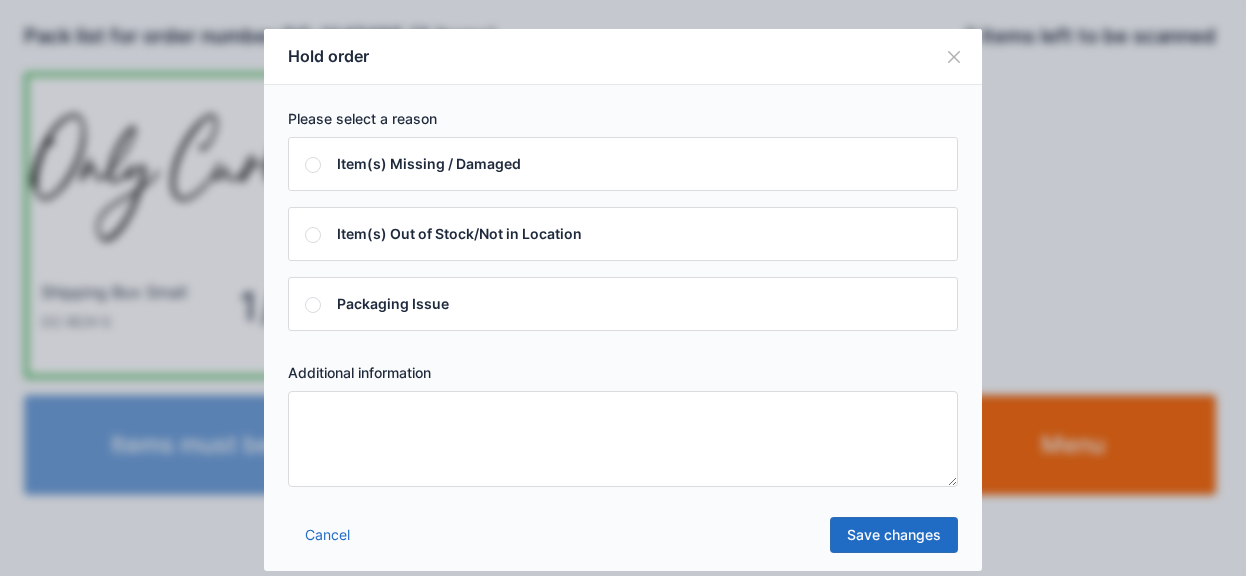 click at bounding box center (623, 439) 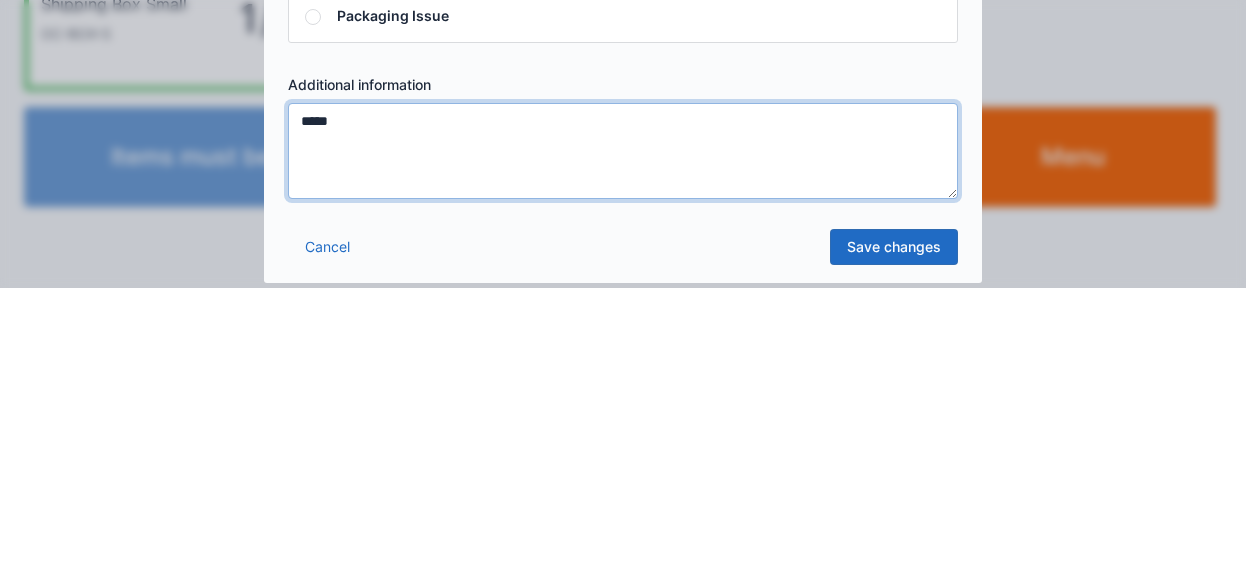 type on "*****" 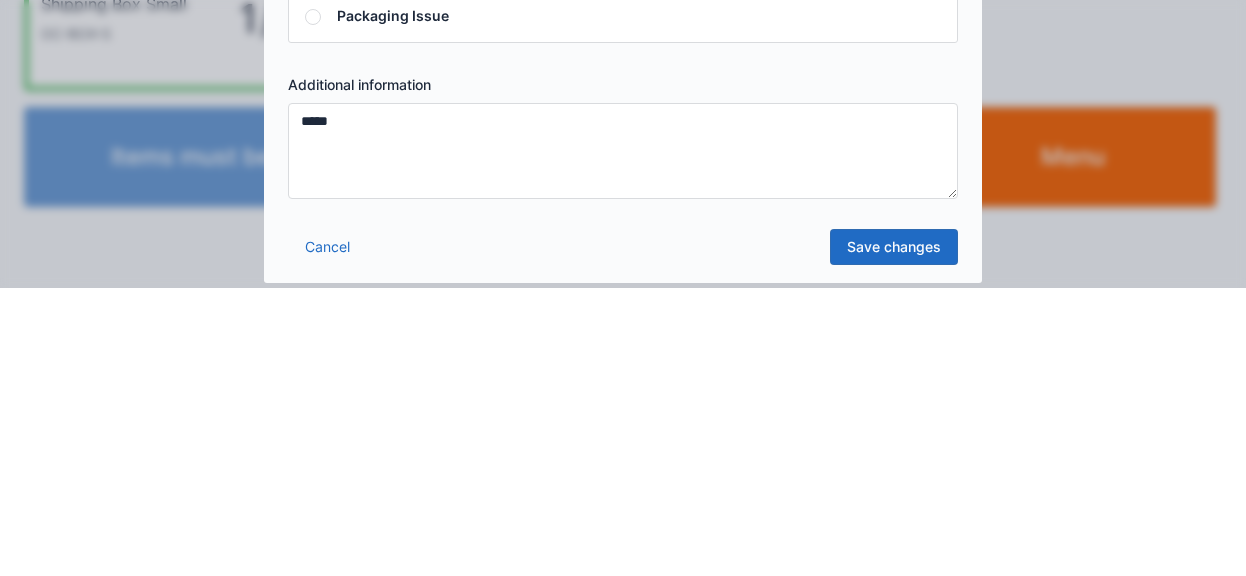 click on "Save changes" at bounding box center [894, 535] 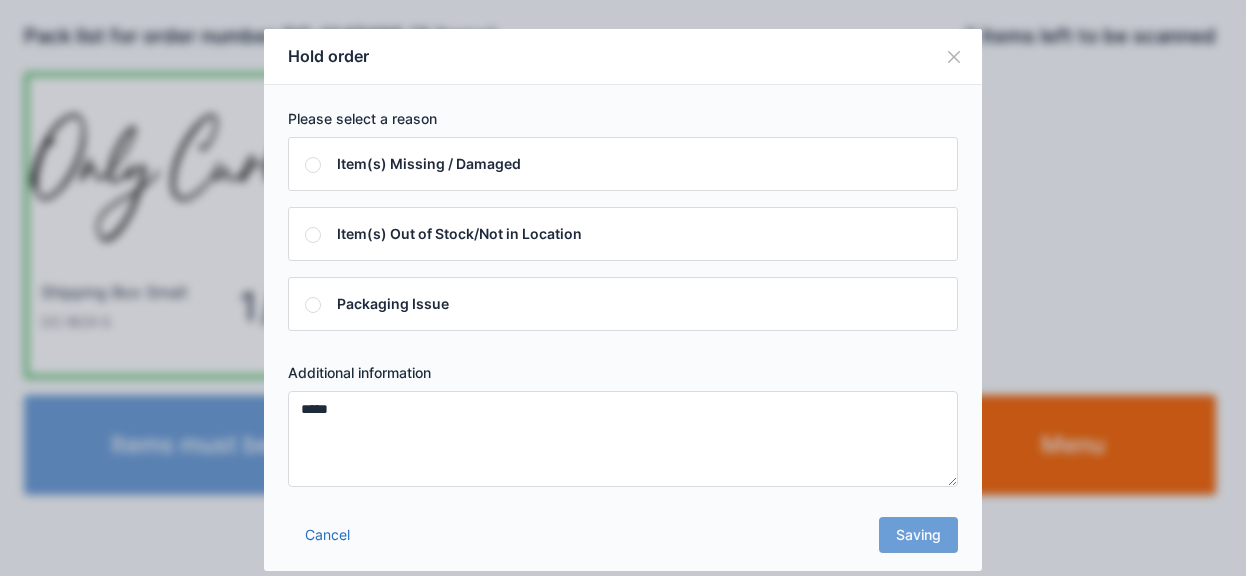 click on "Cancel  Saving" at bounding box center [623, 541] 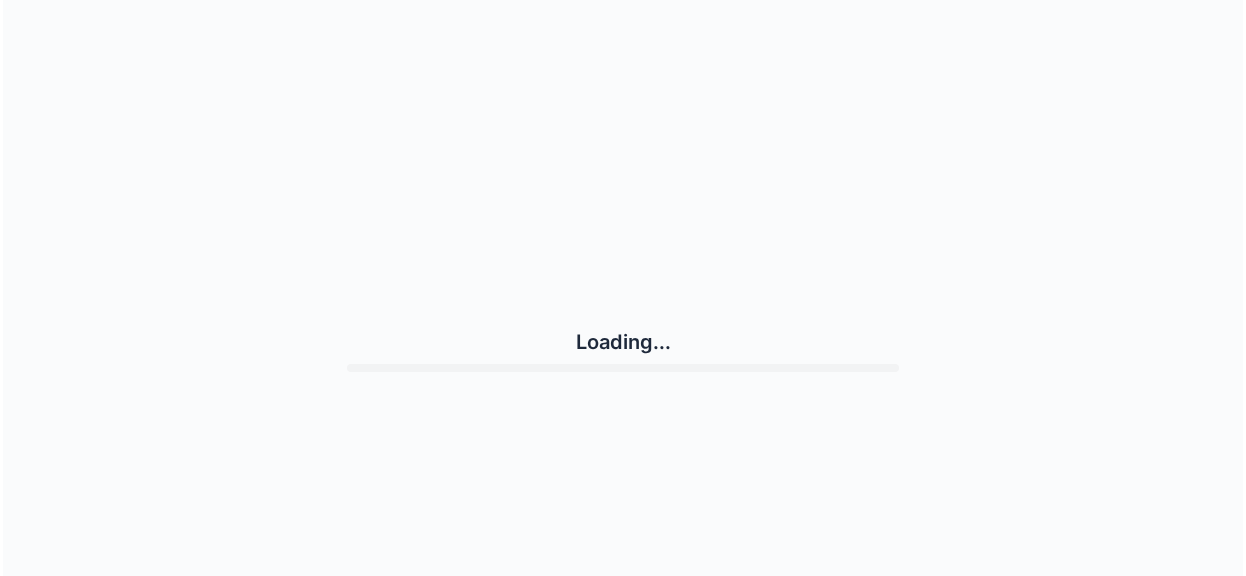 scroll, scrollTop: 0, scrollLeft: 0, axis: both 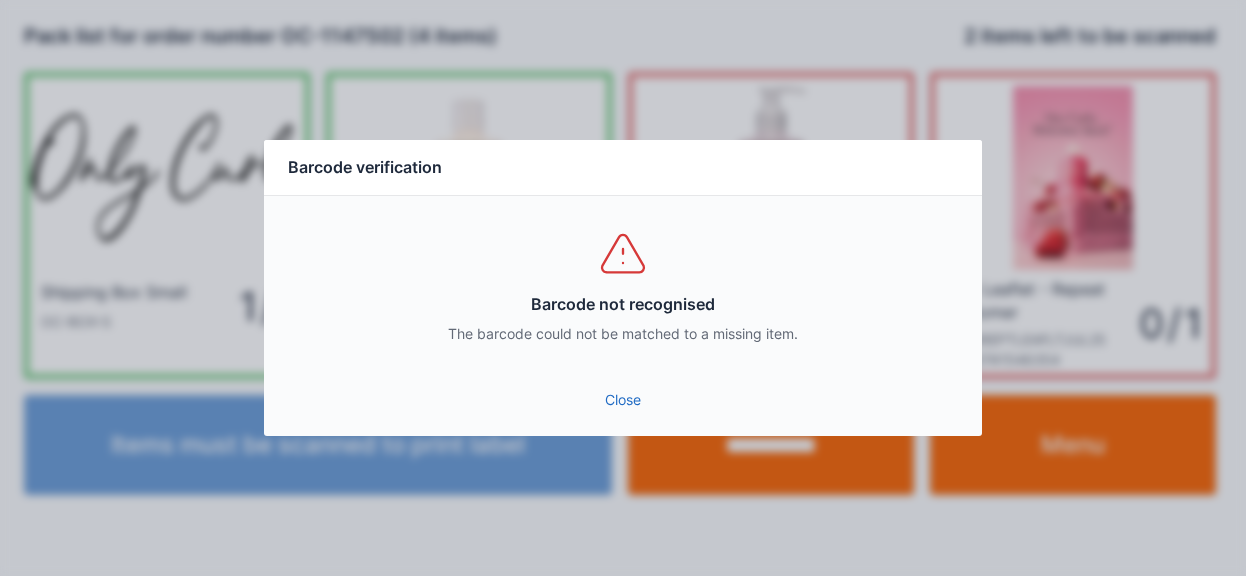 click on "Close" at bounding box center [623, 400] 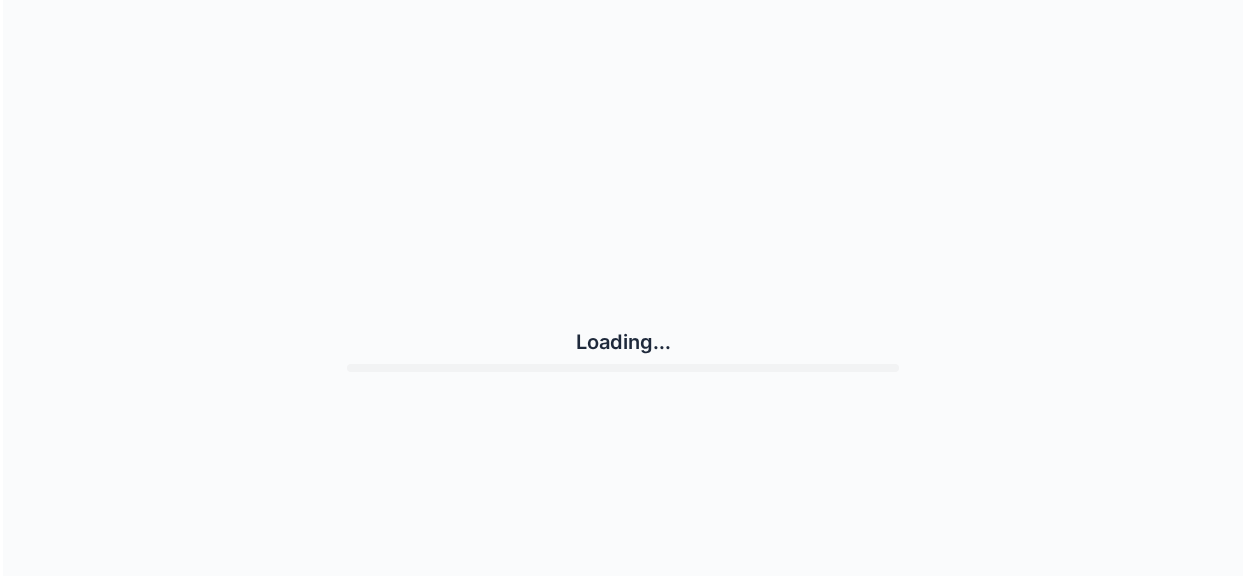 scroll, scrollTop: 0, scrollLeft: 0, axis: both 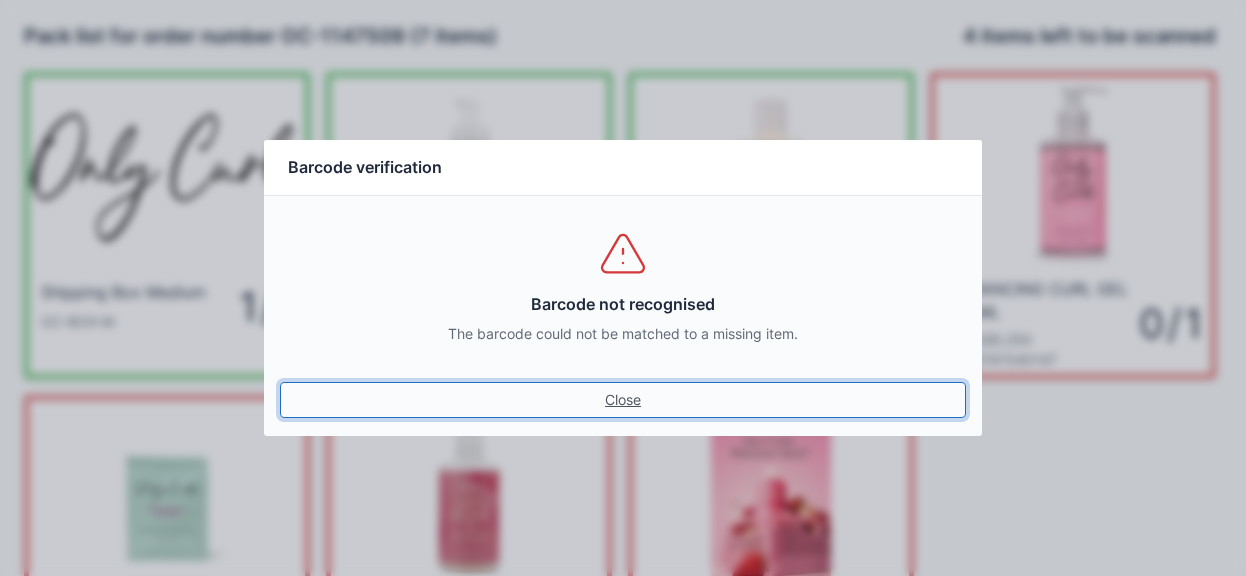 click on "Close" at bounding box center [623, 400] 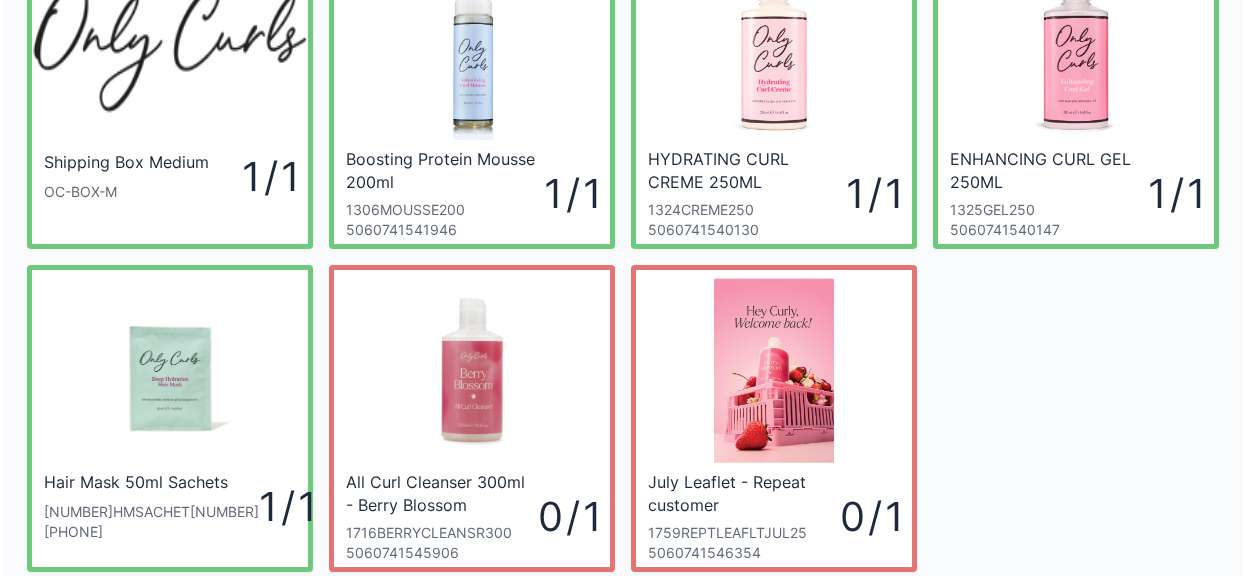 scroll, scrollTop: 260, scrollLeft: 0, axis: vertical 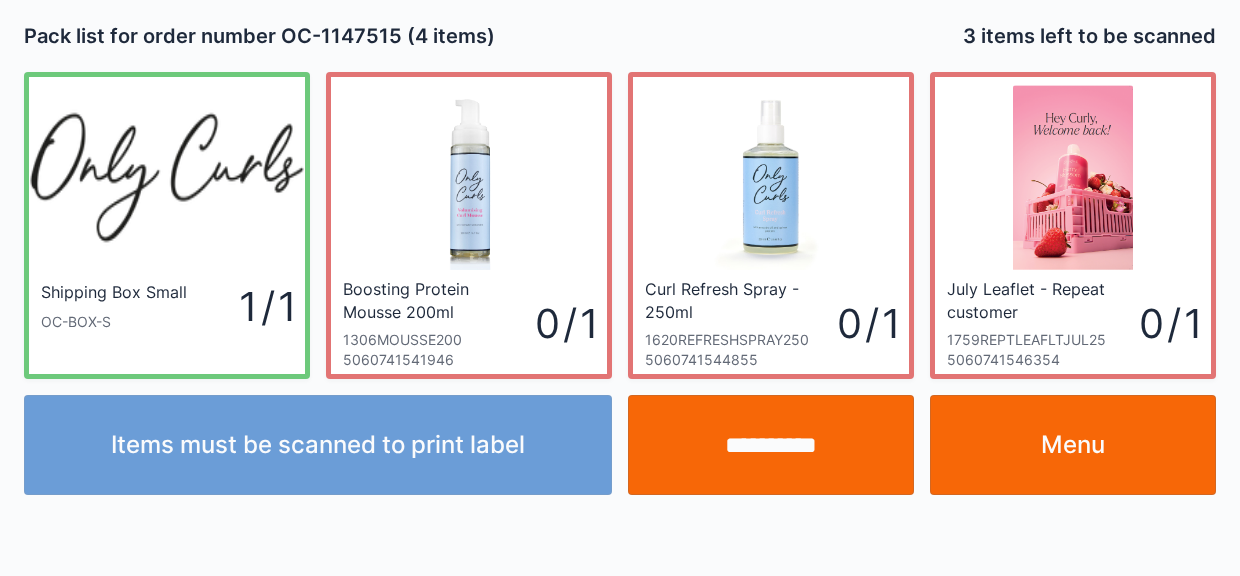 click on "Menu" at bounding box center (1073, 445) 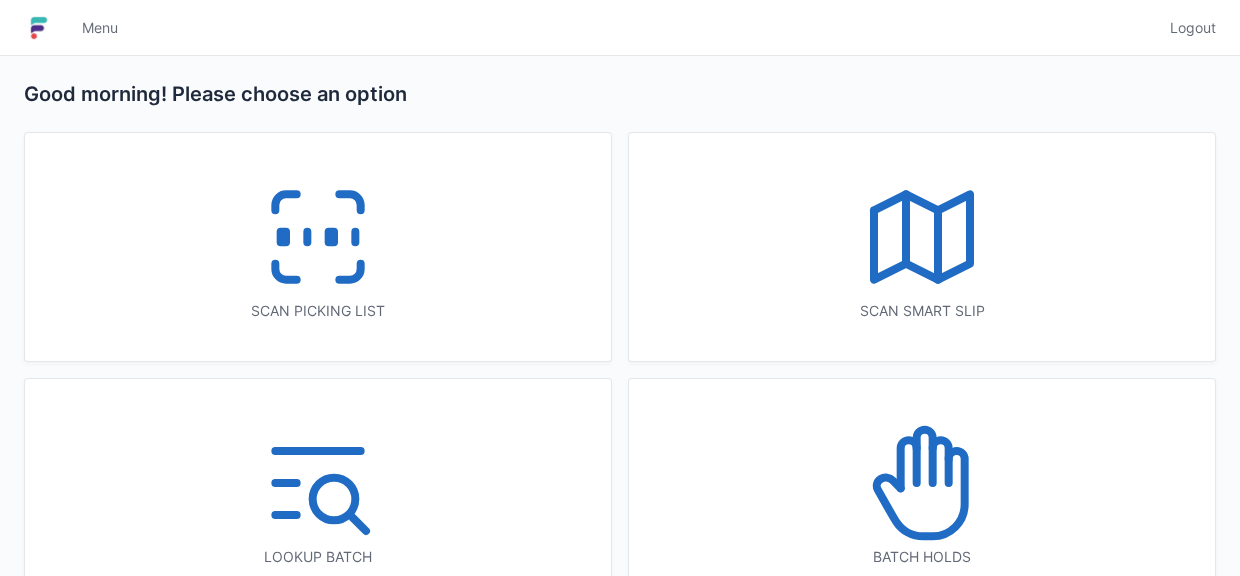 scroll, scrollTop: 0, scrollLeft: 0, axis: both 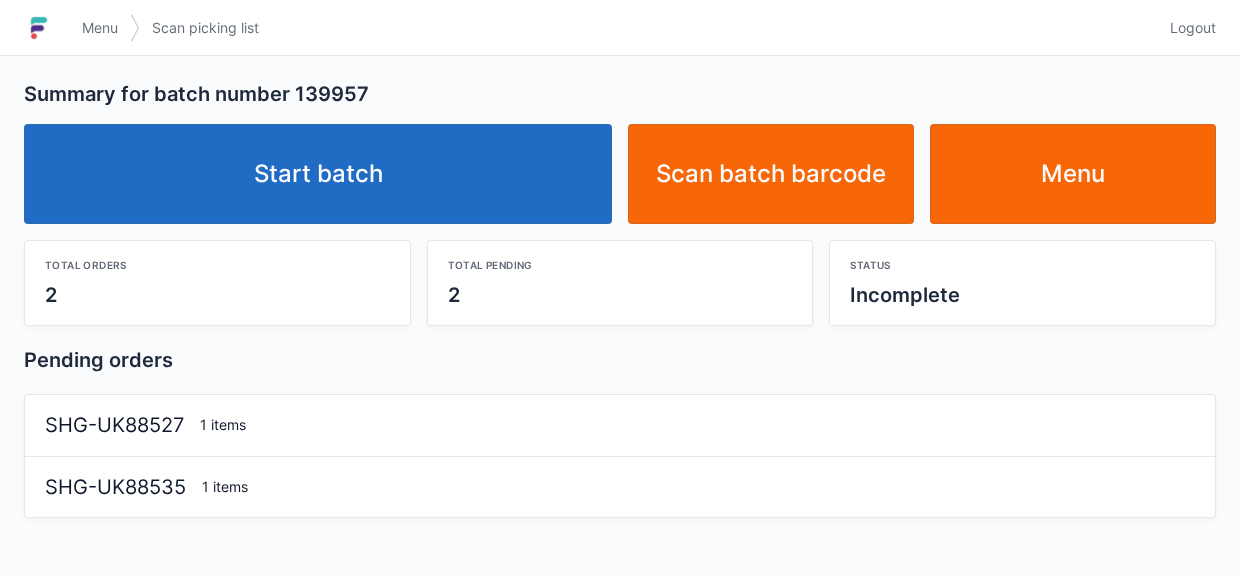 click on "Start batch" at bounding box center [318, 174] 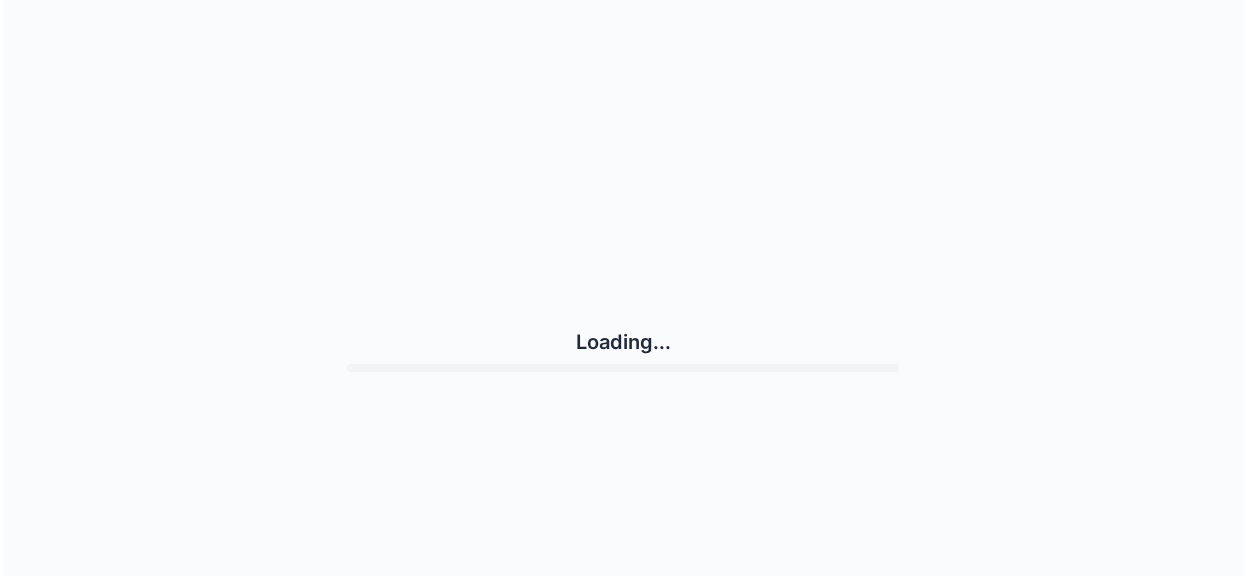 scroll, scrollTop: 0, scrollLeft: 0, axis: both 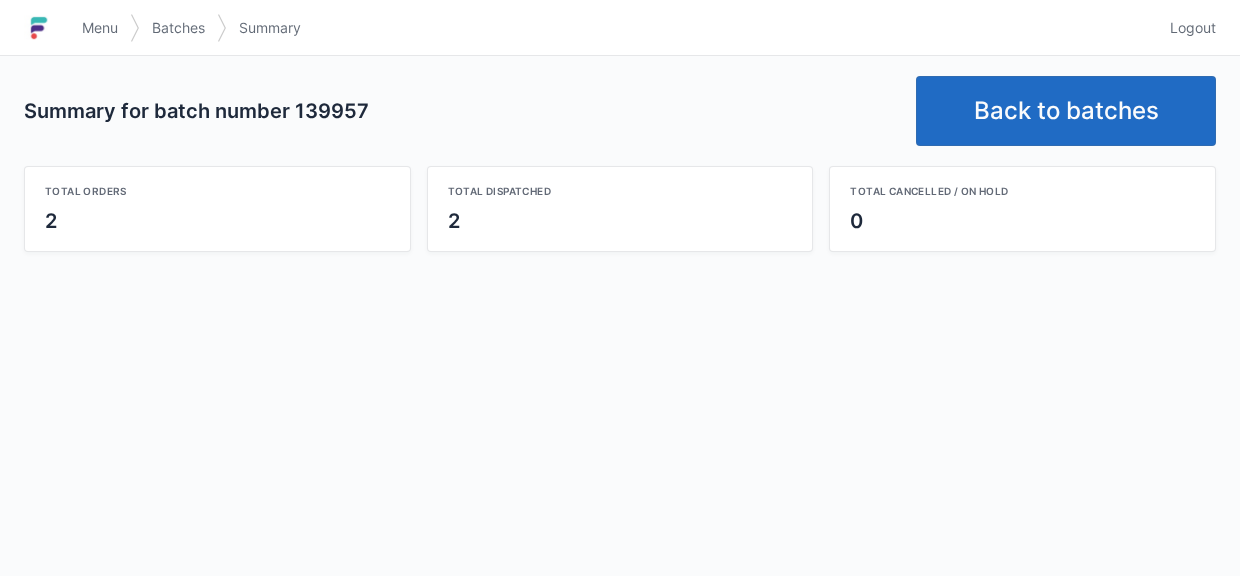 click on "Back to batches" at bounding box center [1066, 111] 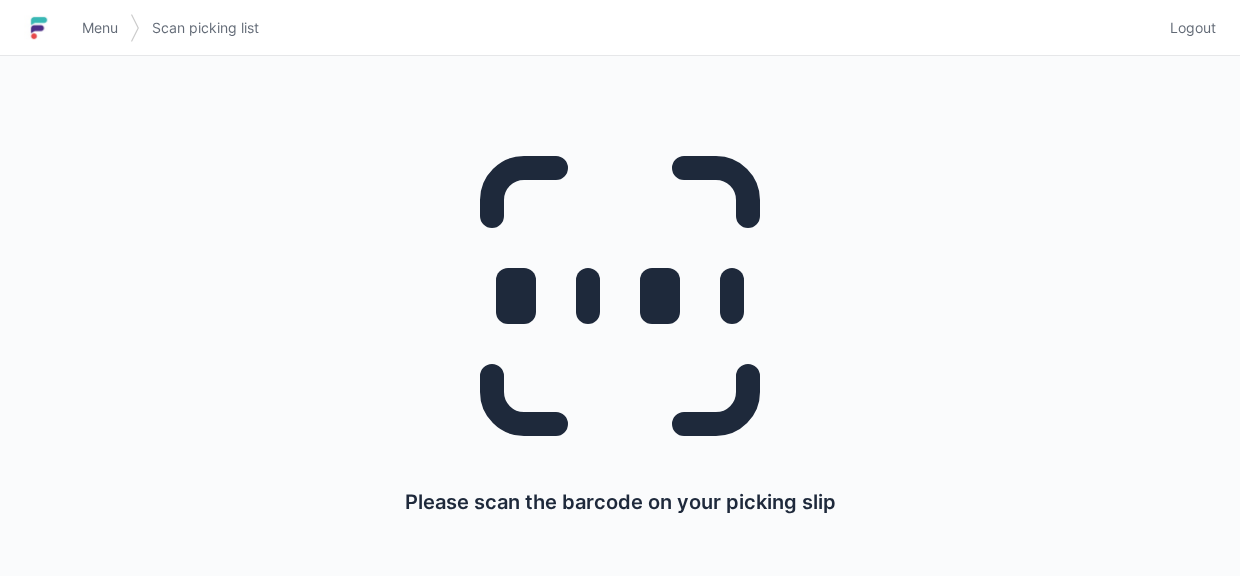 scroll, scrollTop: 0, scrollLeft: 0, axis: both 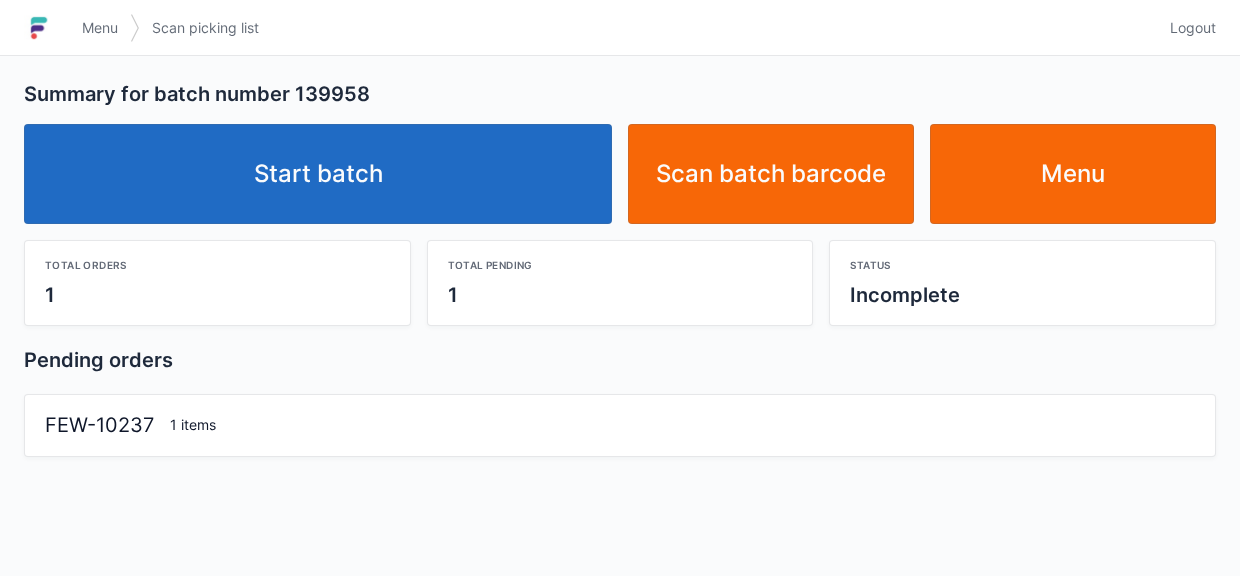 click on "Start batch" at bounding box center [318, 174] 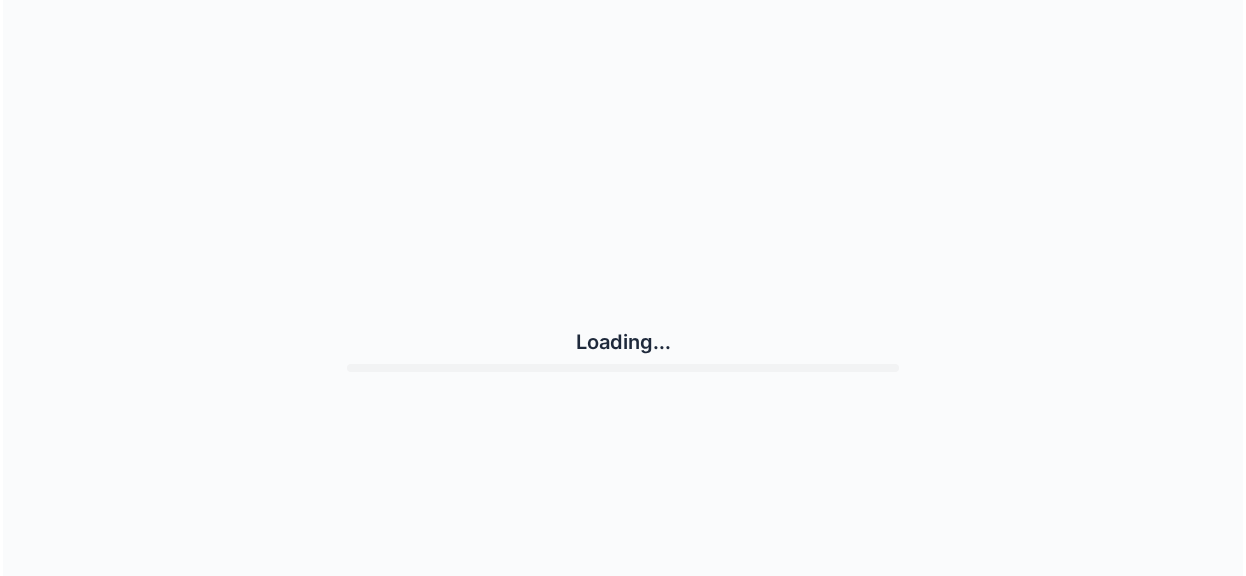 scroll, scrollTop: 0, scrollLeft: 0, axis: both 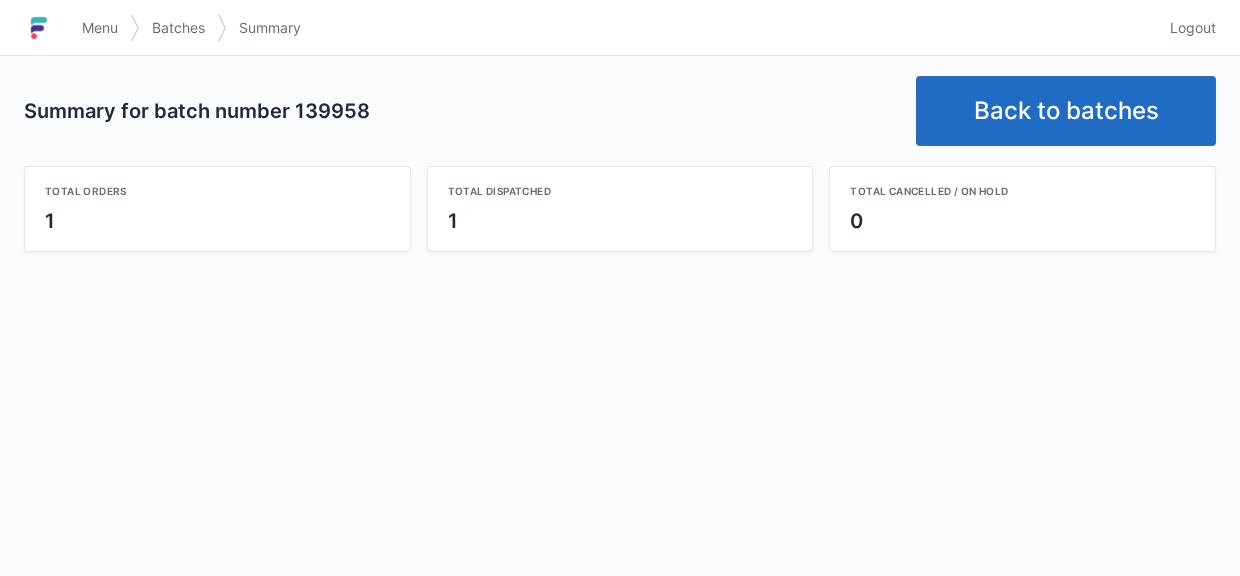 click on "Back to batches" at bounding box center [1066, 111] 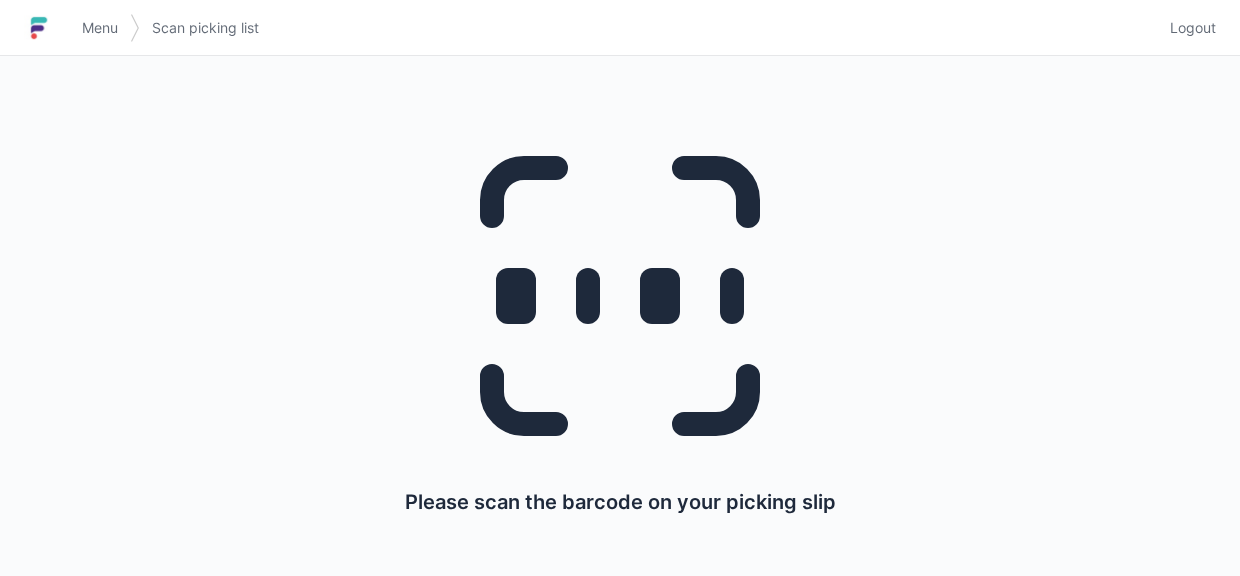 scroll, scrollTop: 0, scrollLeft: 0, axis: both 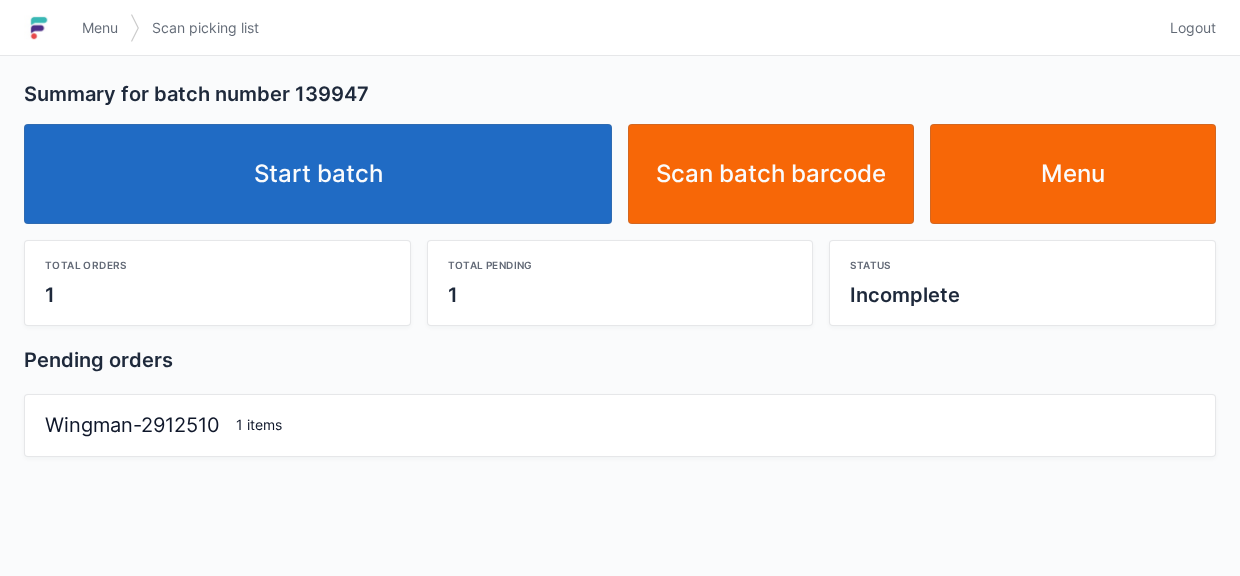 click on "Start batch" at bounding box center [318, 174] 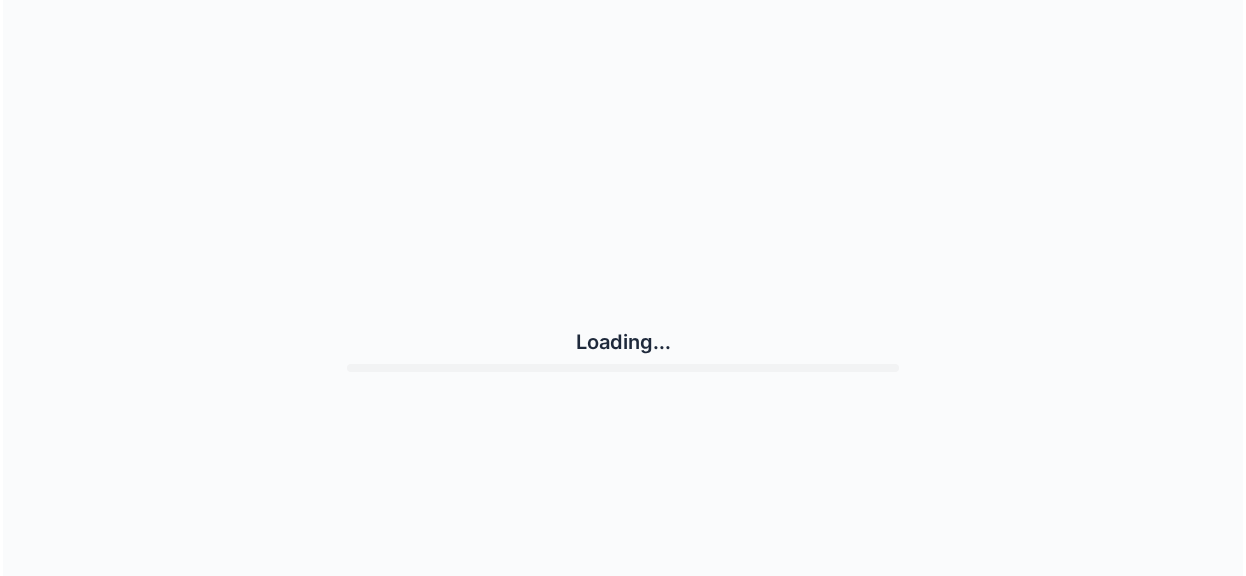 scroll, scrollTop: 0, scrollLeft: 0, axis: both 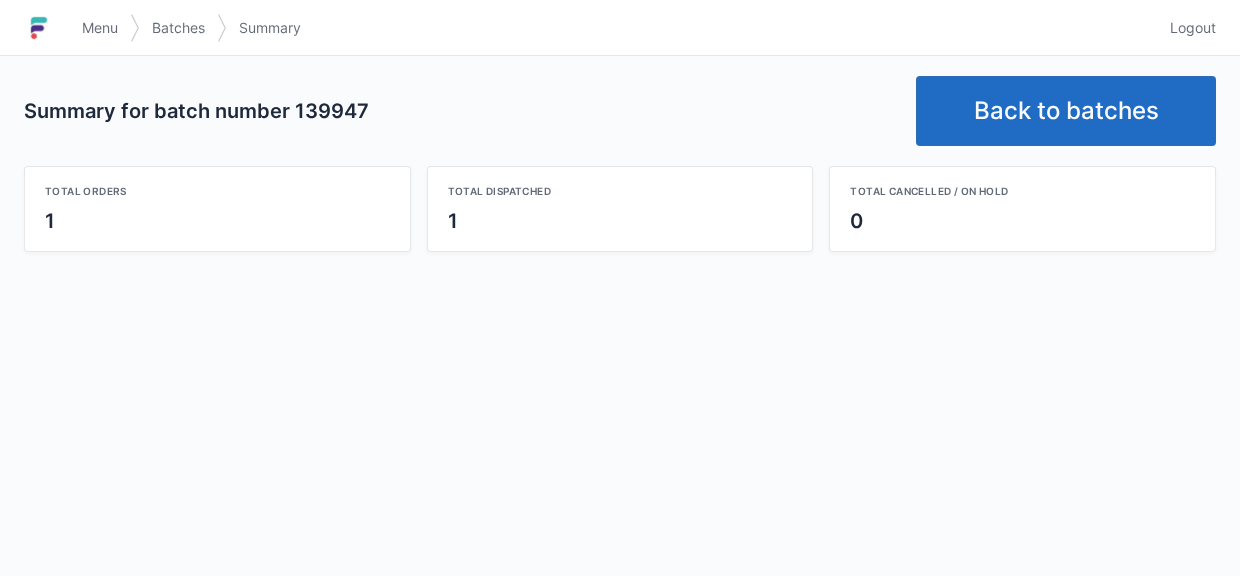 click on "Back to batches" at bounding box center (1066, 111) 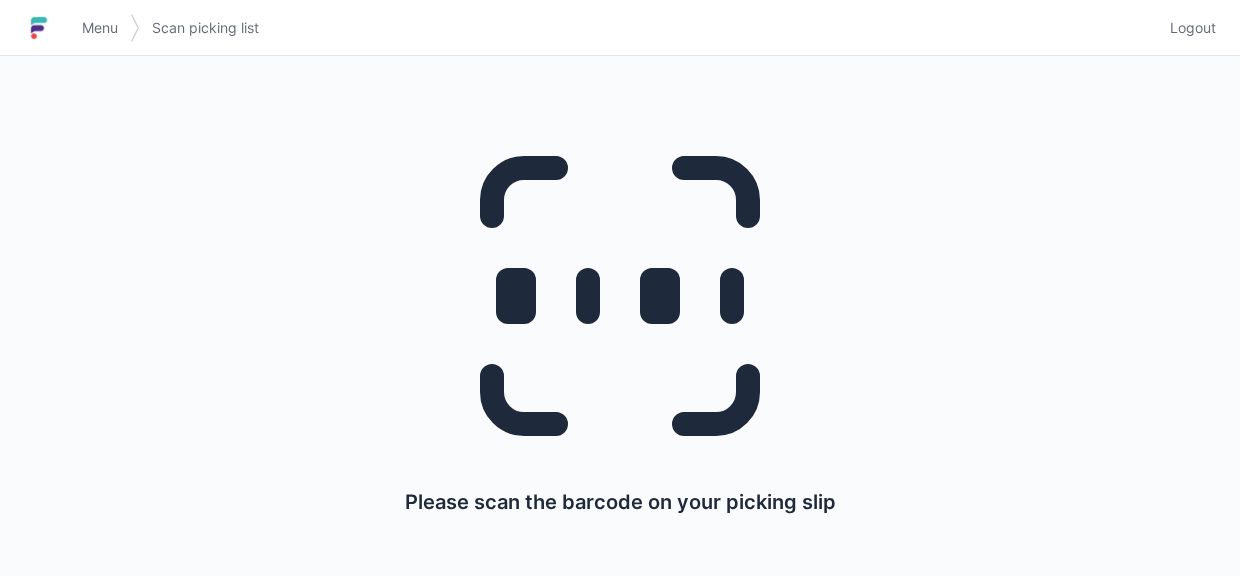 scroll, scrollTop: 0, scrollLeft: 0, axis: both 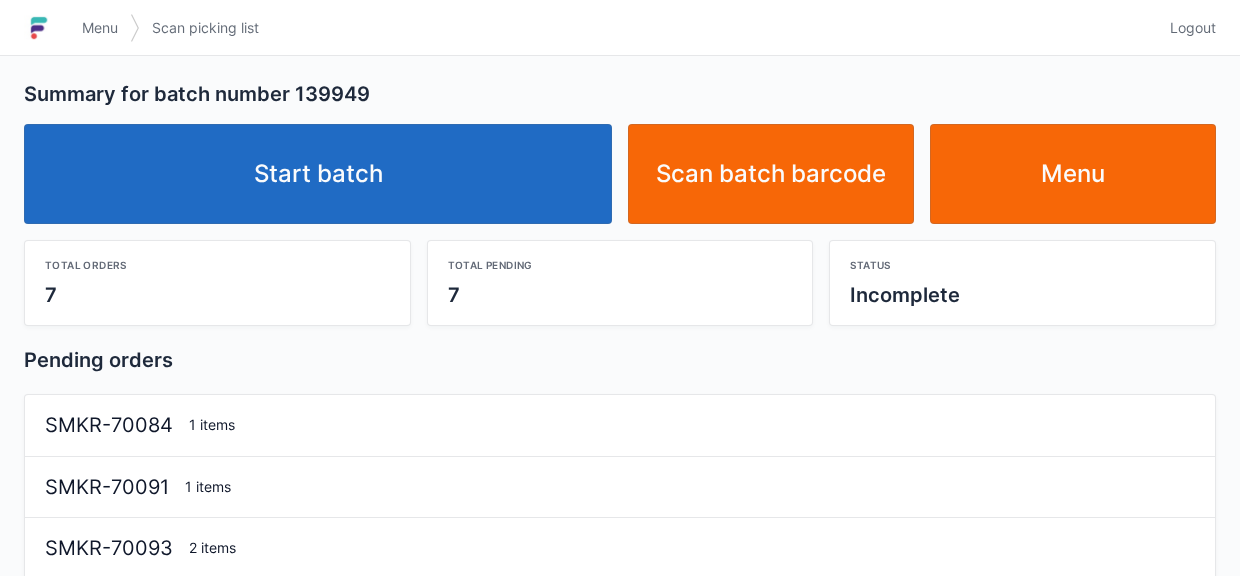 click on "Start batch" at bounding box center [318, 174] 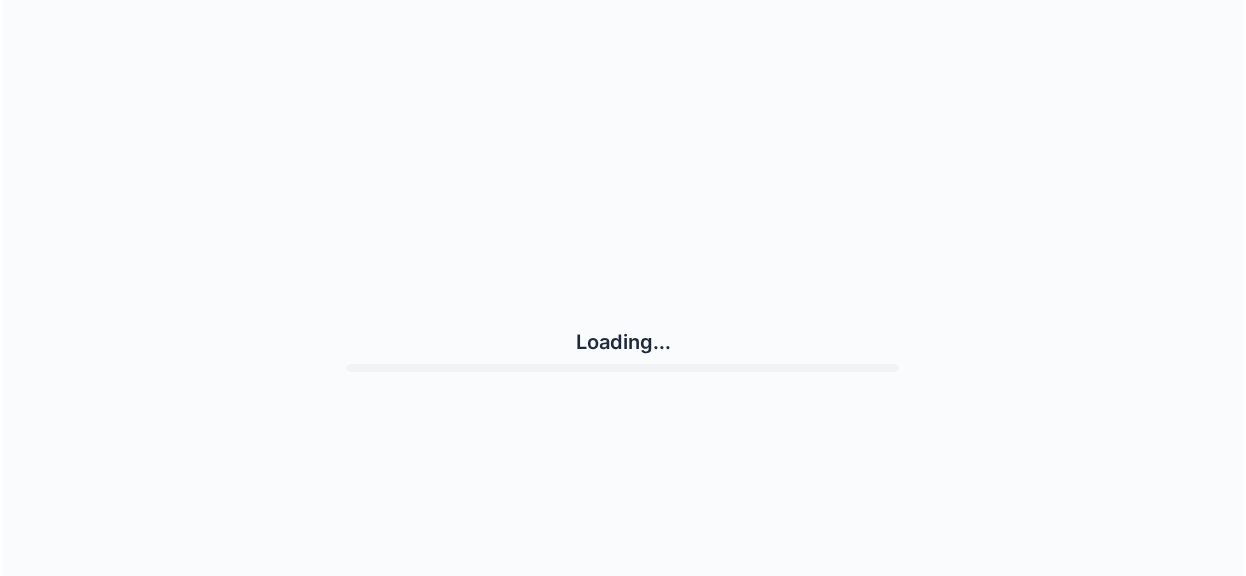scroll, scrollTop: 0, scrollLeft: 0, axis: both 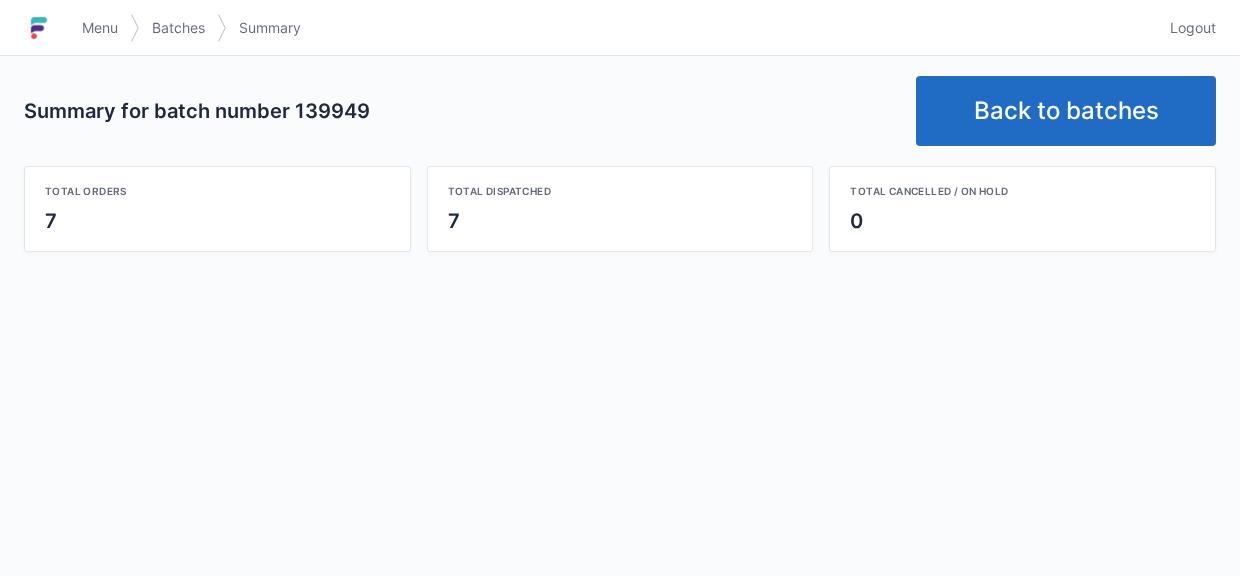 click on "Back to batches" at bounding box center [1066, 111] 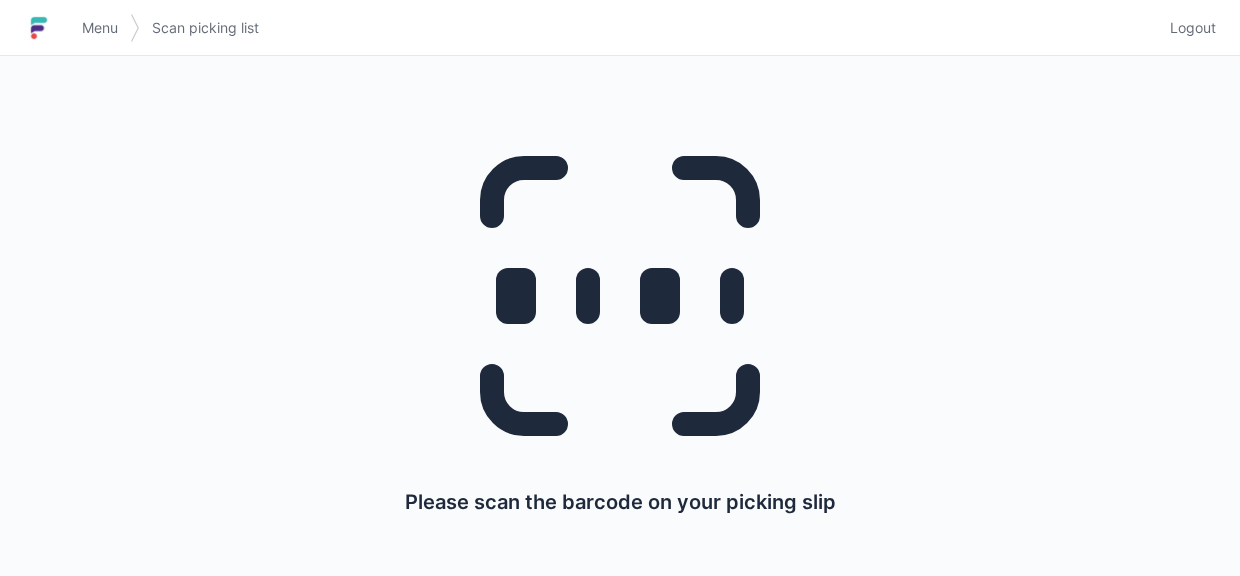 scroll, scrollTop: 0, scrollLeft: 0, axis: both 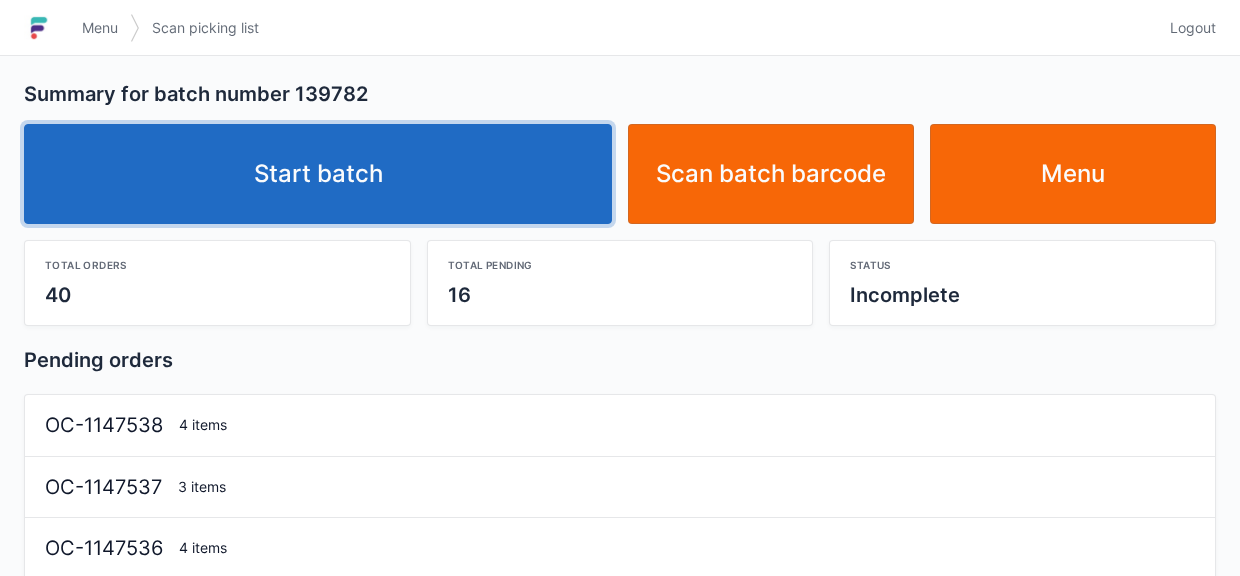 click on "Start batch" at bounding box center (318, 174) 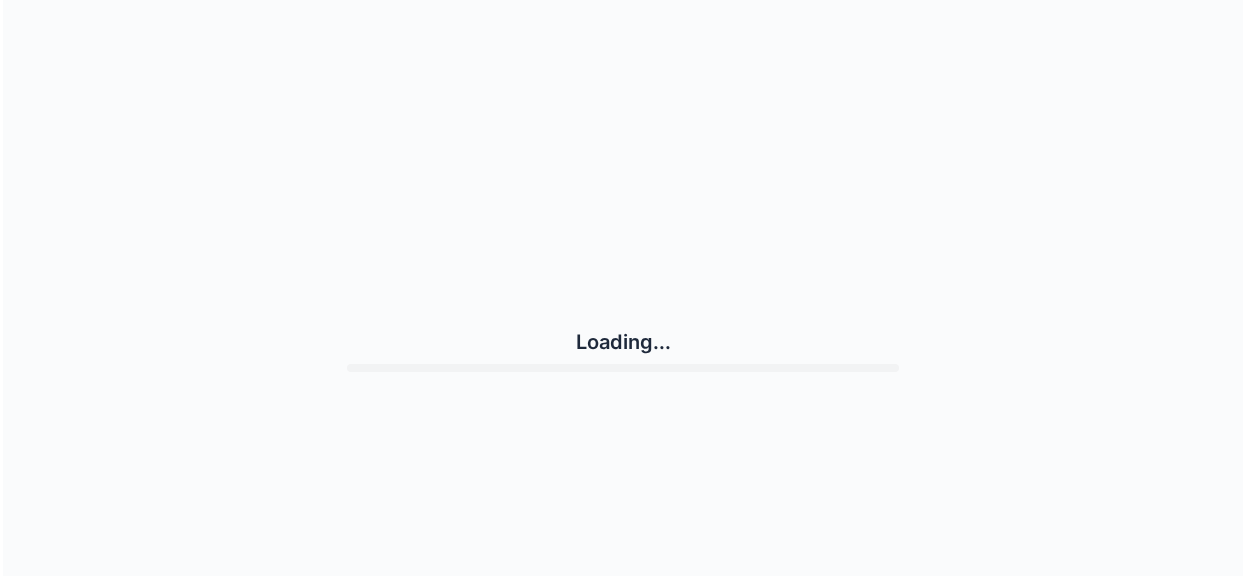 scroll, scrollTop: 0, scrollLeft: 0, axis: both 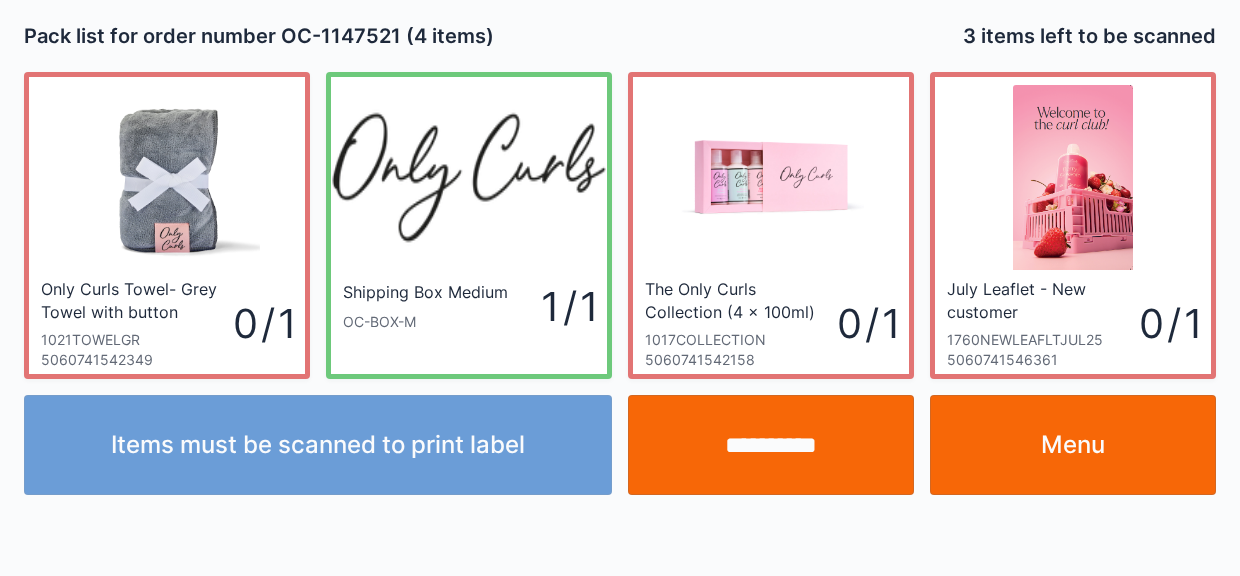 click on "Menu" at bounding box center [1073, 445] 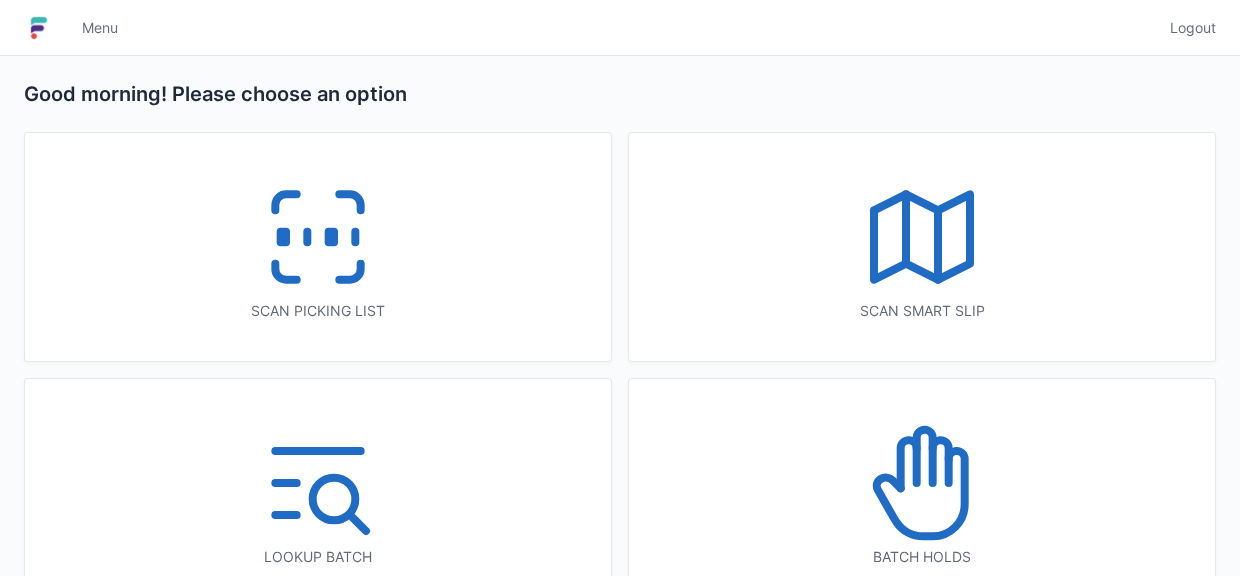 scroll, scrollTop: 0, scrollLeft: 0, axis: both 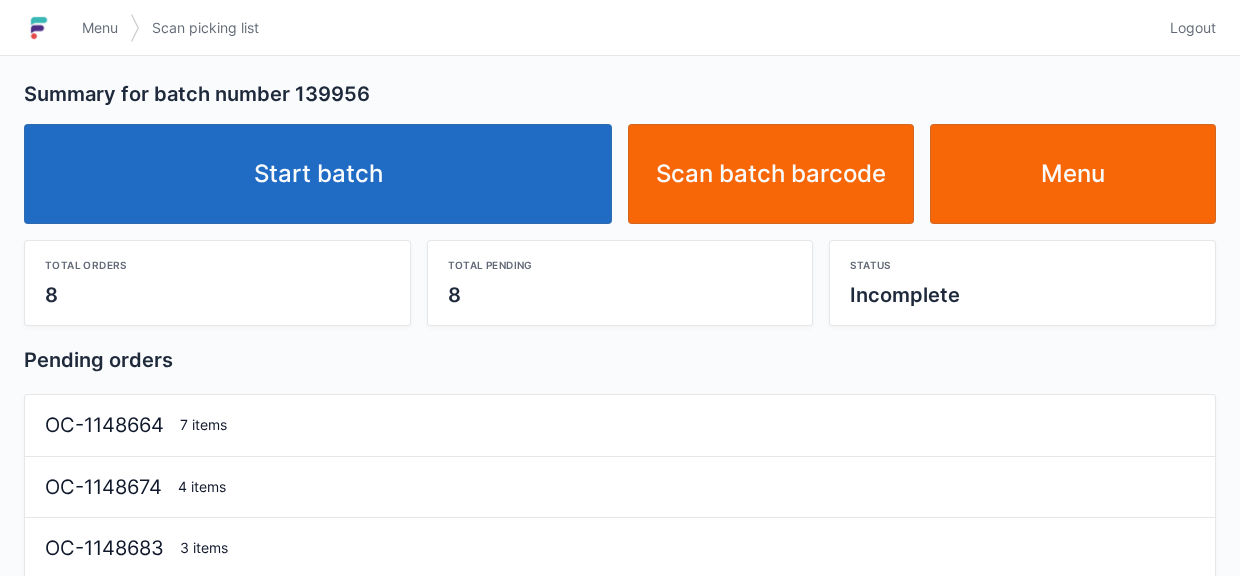click on "Start batch" at bounding box center (318, 174) 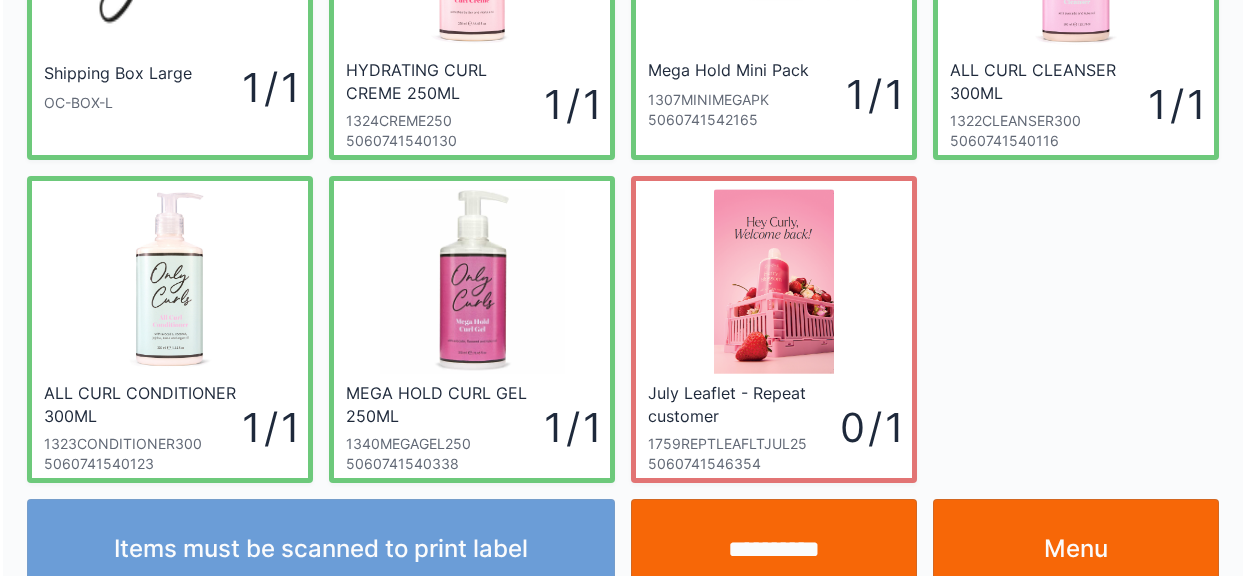scroll, scrollTop: 260, scrollLeft: 0, axis: vertical 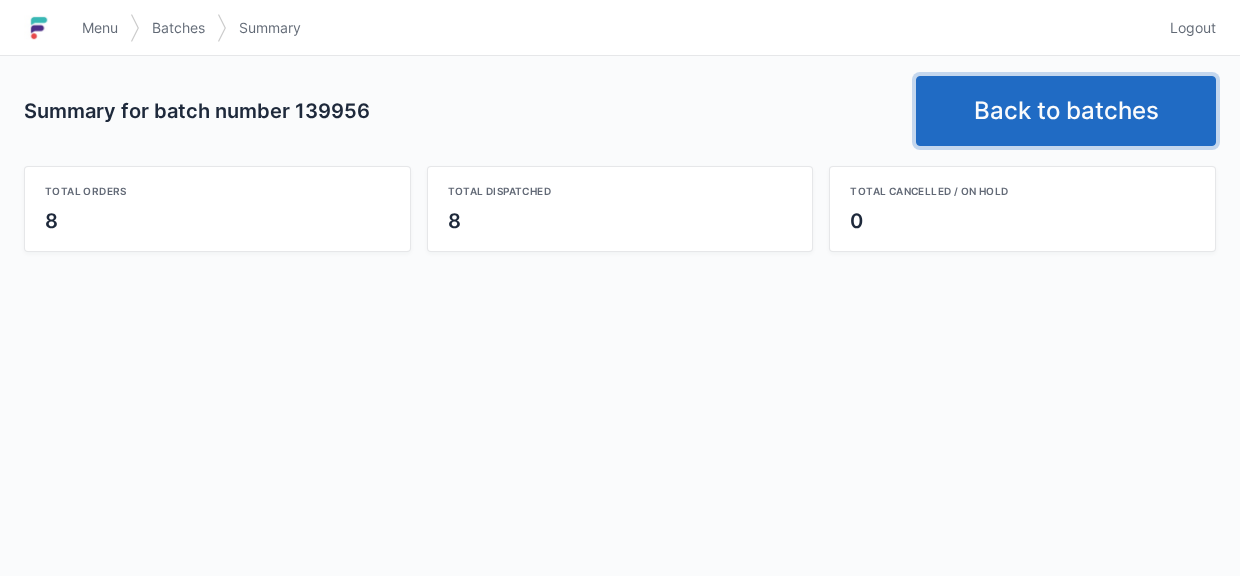click on "Back to batches" at bounding box center [1066, 111] 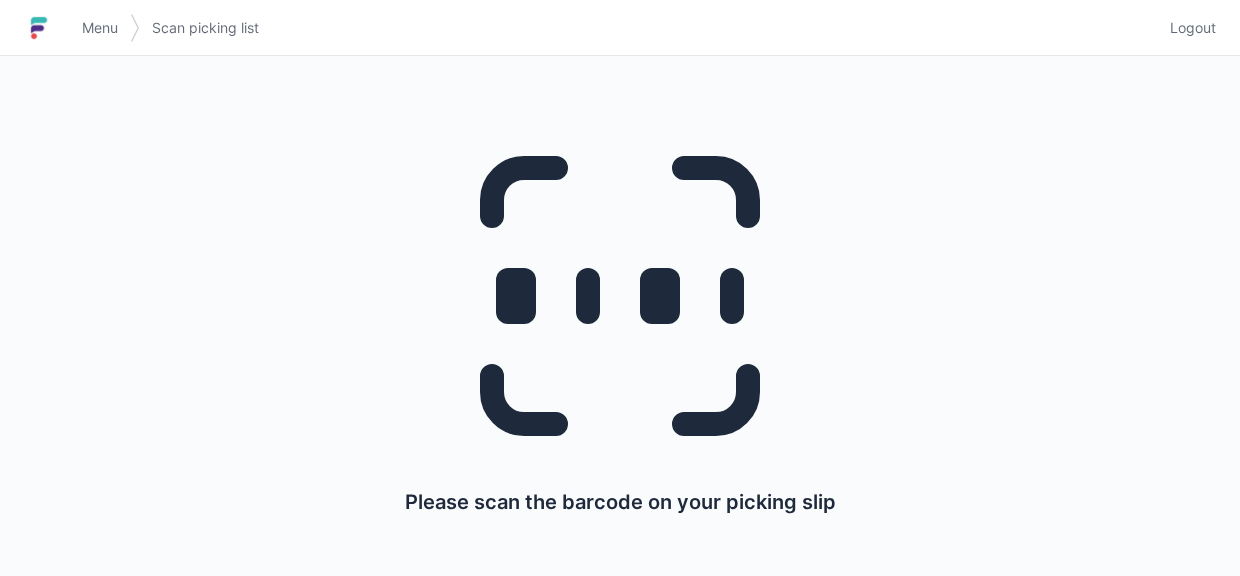 scroll, scrollTop: 0, scrollLeft: 0, axis: both 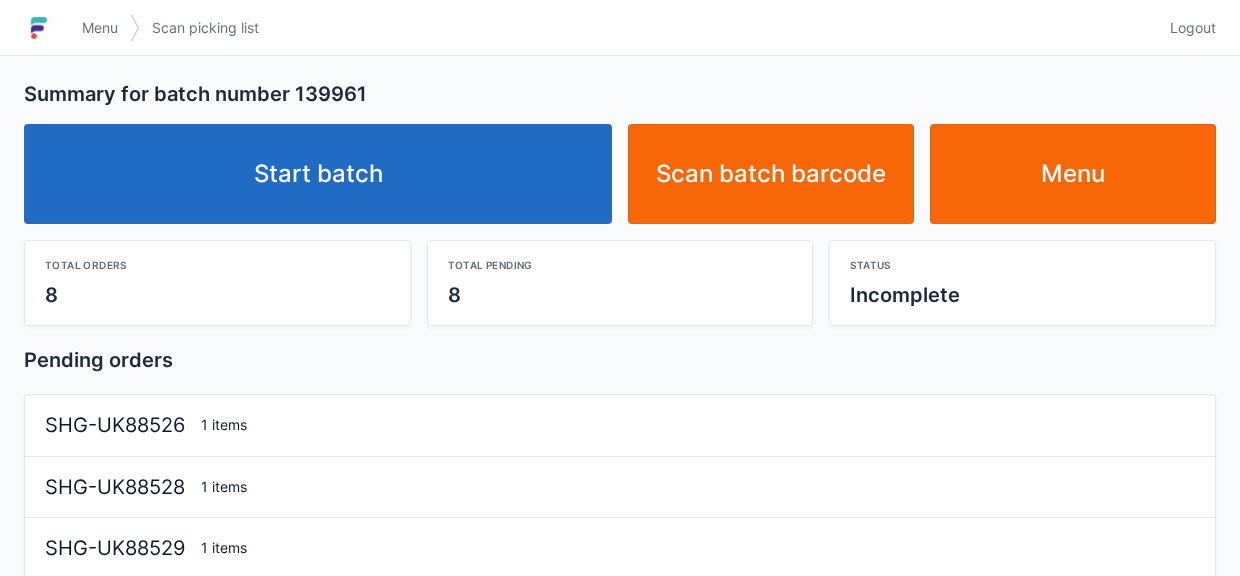 click on "Menu" at bounding box center (1073, 174) 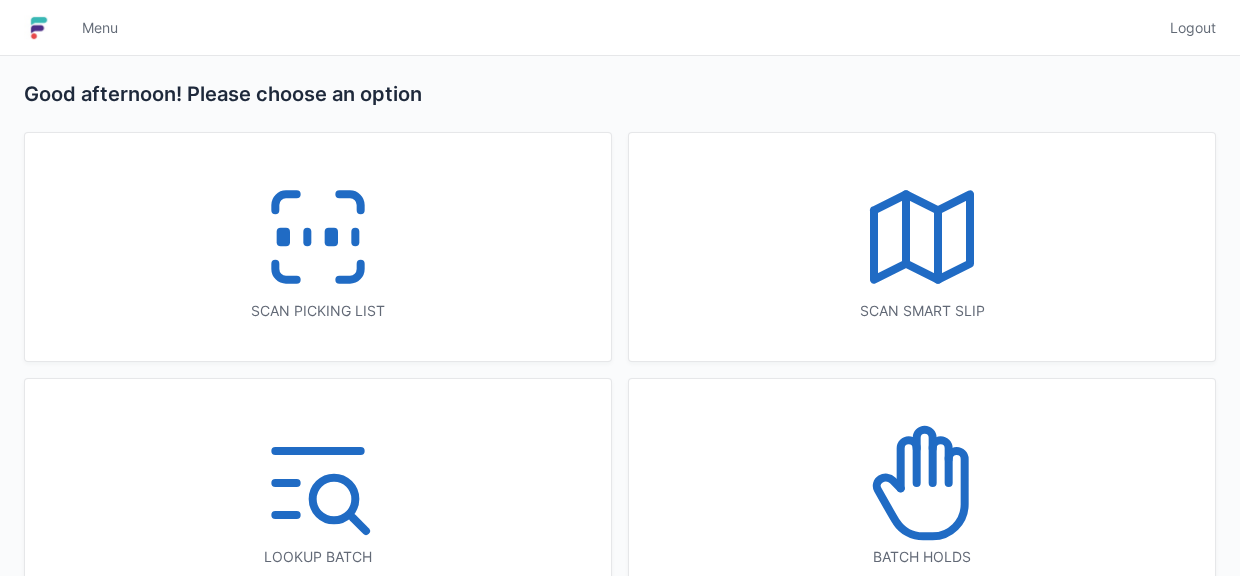 scroll, scrollTop: 0, scrollLeft: 0, axis: both 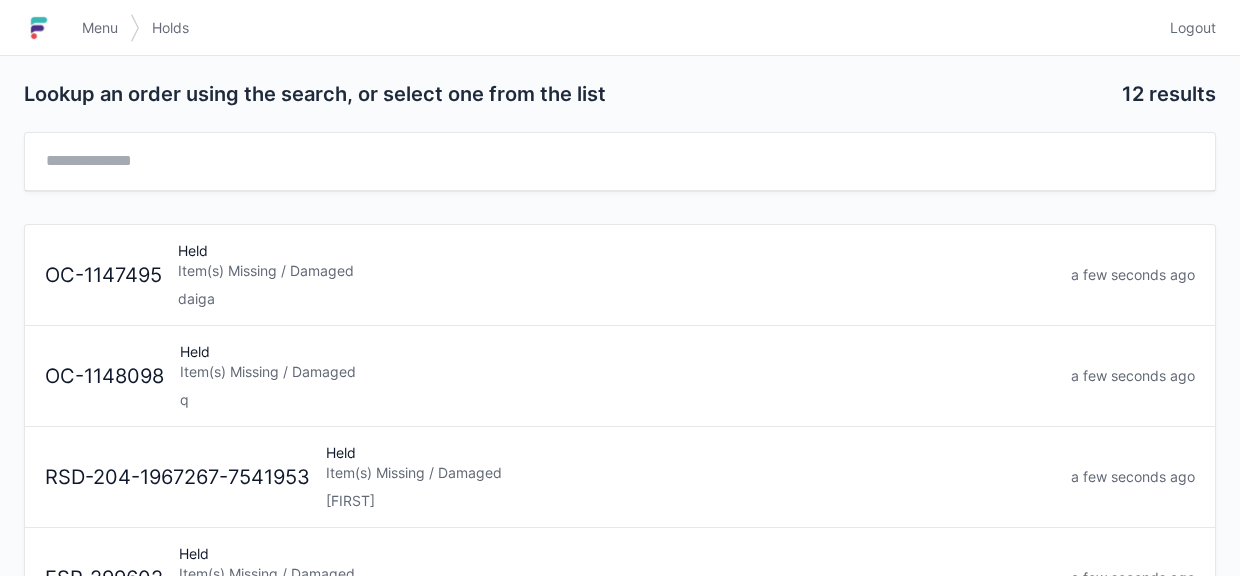 click on "daiga" at bounding box center [616, 299] 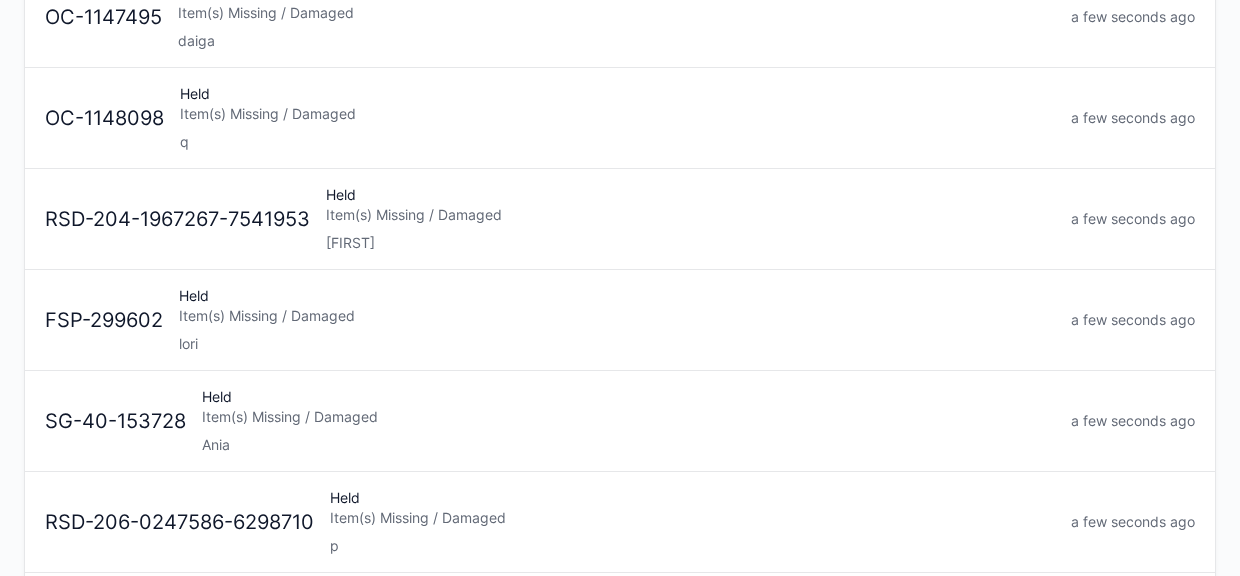 scroll, scrollTop: 0, scrollLeft: 0, axis: both 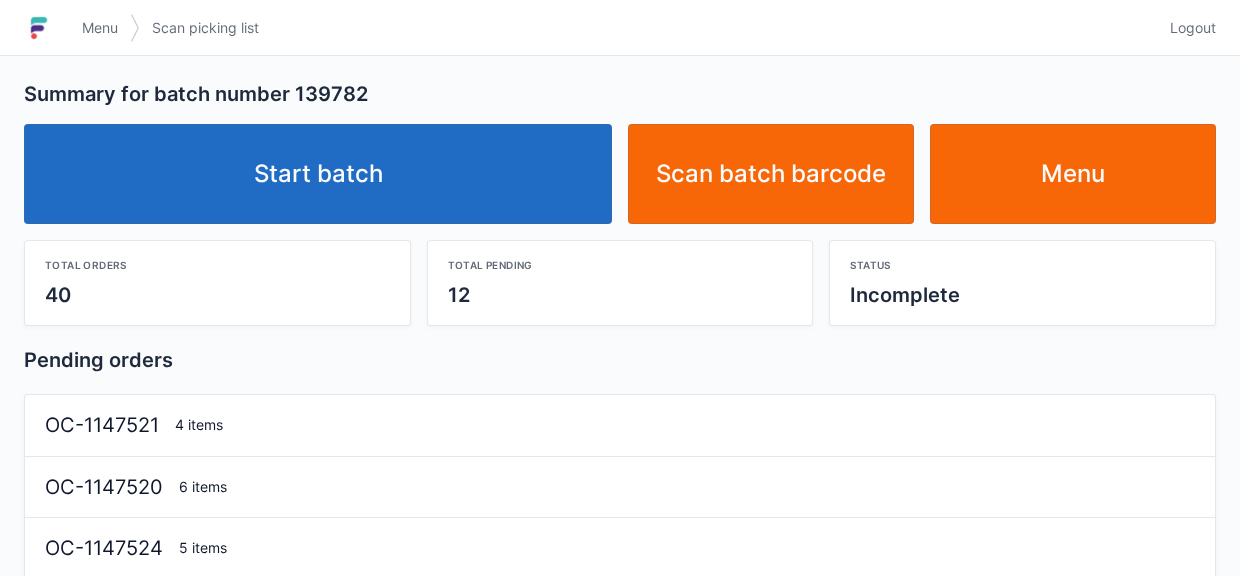 click on "Menu" at bounding box center [1073, 174] 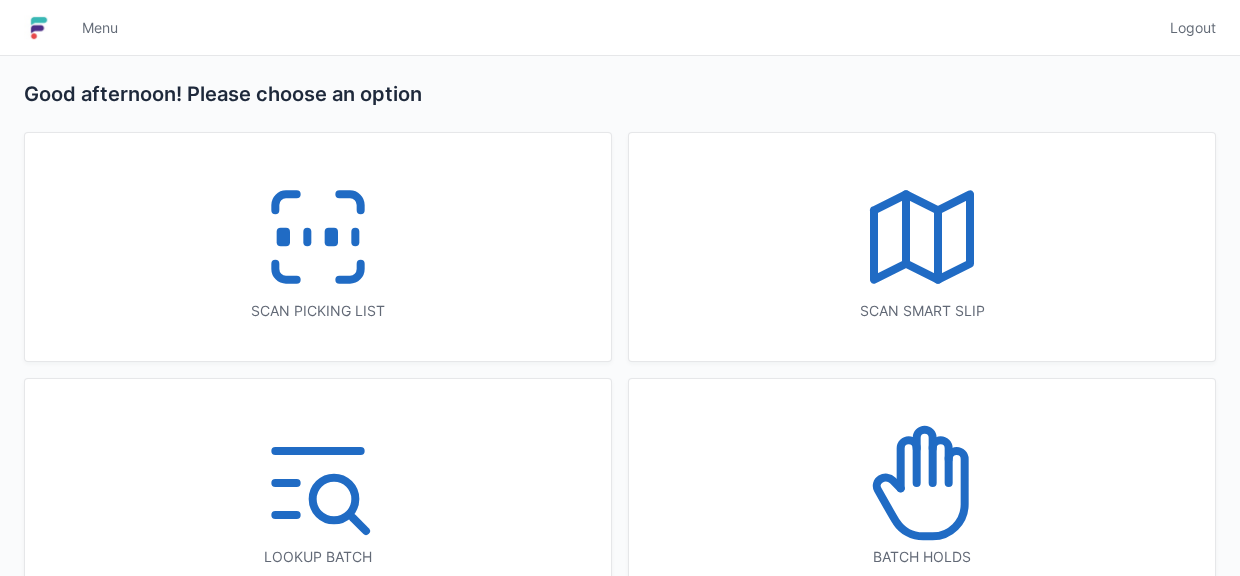 scroll, scrollTop: 0, scrollLeft: 0, axis: both 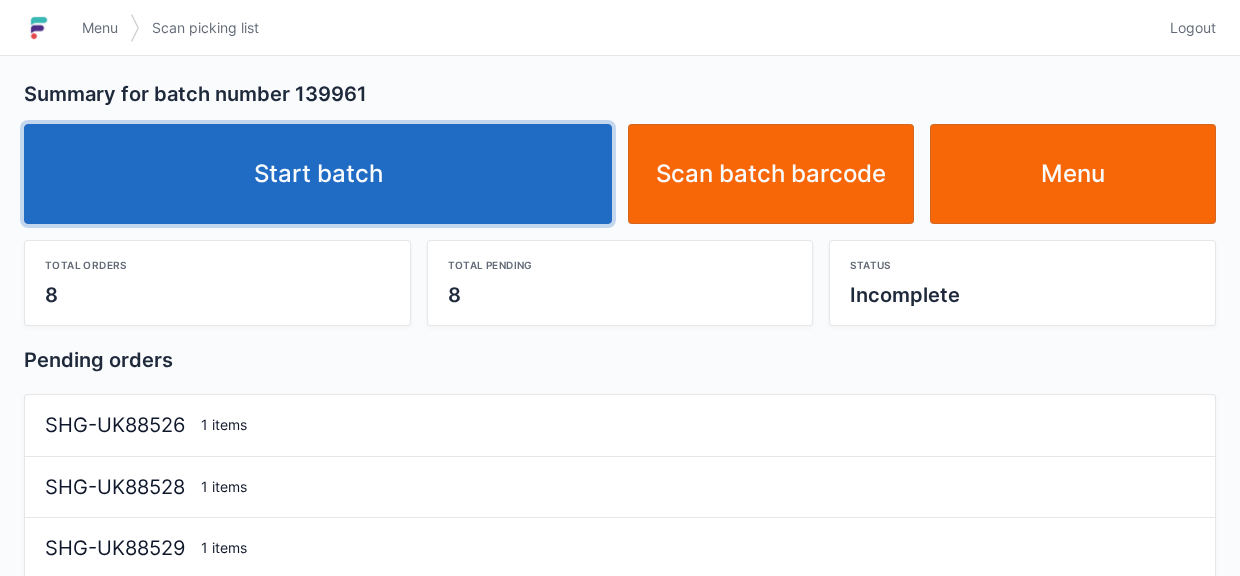 click on "Start batch" at bounding box center (318, 174) 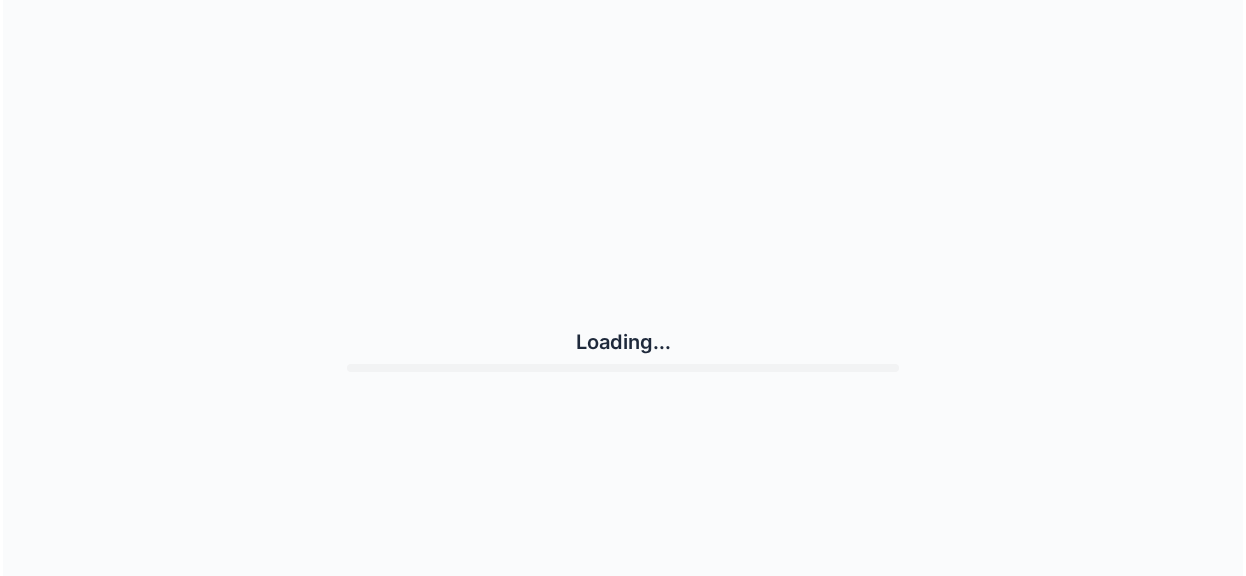 scroll, scrollTop: 0, scrollLeft: 0, axis: both 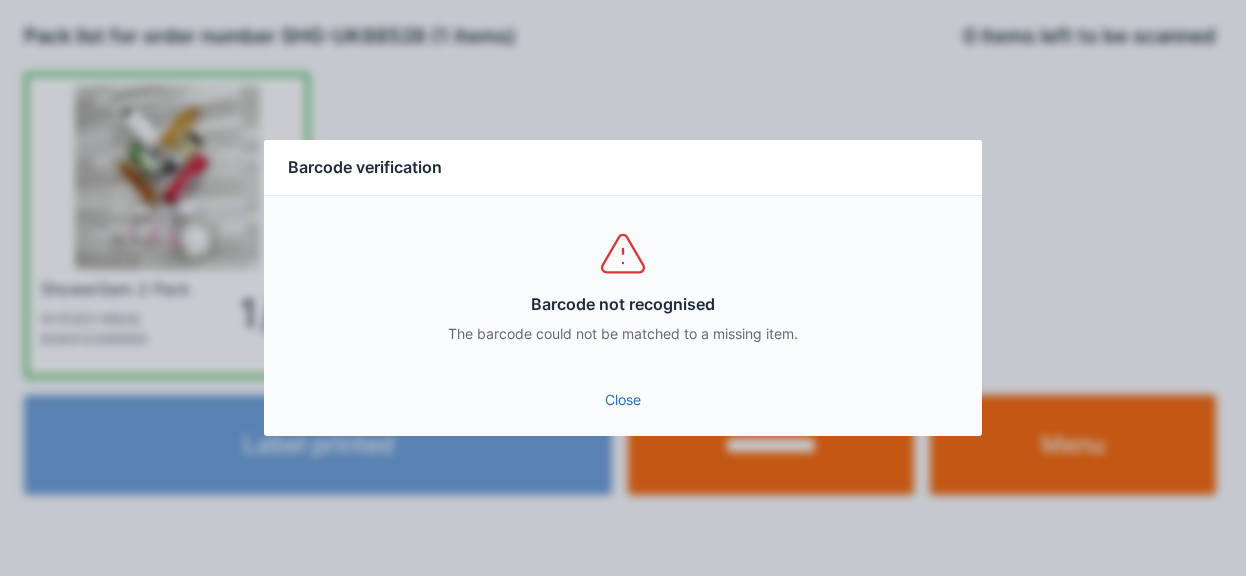 click on "Close" at bounding box center [623, 400] 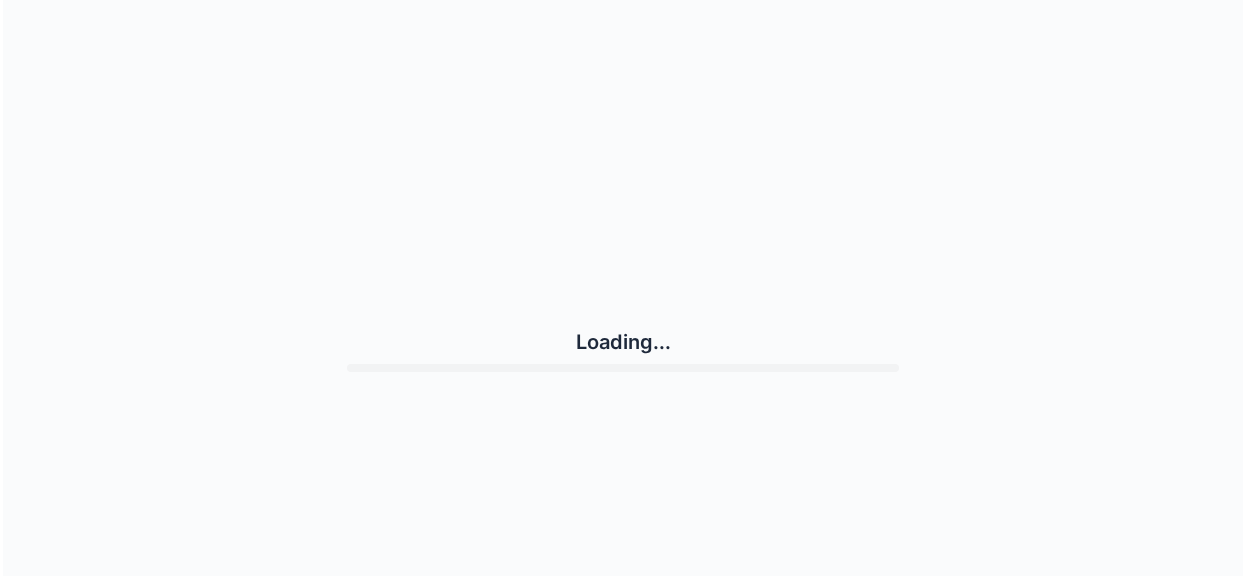 scroll, scrollTop: 0, scrollLeft: 0, axis: both 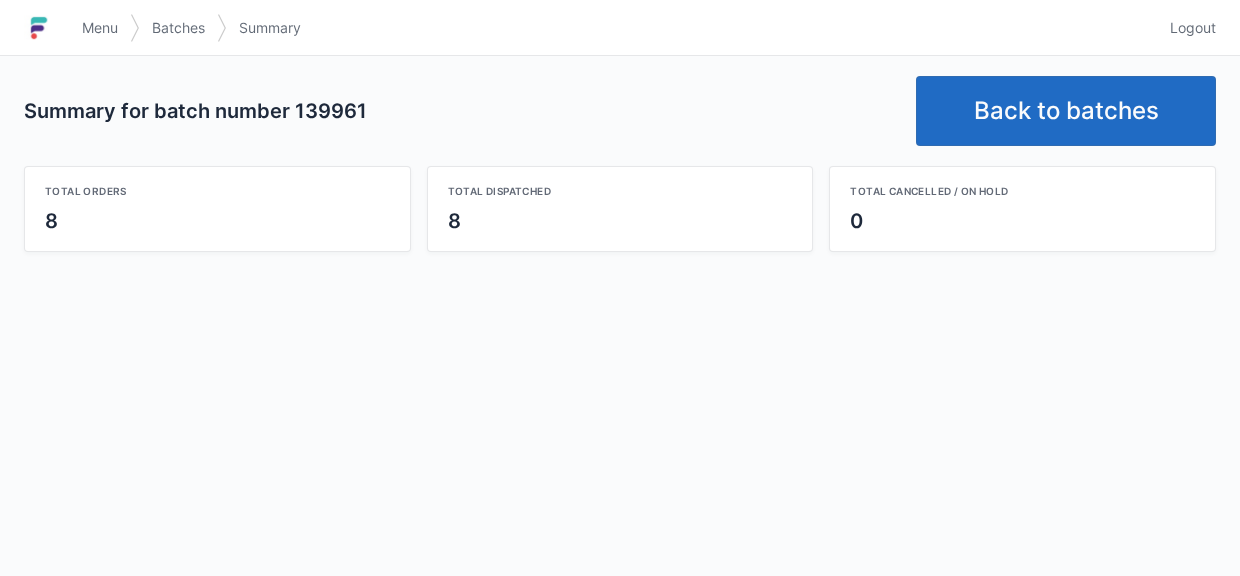 click on "Back to batches" at bounding box center [1066, 111] 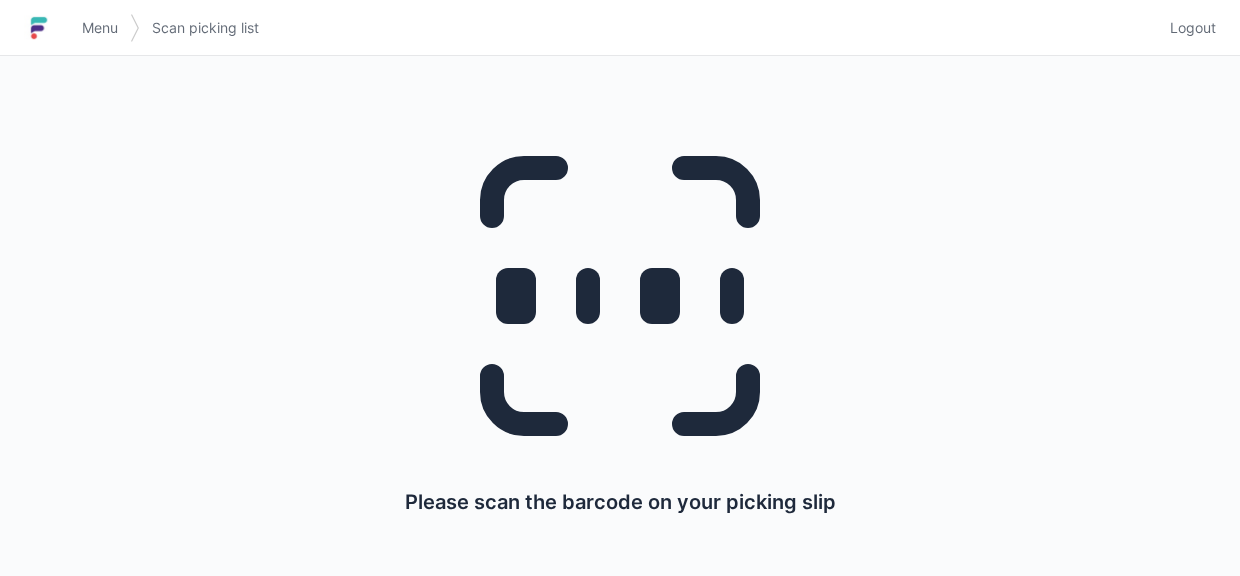 scroll, scrollTop: 0, scrollLeft: 0, axis: both 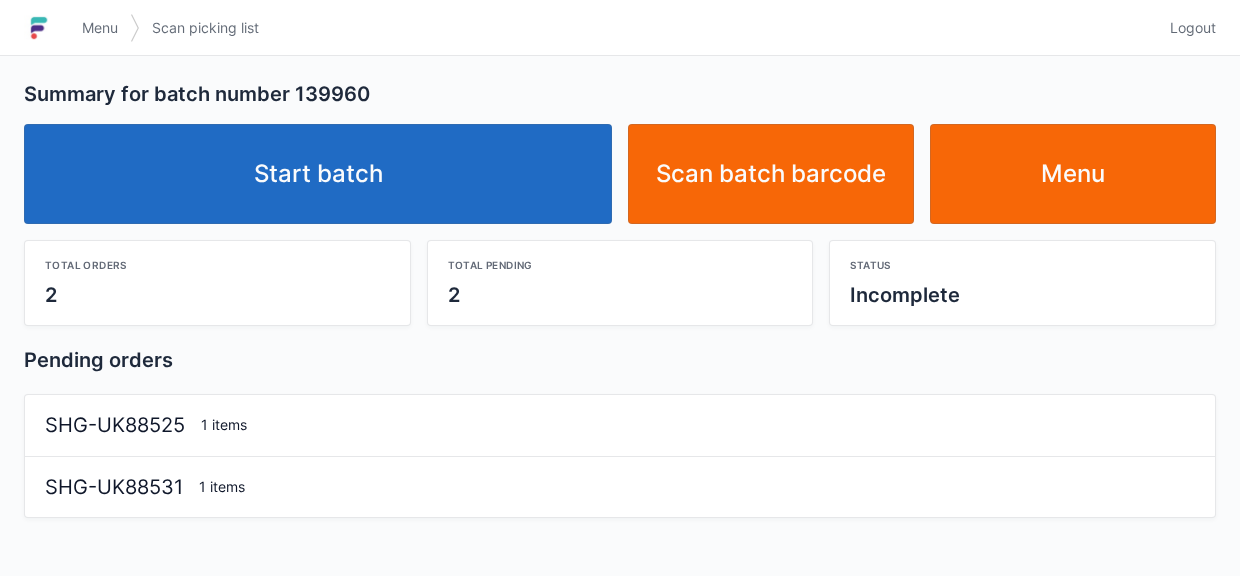 click on "Start batch" at bounding box center (318, 174) 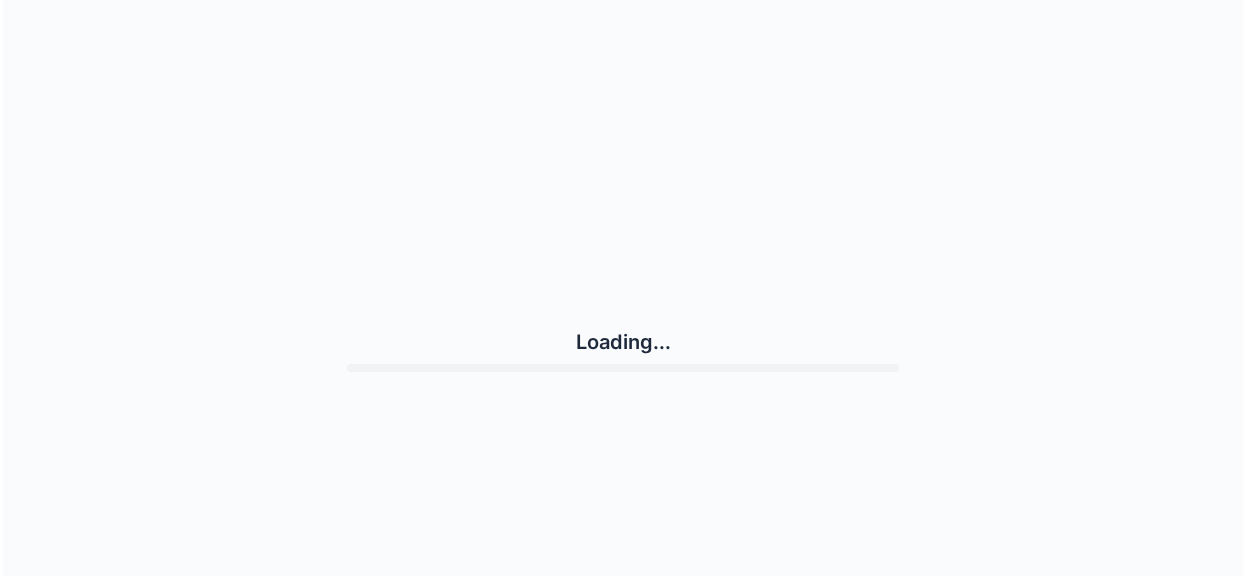 scroll, scrollTop: 0, scrollLeft: 0, axis: both 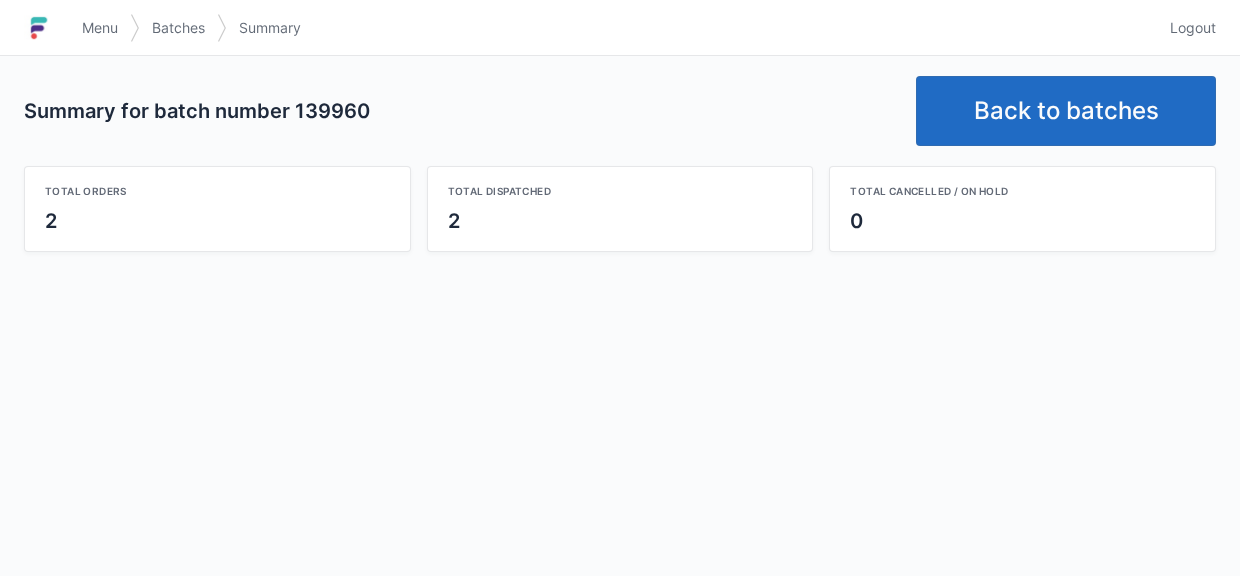 click on "Back to batches" at bounding box center (1066, 111) 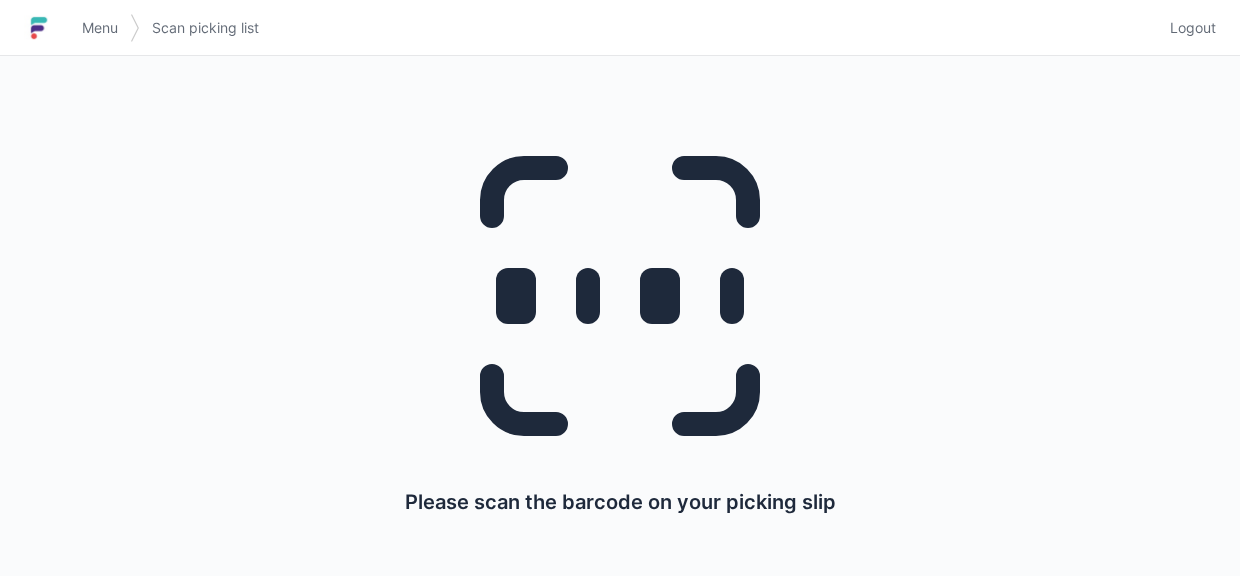 scroll, scrollTop: 0, scrollLeft: 0, axis: both 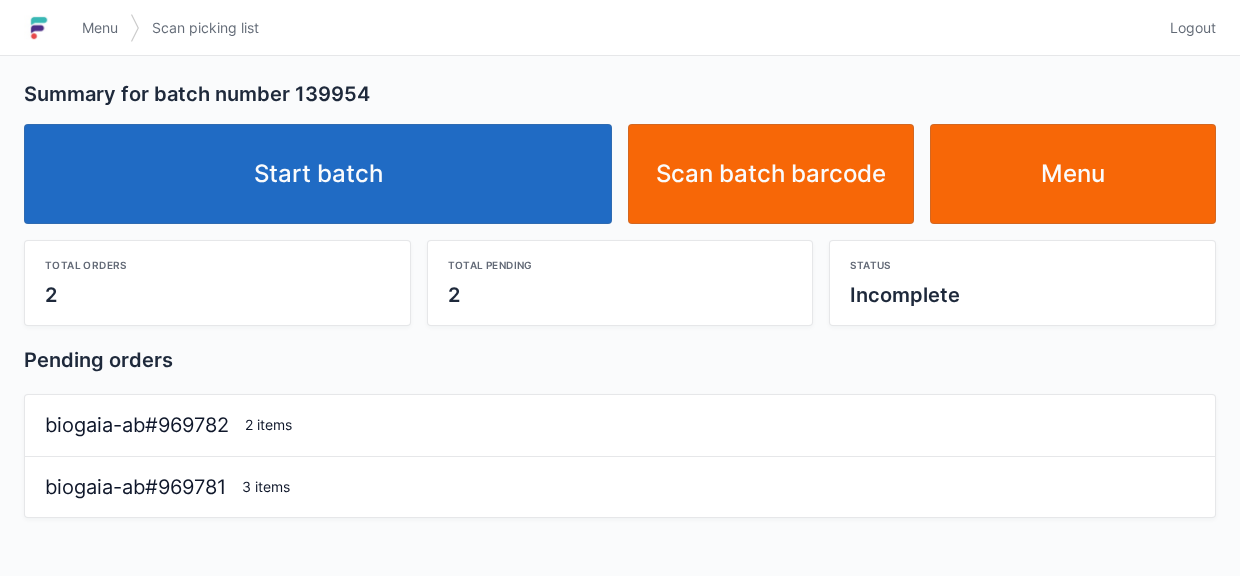 click on "Start batch" at bounding box center [318, 174] 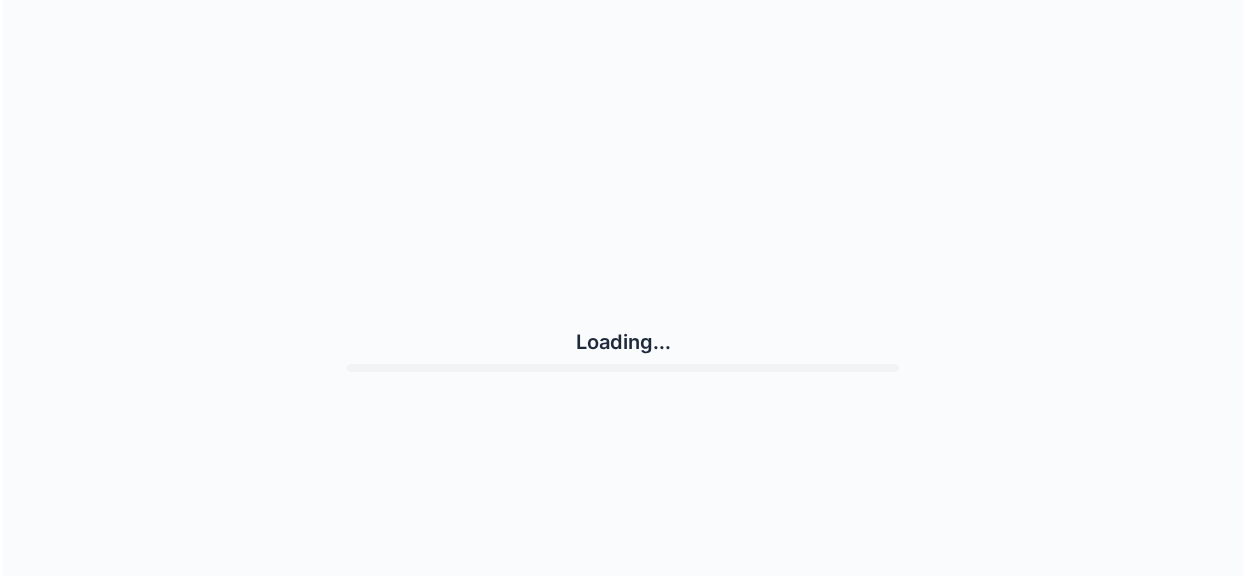 scroll, scrollTop: 0, scrollLeft: 0, axis: both 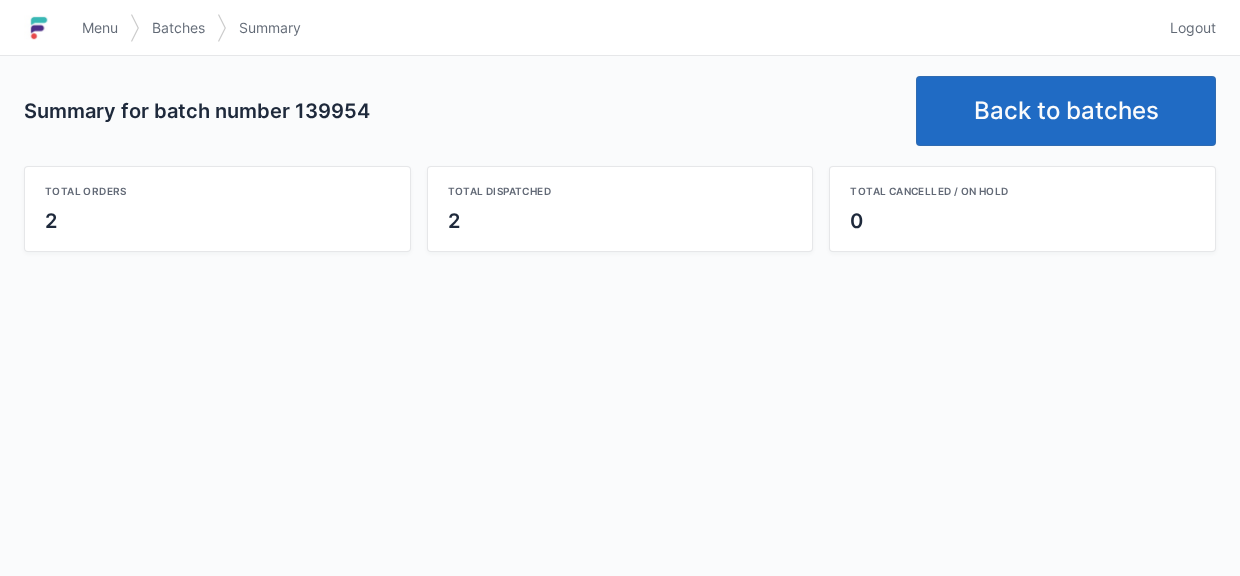 click on "Back to batches" at bounding box center (1066, 111) 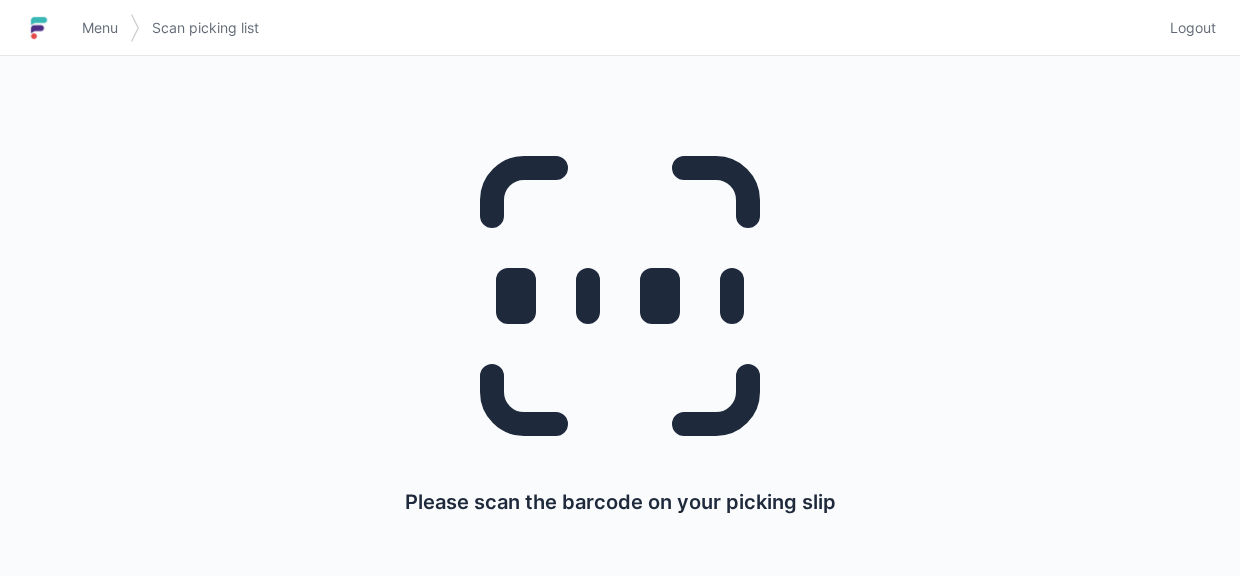 scroll, scrollTop: 0, scrollLeft: 0, axis: both 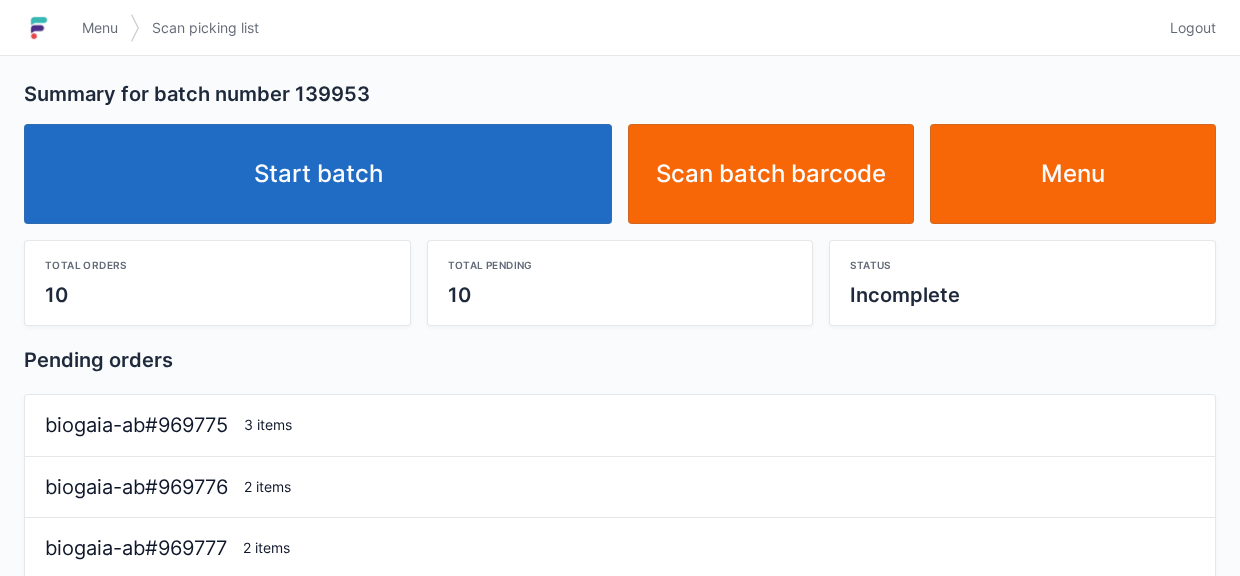 click on "Start batch" at bounding box center [318, 174] 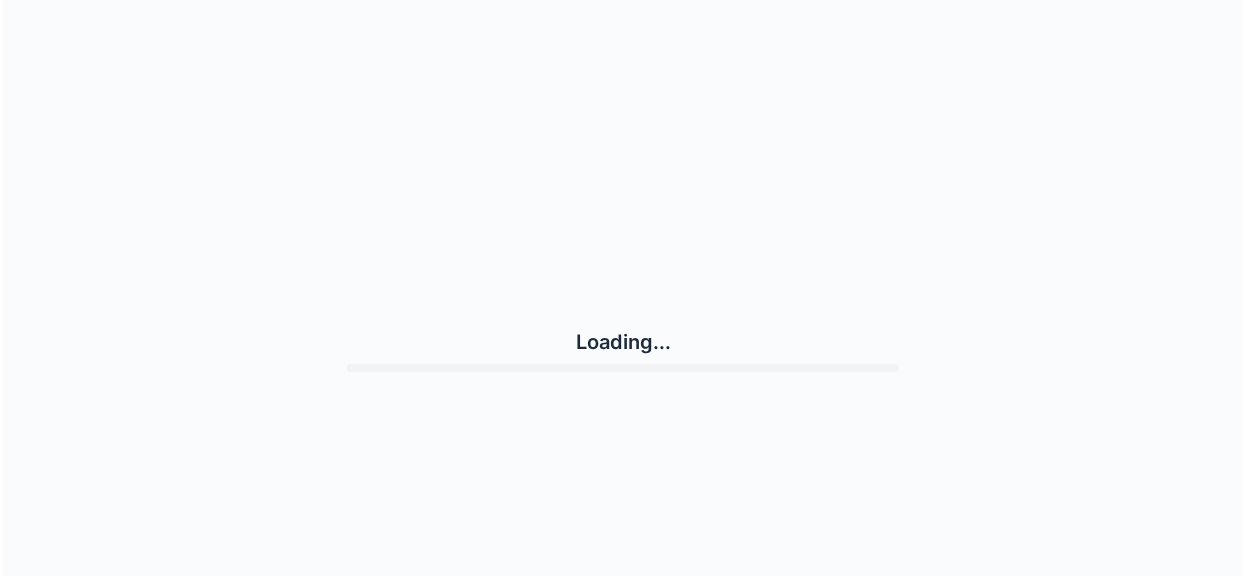 scroll, scrollTop: 0, scrollLeft: 0, axis: both 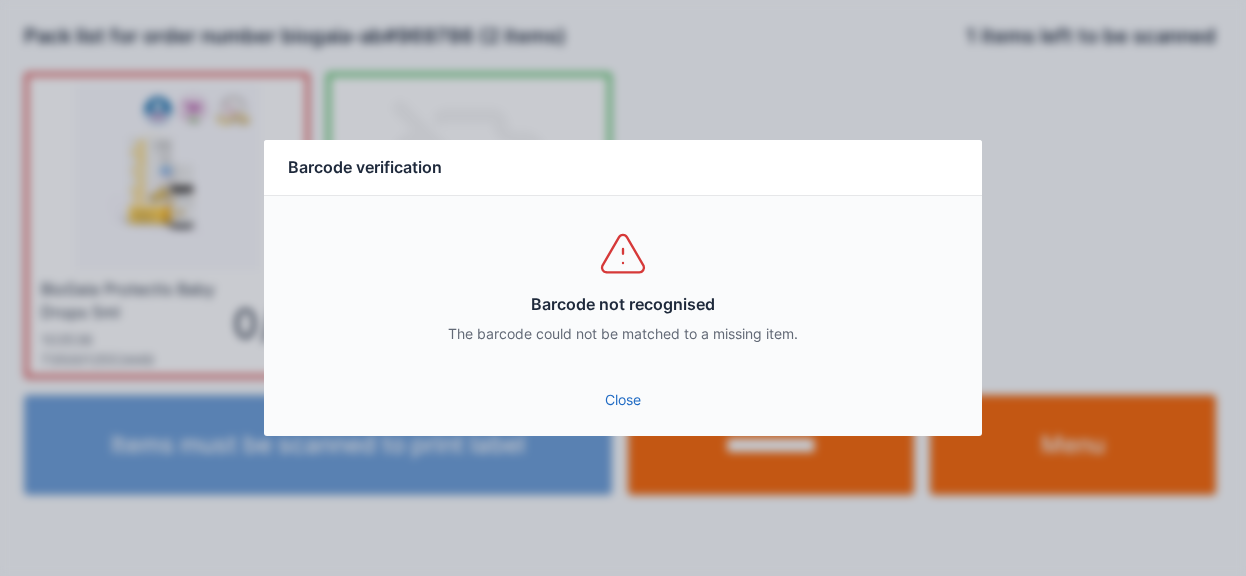click on "Close" at bounding box center [623, 400] 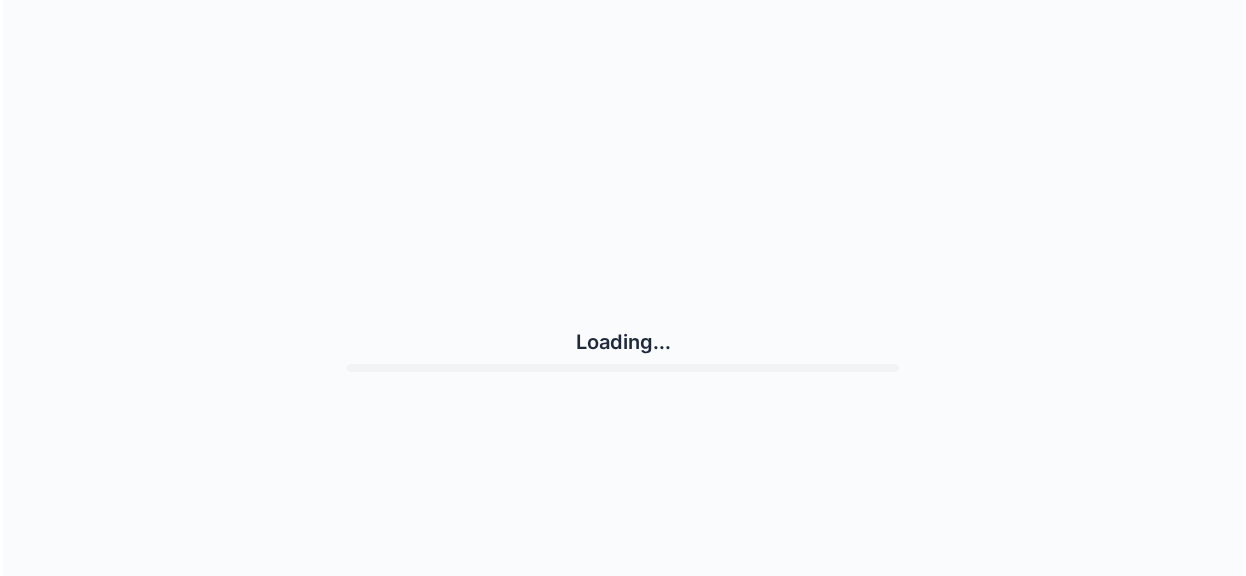 scroll, scrollTop: 0, scrollLeft: 0, axis: both 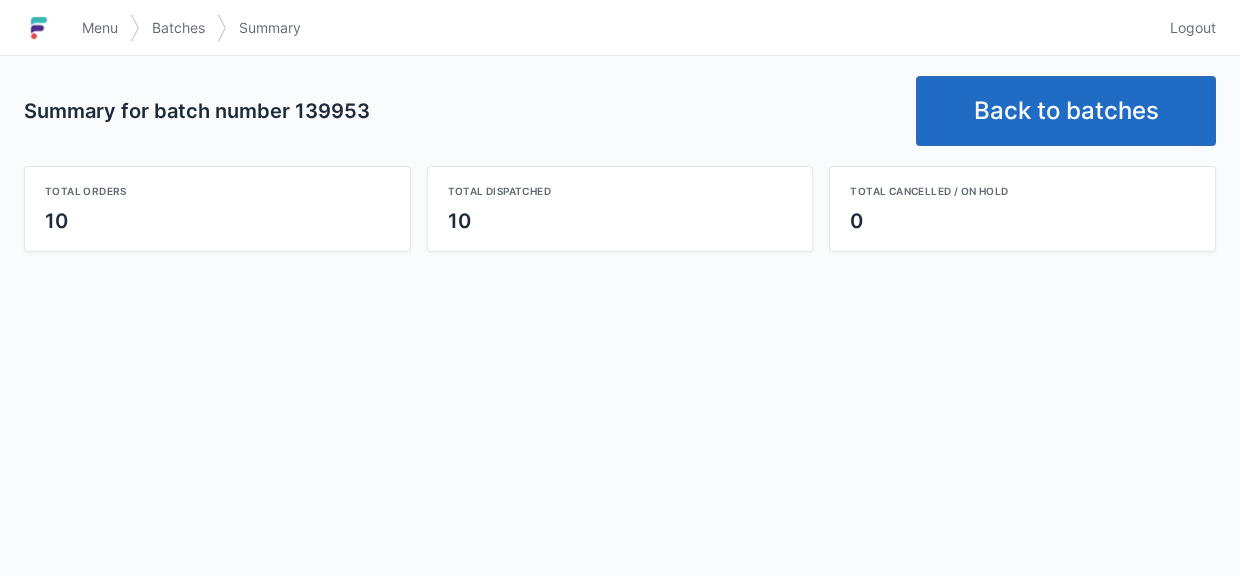 click on "Back to batches" at bounding box center [1066, 111] 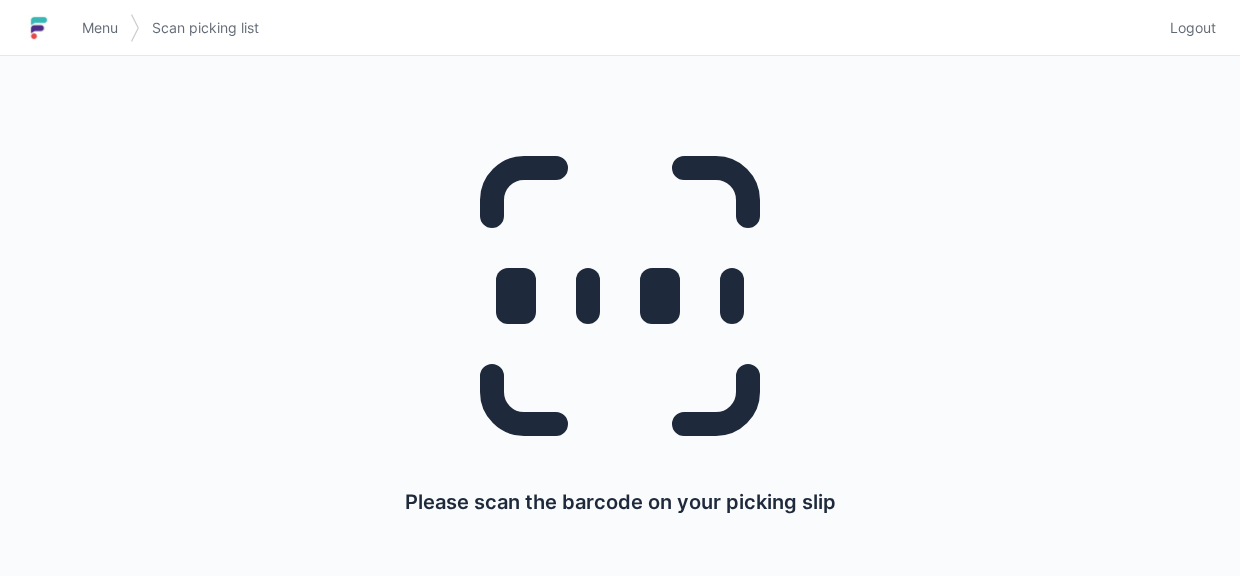 scroll, scrollTop: 0, scrollLeft: 0, axis: both 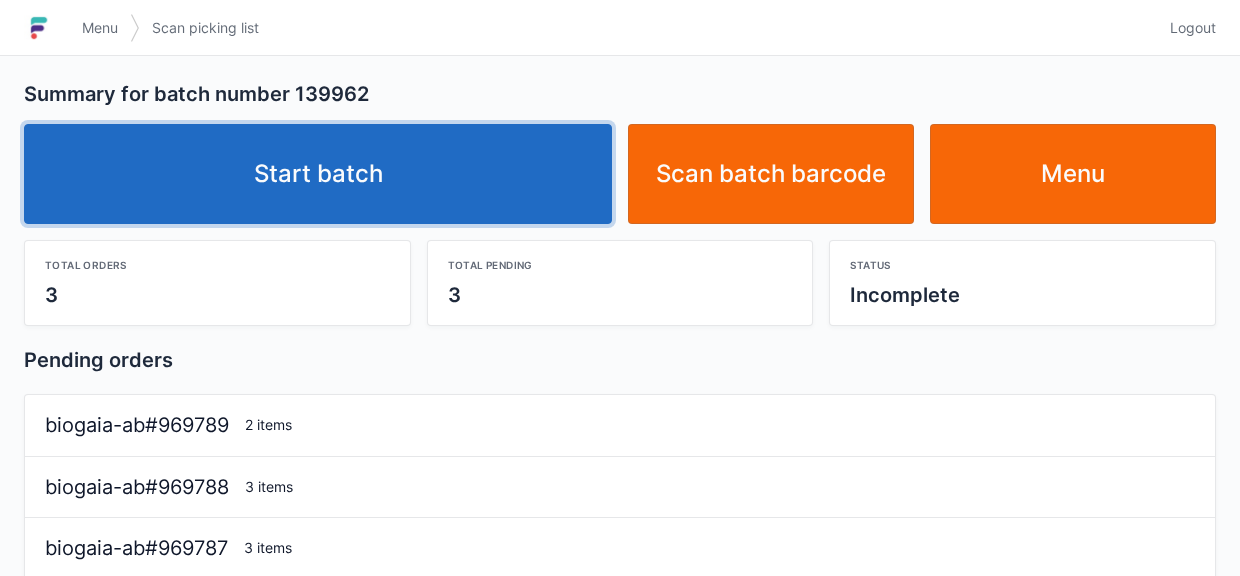 click on "Start batch" at bounding box center [318, 174] 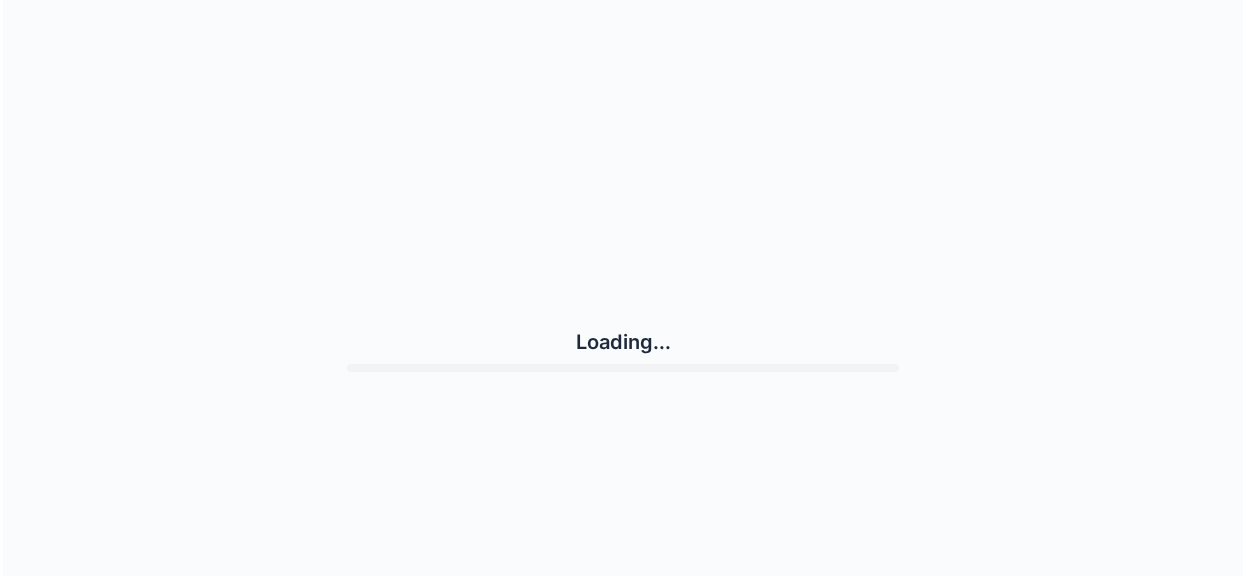 scroll, scrollTop: 0, scrollLeft: 0, axis: both 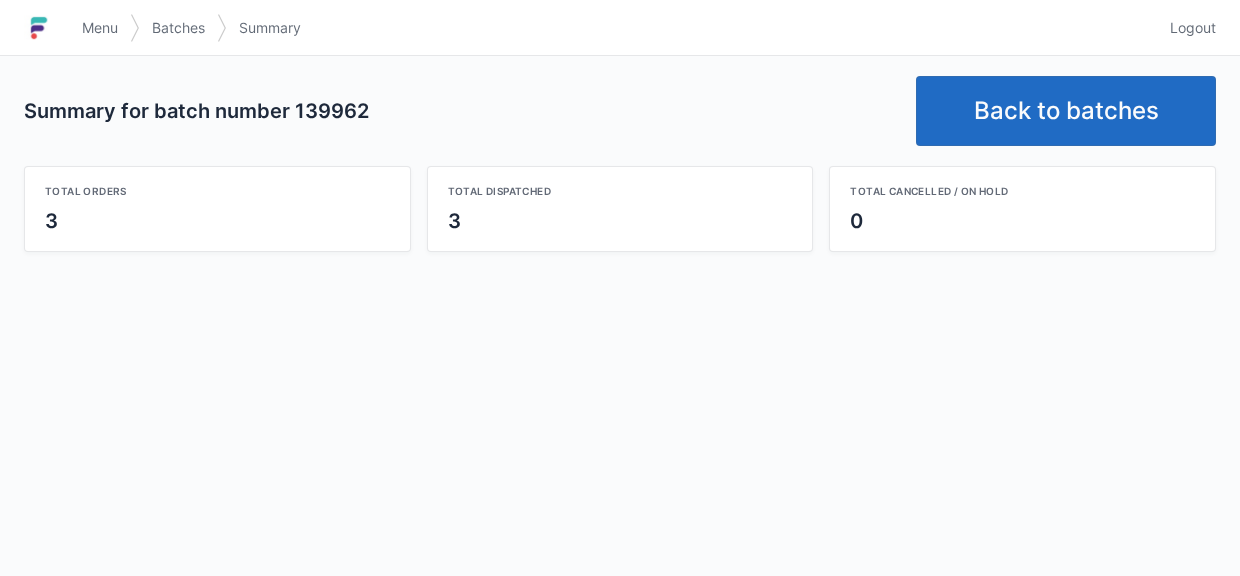 click on "Back to batches" at bounding box center (1066, 111) 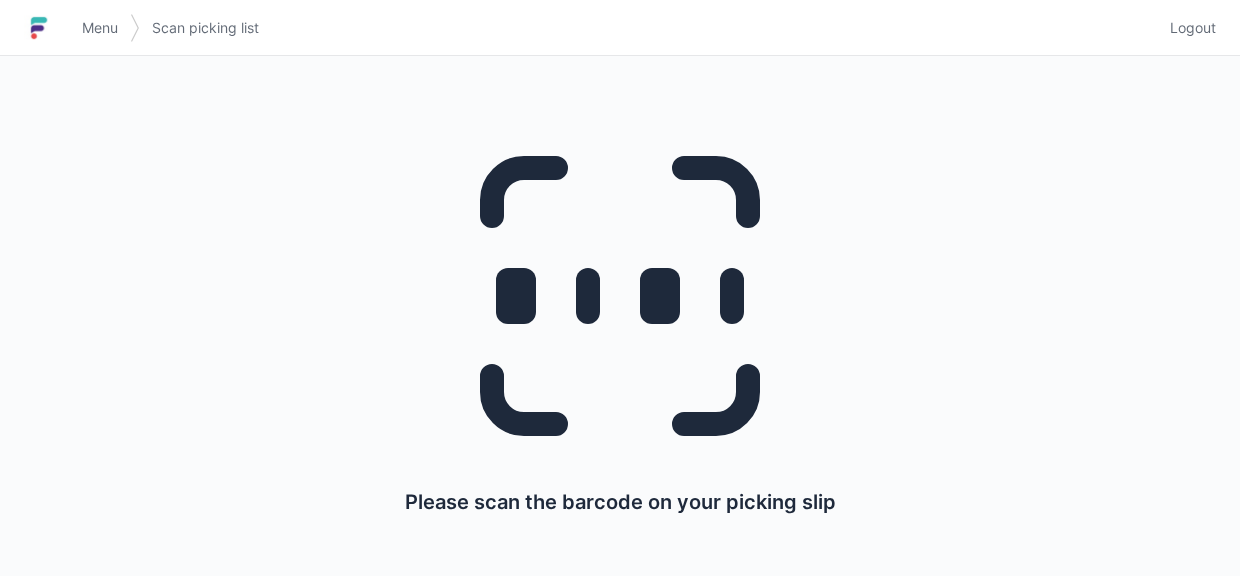 scroll, scrollTop: 0, scrollLeft: 0, axis: both 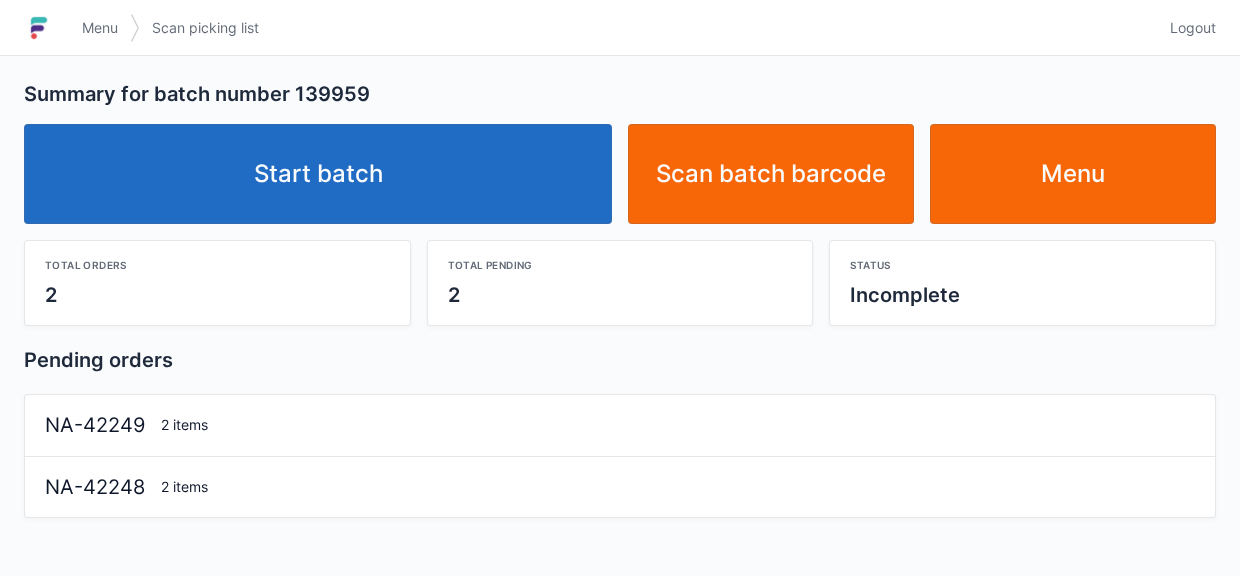 click on "Start batch" at bounding box center [318, 174] 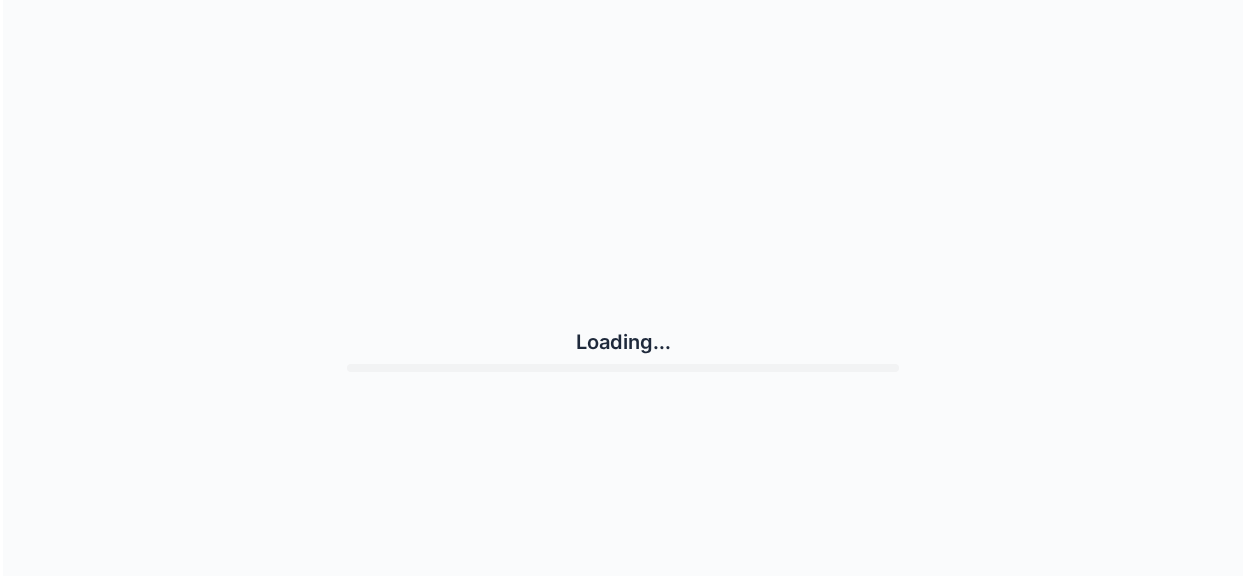 scroll, scrollTop: 0, scrollLeft: 0, axis: both 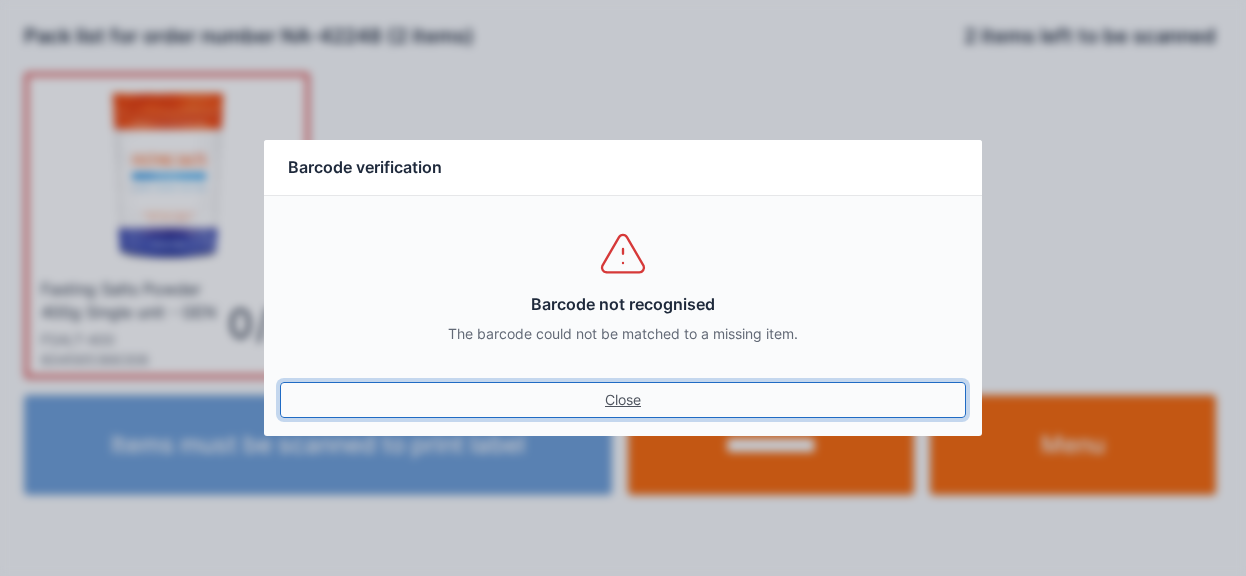 click on "Close" at bounding box center [623, 400] 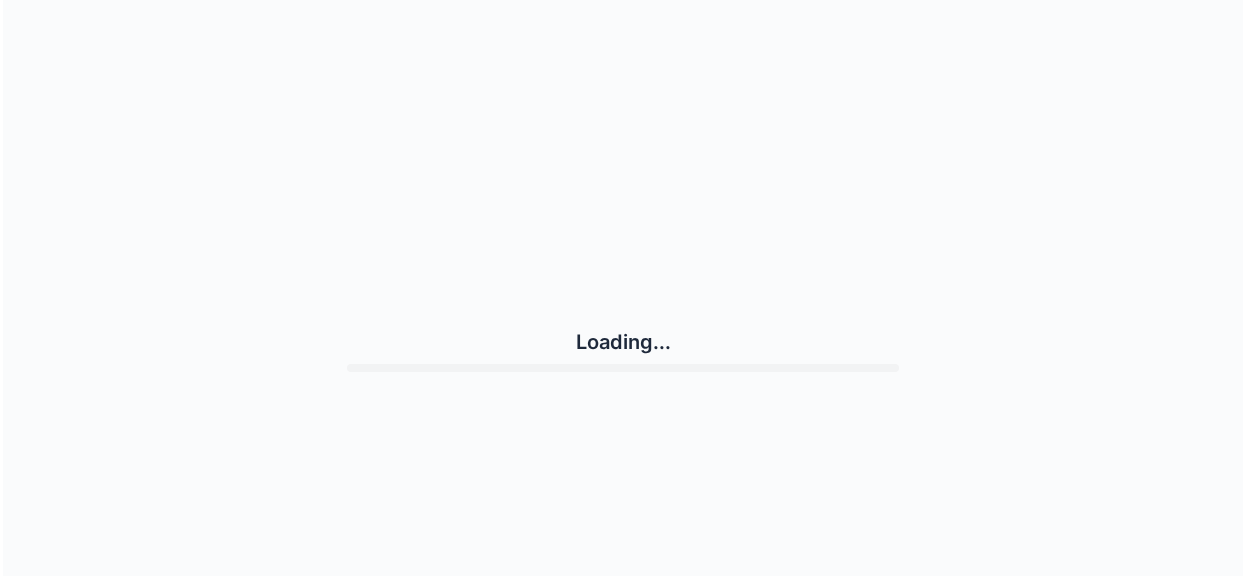 scroll, scrollTop: 0, scrollLeft: 0, axis: both 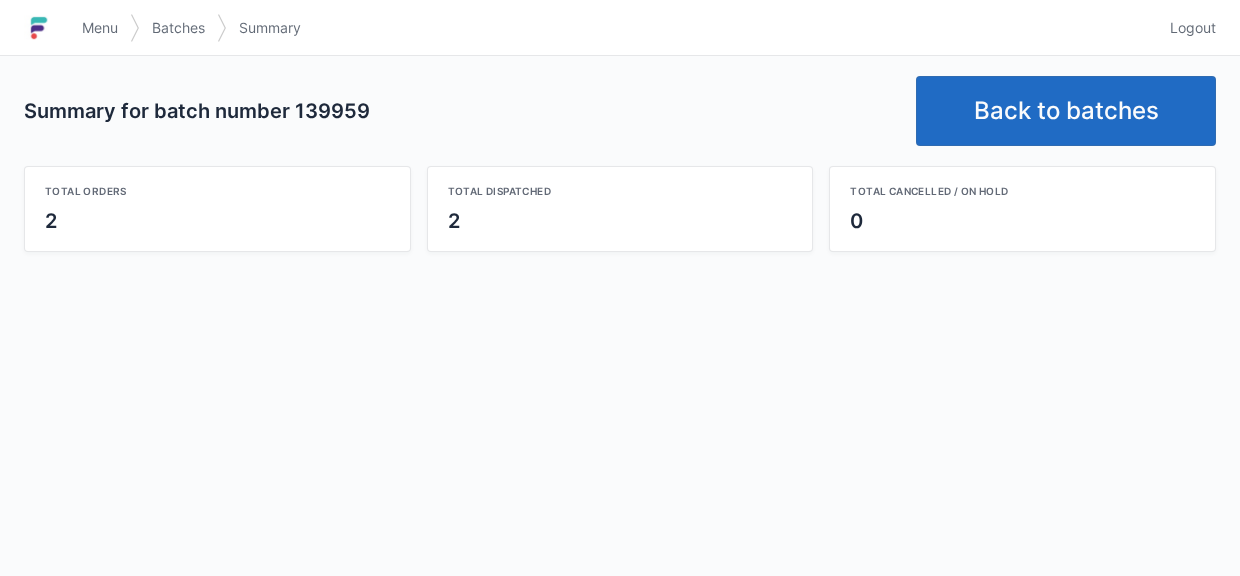 click on "Back to batches" at bounding box center (1066, 111) 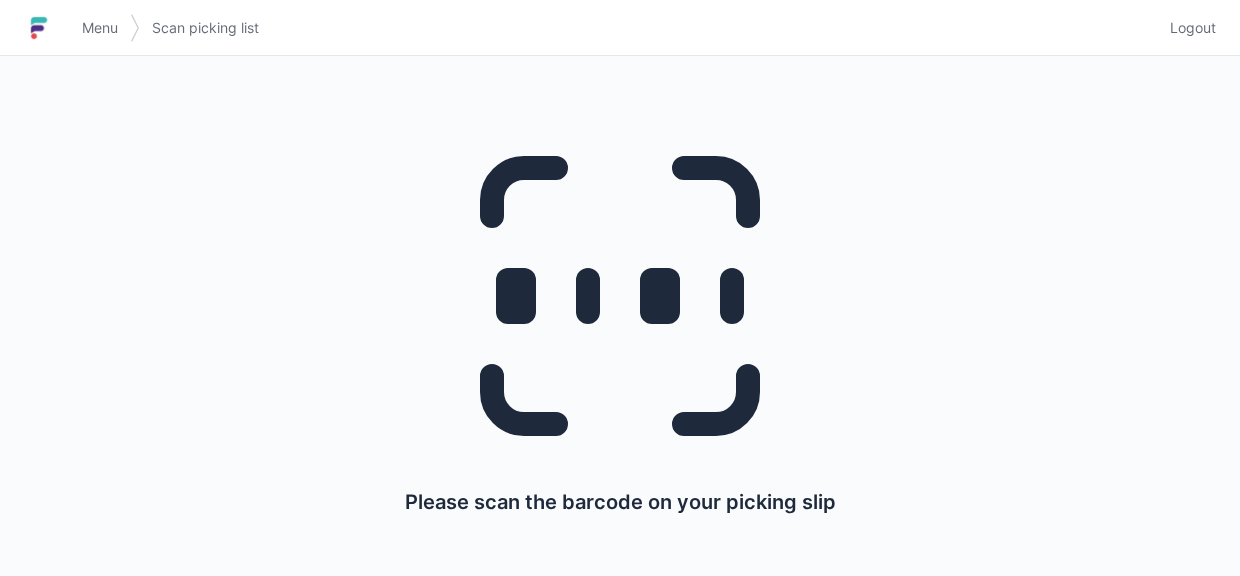 scroll, scrollTop: 0, scrollLeft: 0, axis: both 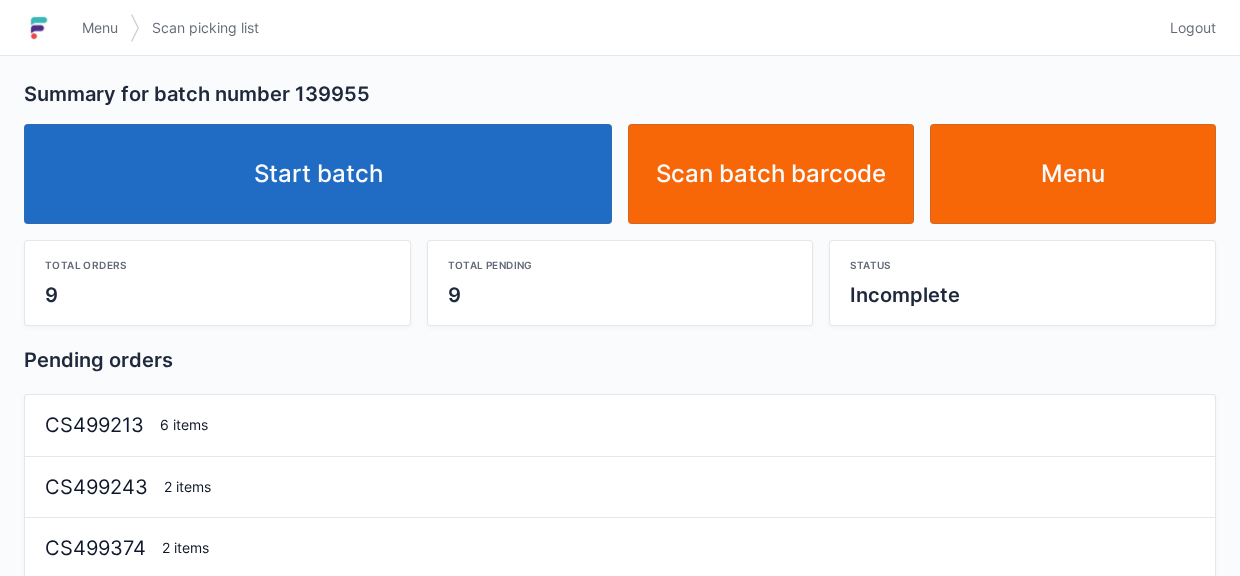 click on "Start batch" at bounding box center (318, 174) 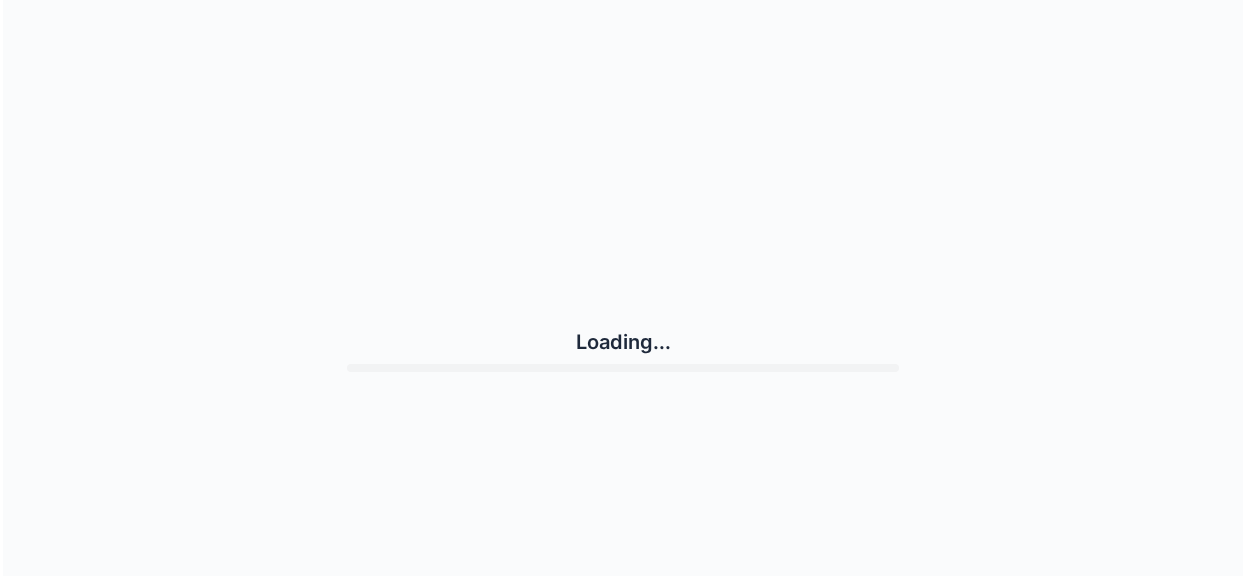 scroll, scrollTop: 0, scrollLeft: 0, axis: both 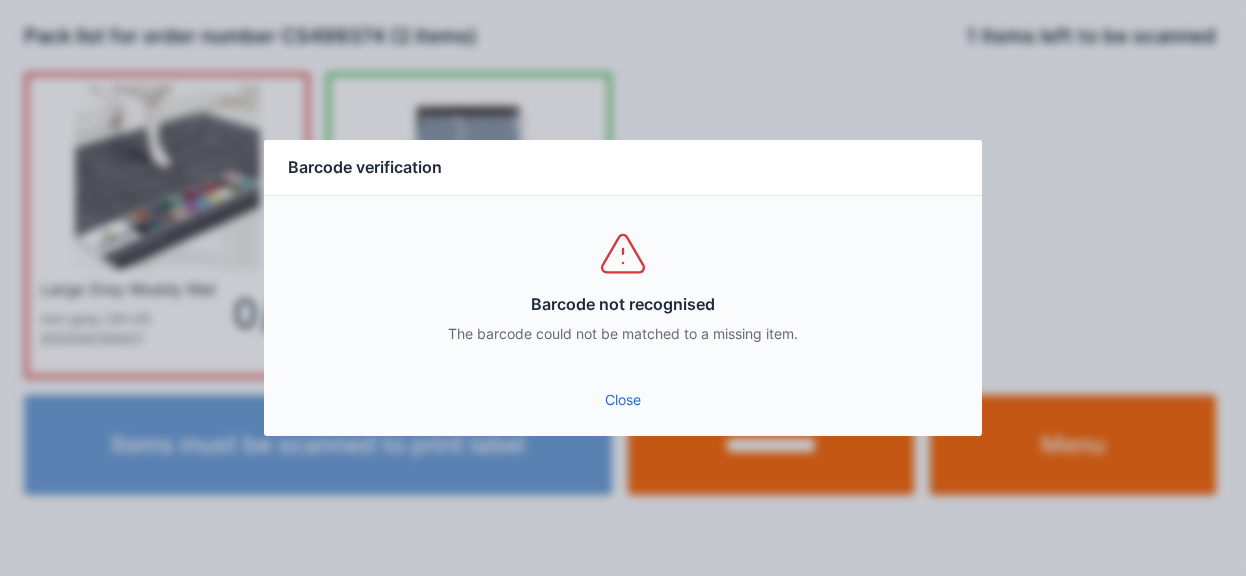 click on "Barcode not recognised The barcode could not be matched to a missing item." at bounding box center (623, 286) 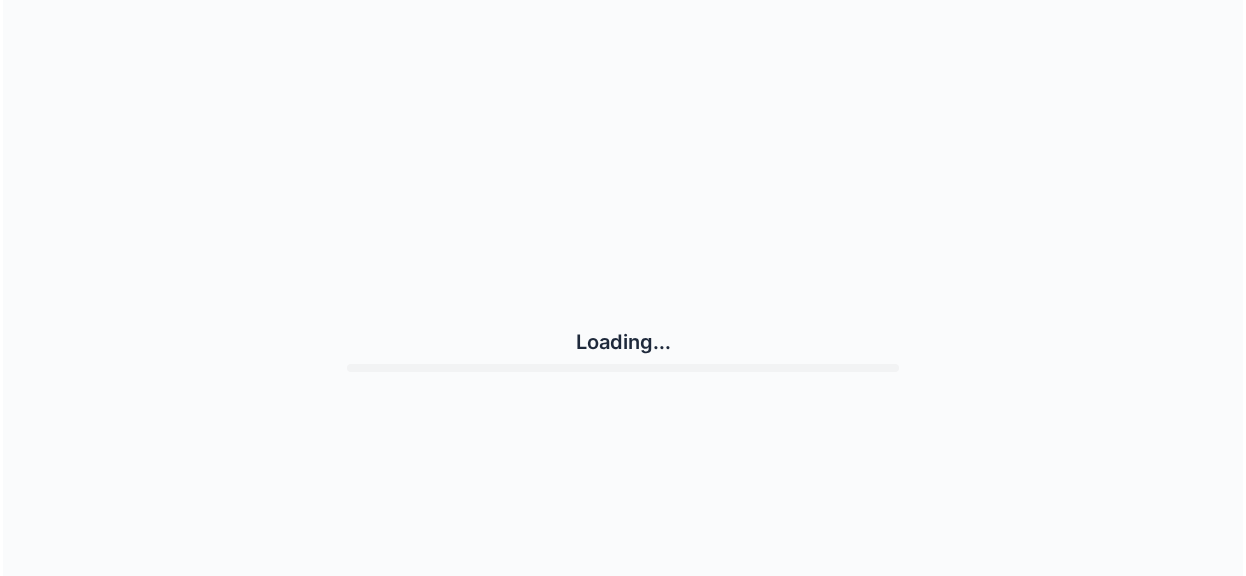 scroll, scrollTop: 0, scrollLeft: 0, axis: both 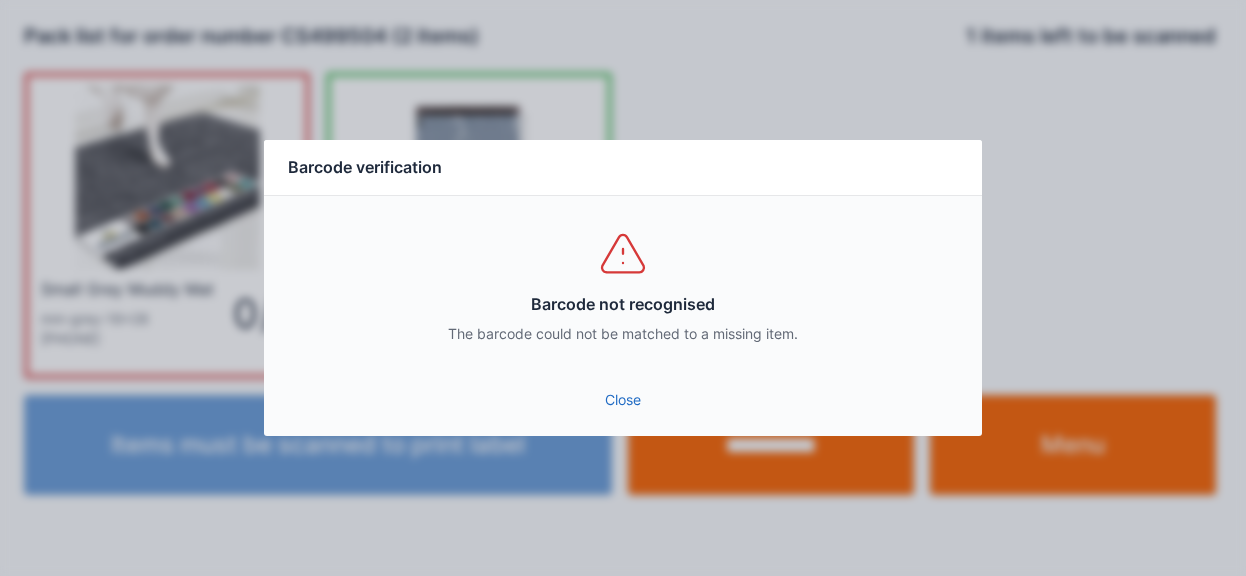 click on "Close" at bounding box center [623, 400] 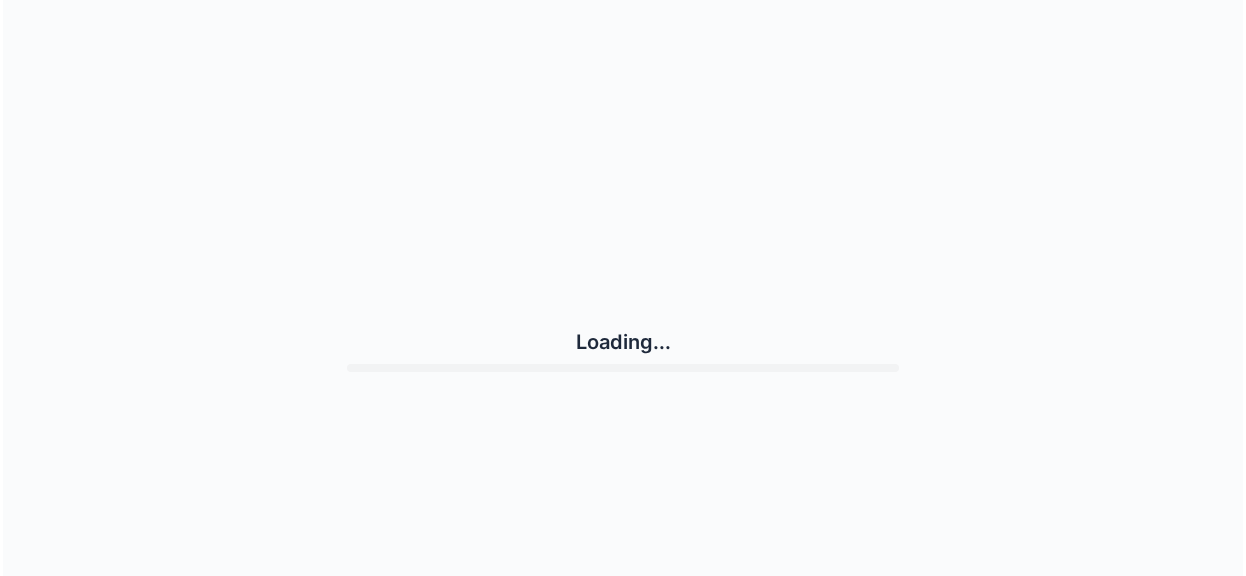 scroll, scrollTop: 0, scrollLeft: 0, axis: both 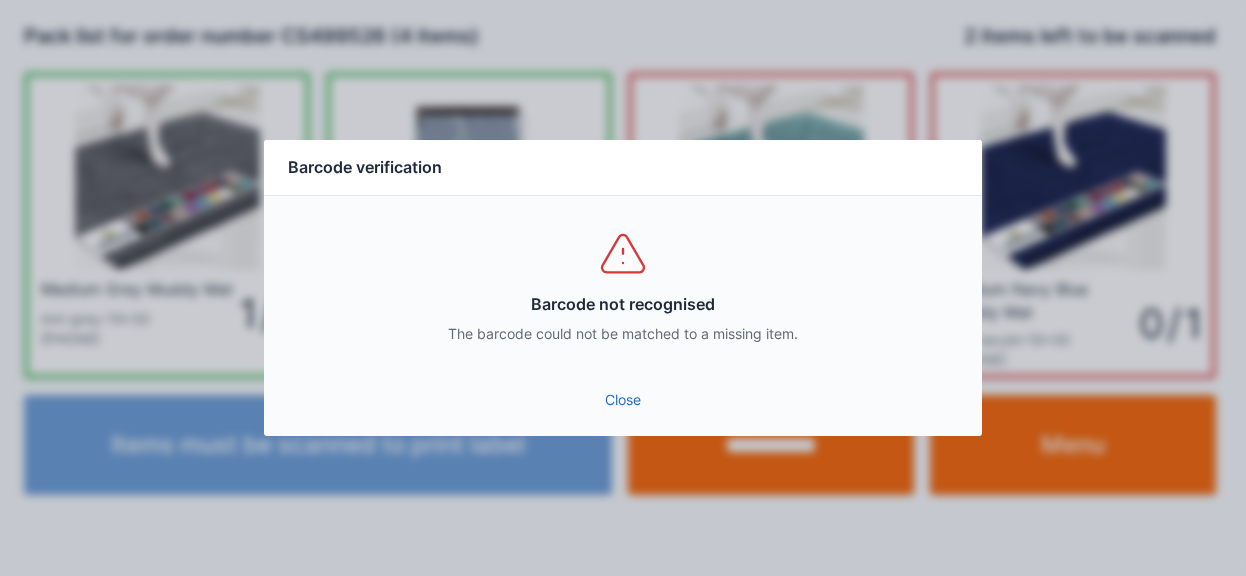 click on "Close" at bounding box center [623, 400] 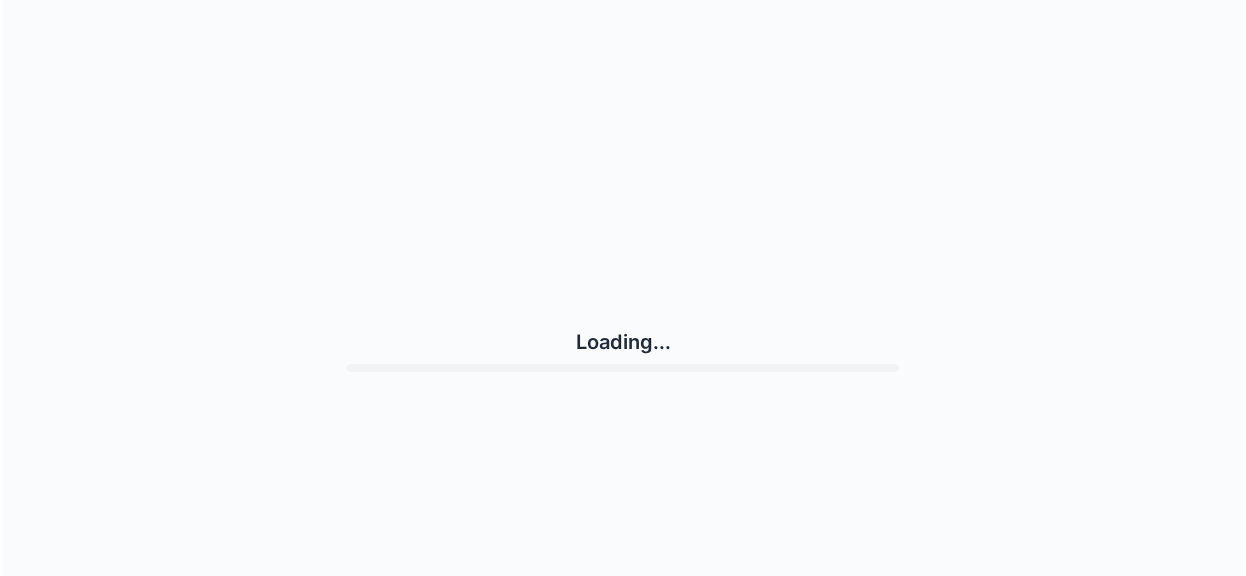 scroll, scrollTop: 0, scrollLeft: 0, axis: both 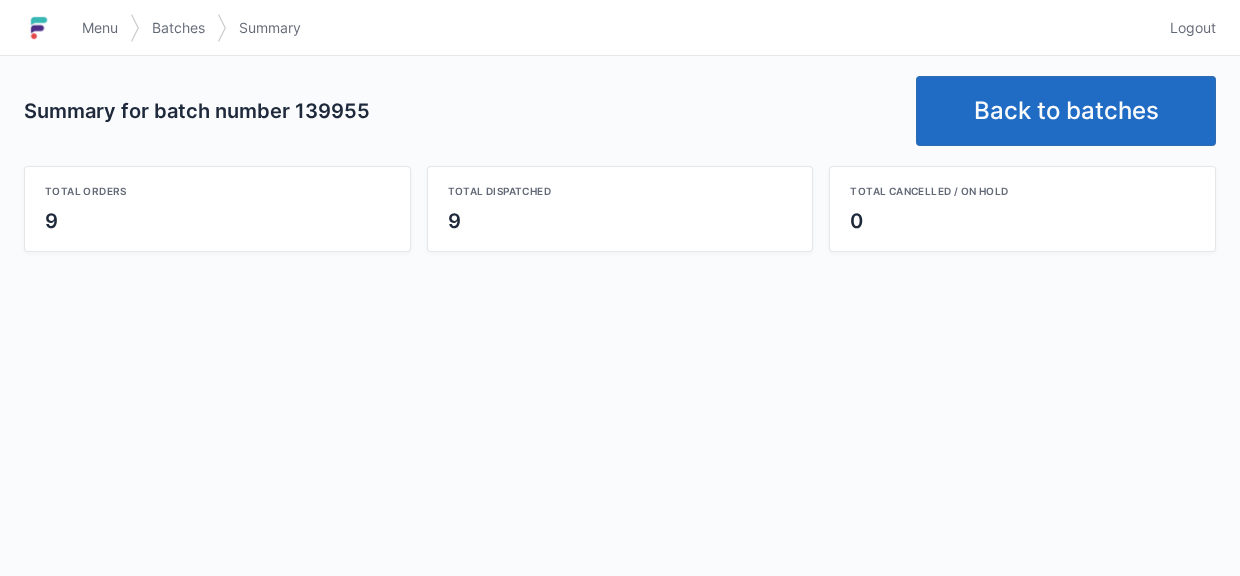 click on "Total cancelled / on hold 0" at bounding box center [1022, 209] 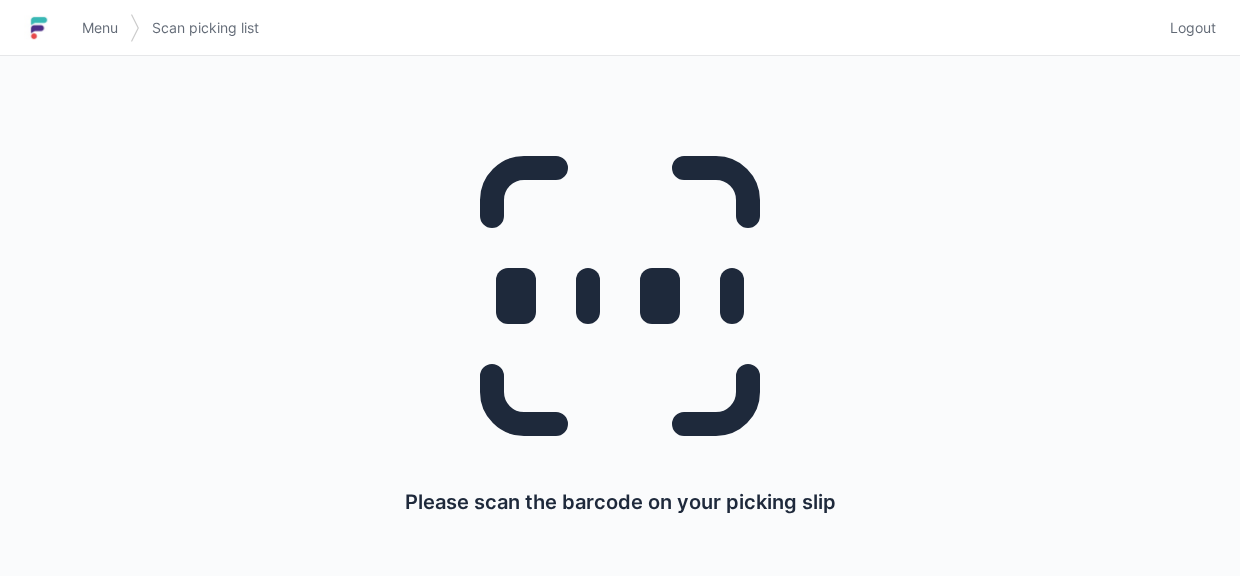 scroll, scrollTop: 0, scrollLeft: 0, axis: both 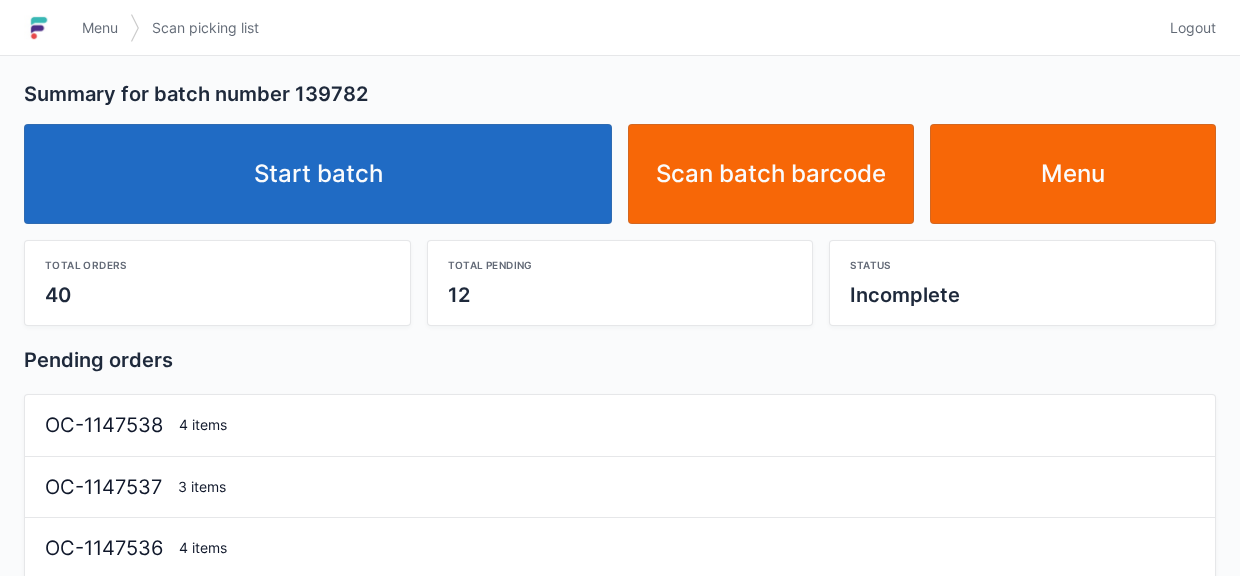 click on "Start batch" at bounding box center [318, 174] 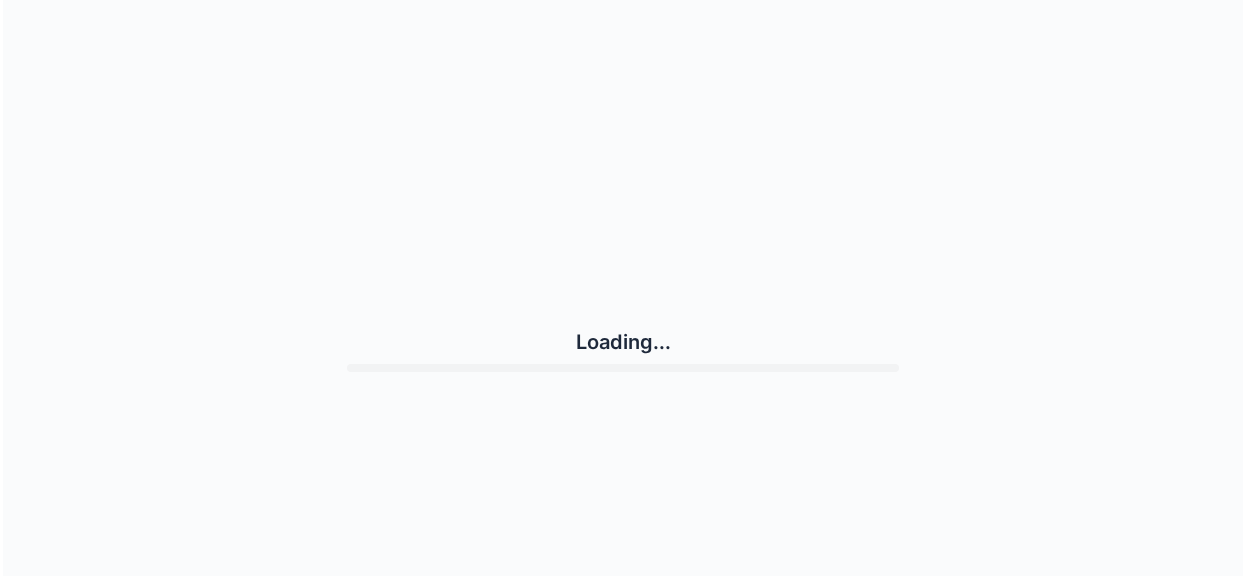 scroll, scrollTop: 0, scrollLeft: 0, axis: both 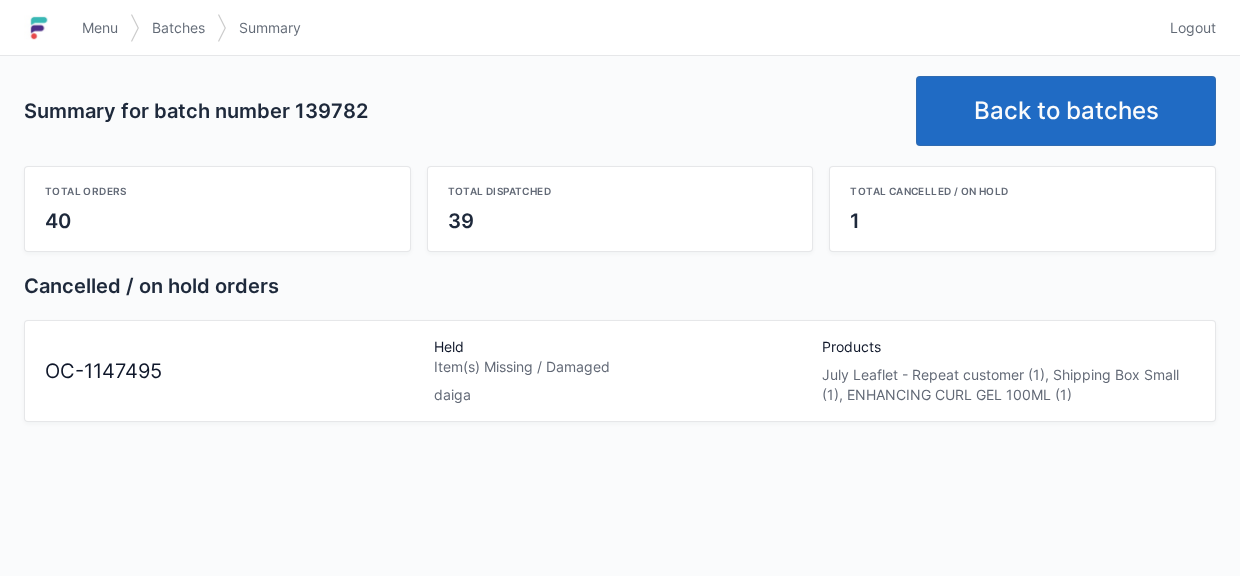 click on "Back to batches" at bounding box center (1066, 111) 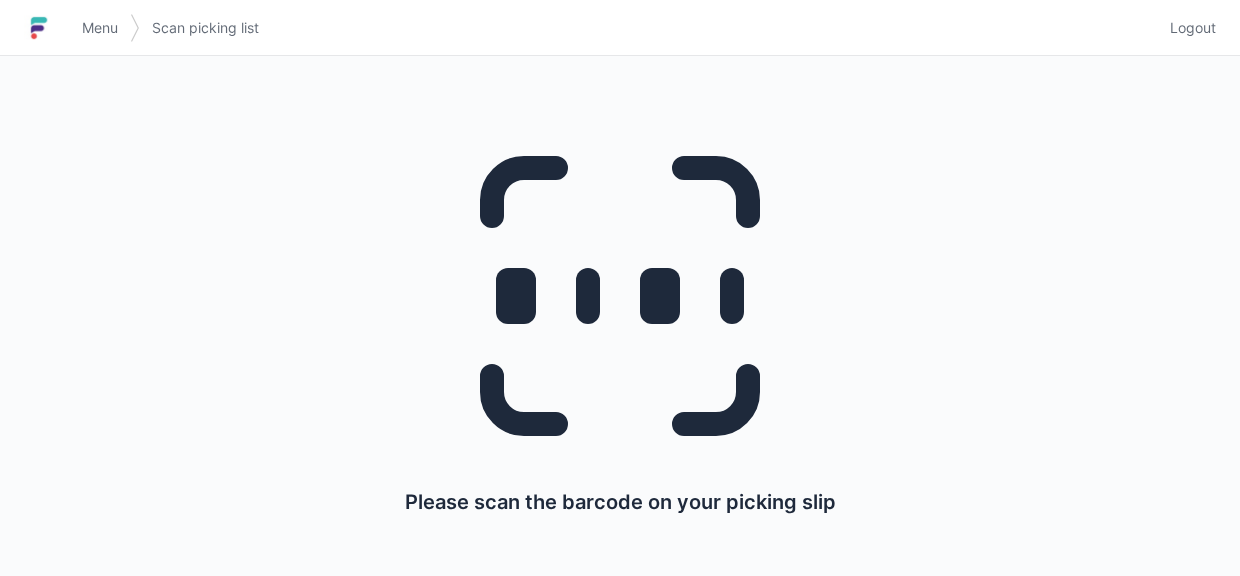 scroll, scrollTop: 0, scrollLeft: 0, axis: both 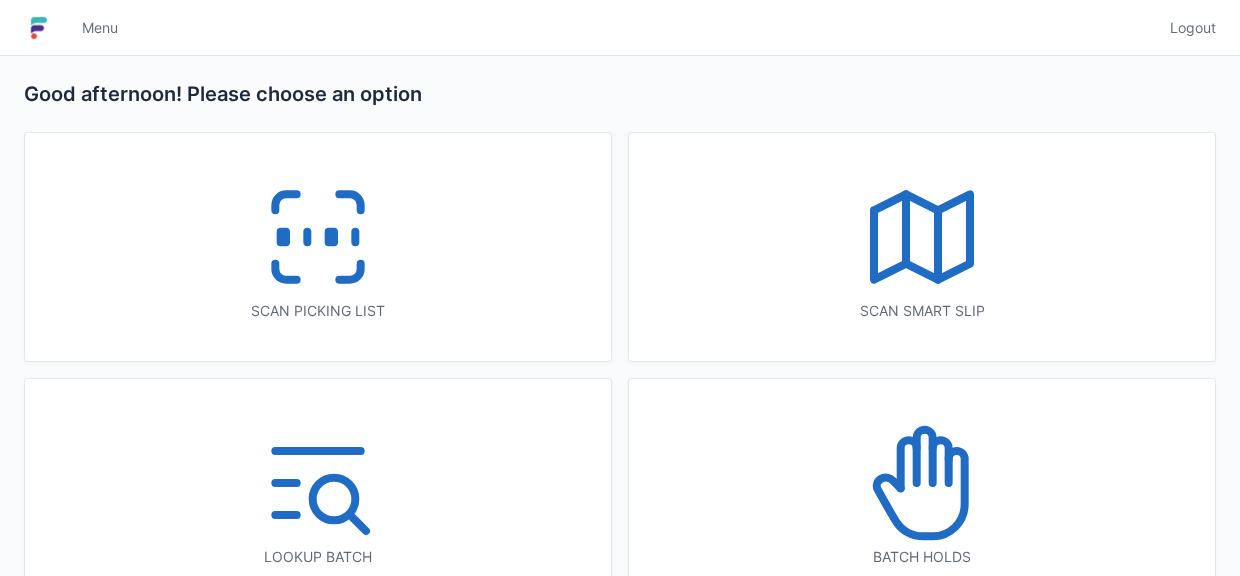 click 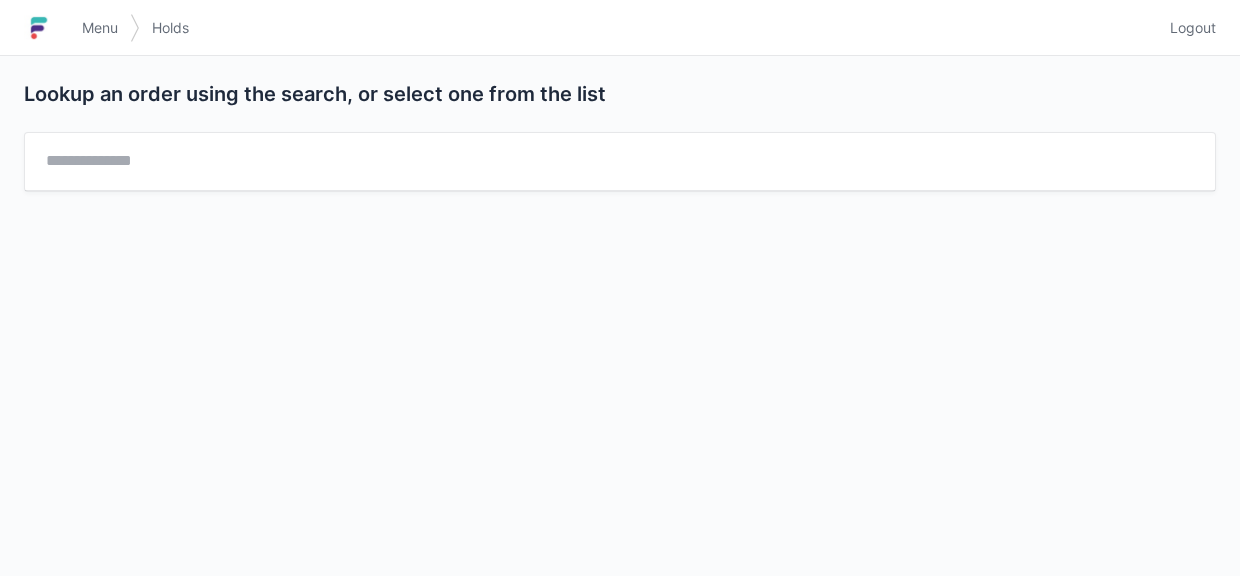 scroll, scrollTop: 0, scrollLeft: 0, axis: both 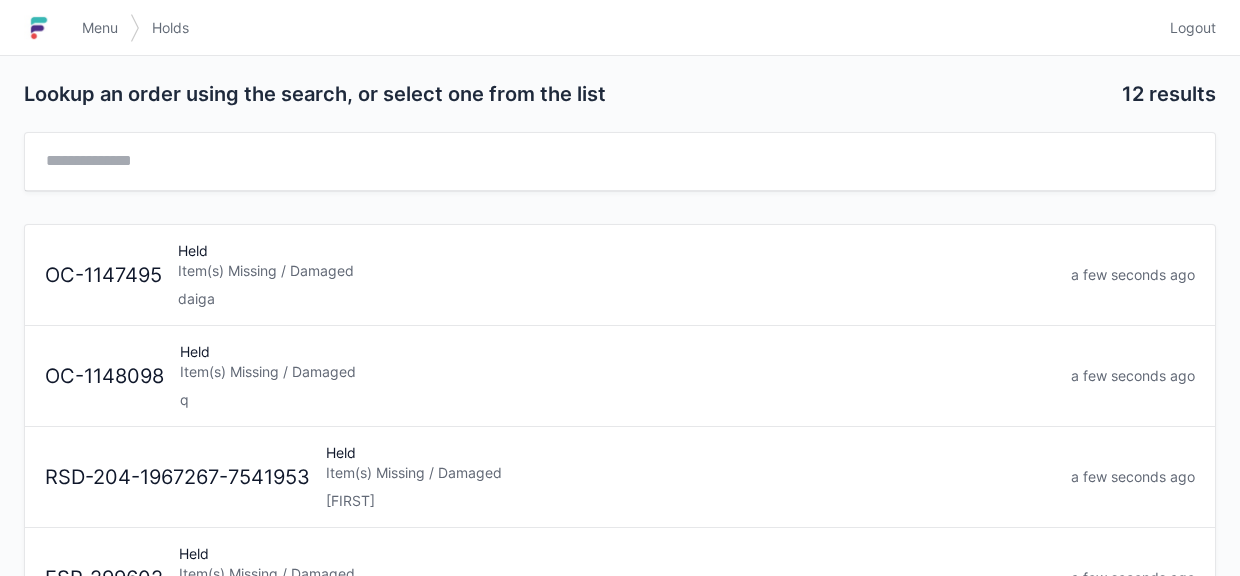 click on "Item(s) Missing / Damaged" at bounding box center (616, 271) 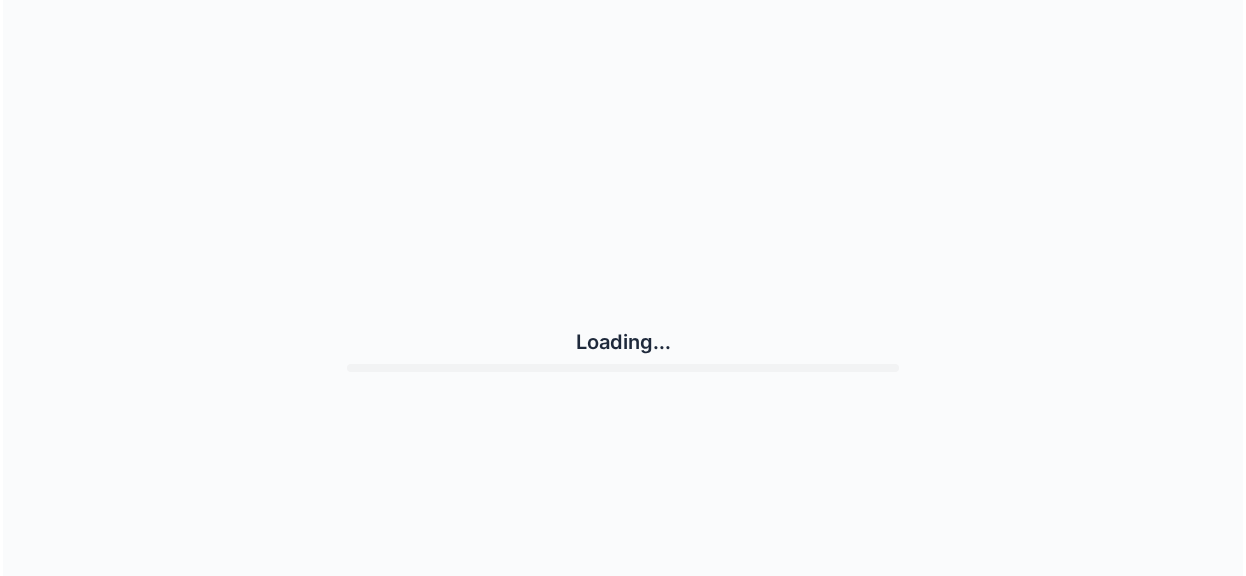 scroll, scrollTop: 0, scrollLeft: 0, axis: both 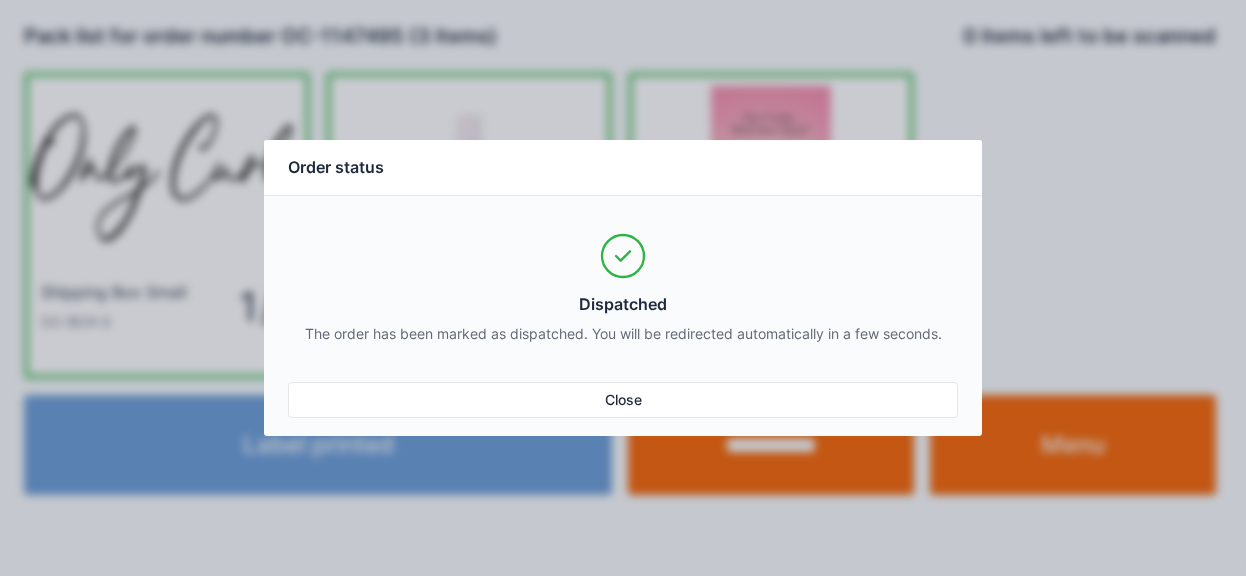 click on "Close" at bounding box center (623, 400) 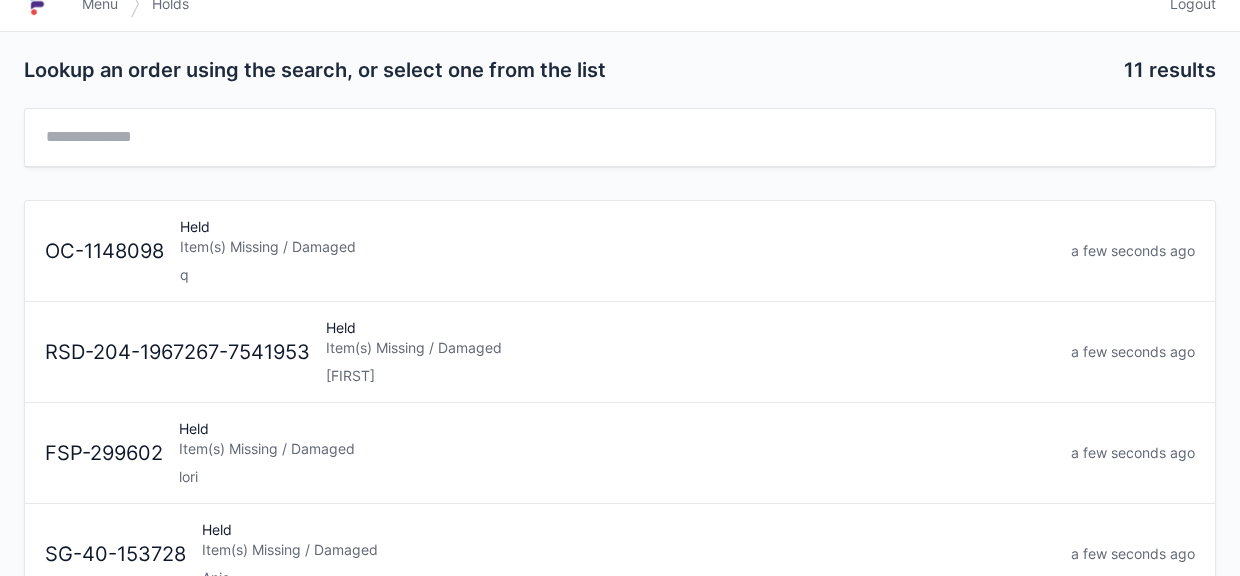 scroll, scrollTop: 0, scrollLeft: 0, axis: both 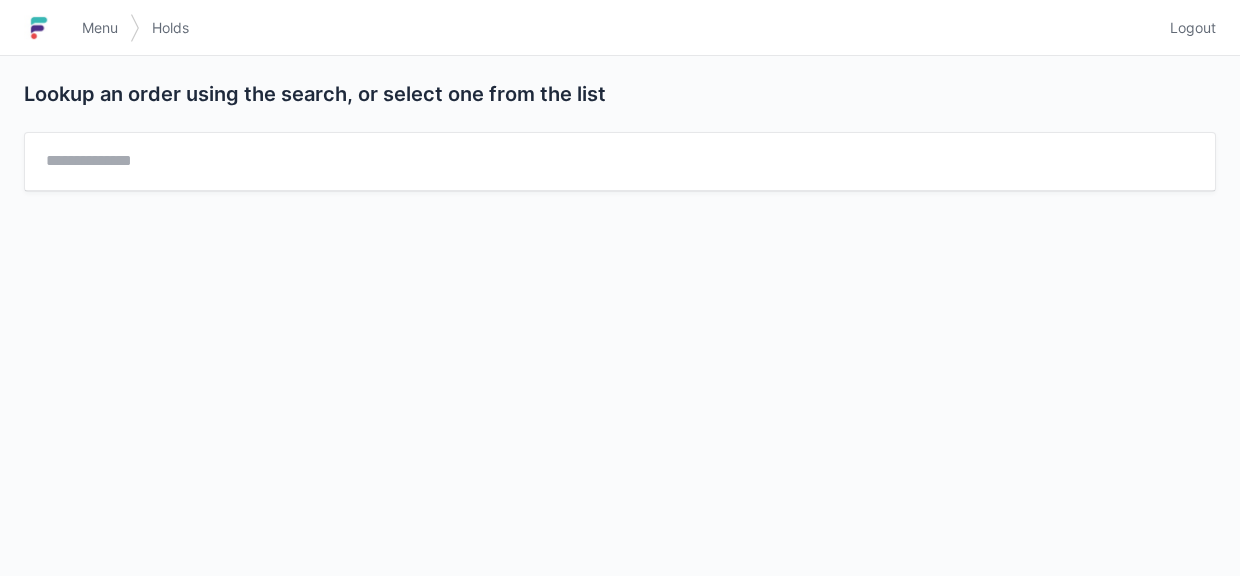 click on "Lookup an order using the search, or select one from the list" at bounding box center (620, 150) 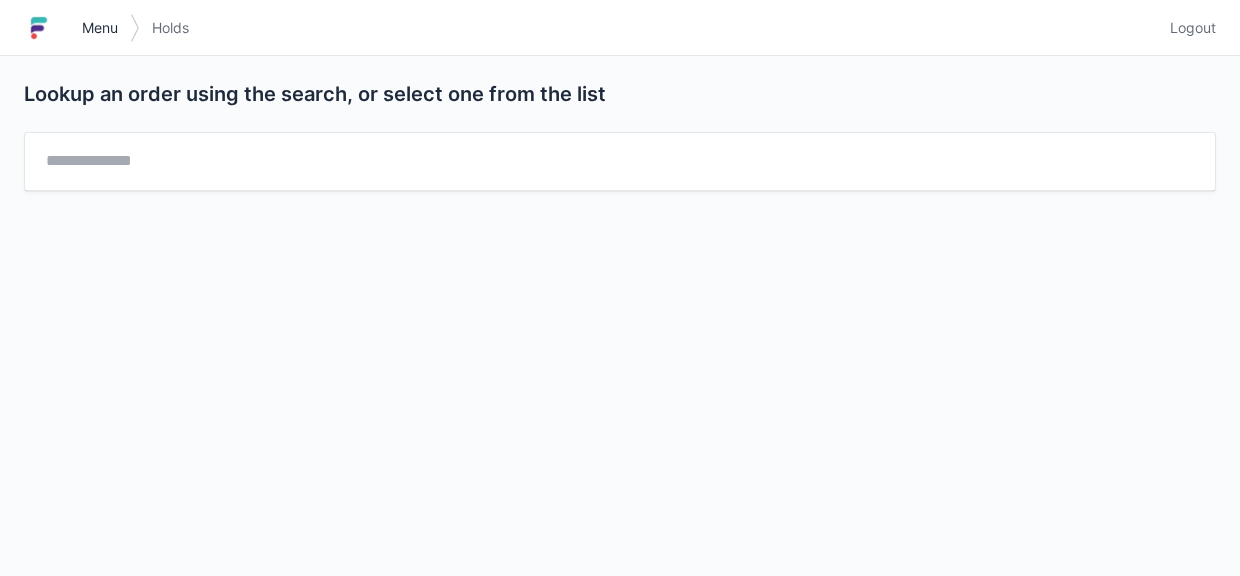 click on "Menu" at bounding box center (100, 28) 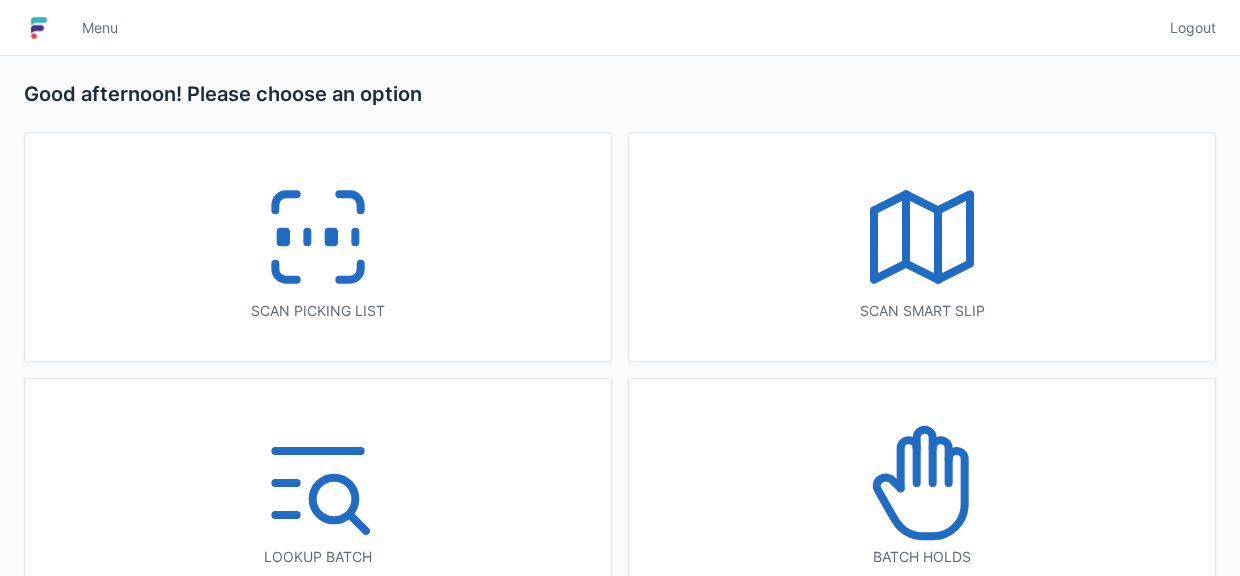 scroll, scrollTop: 0, scrollLeft: 0, axis: both 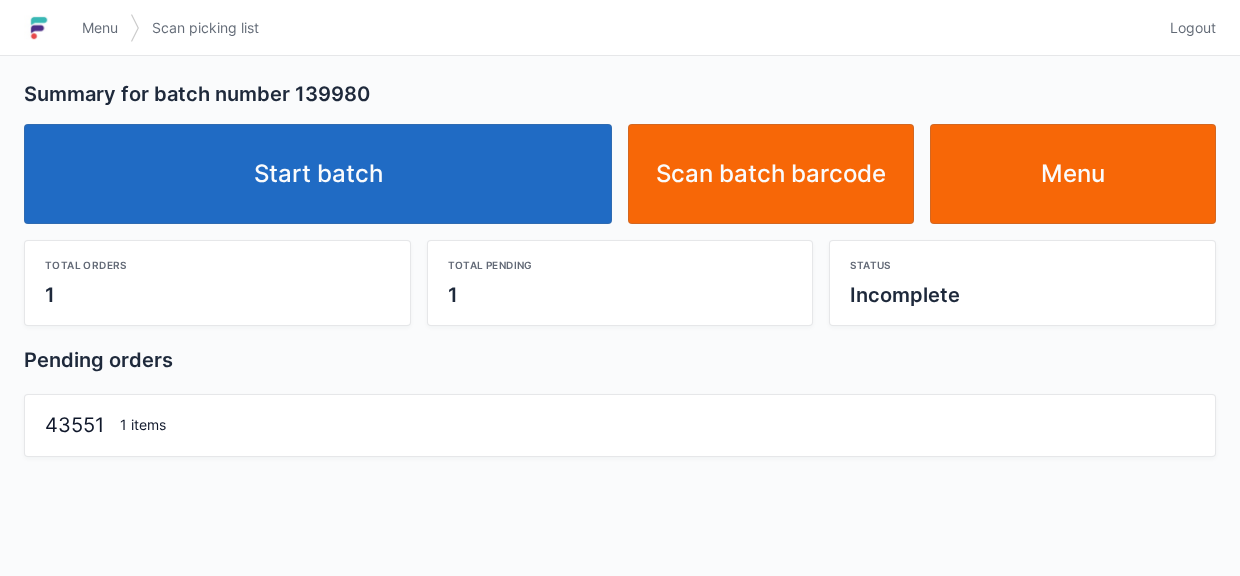 click on "Start batch" at bounding box center [318, 174] 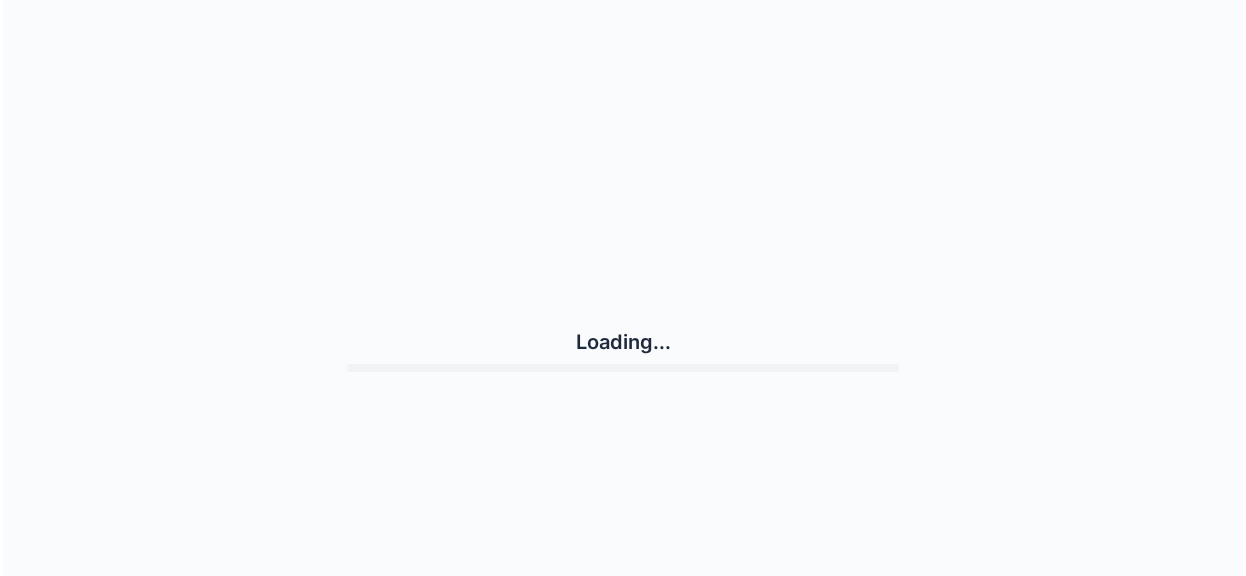 scroll, scrollTop: 0, scrollLeft: 0, axis: both 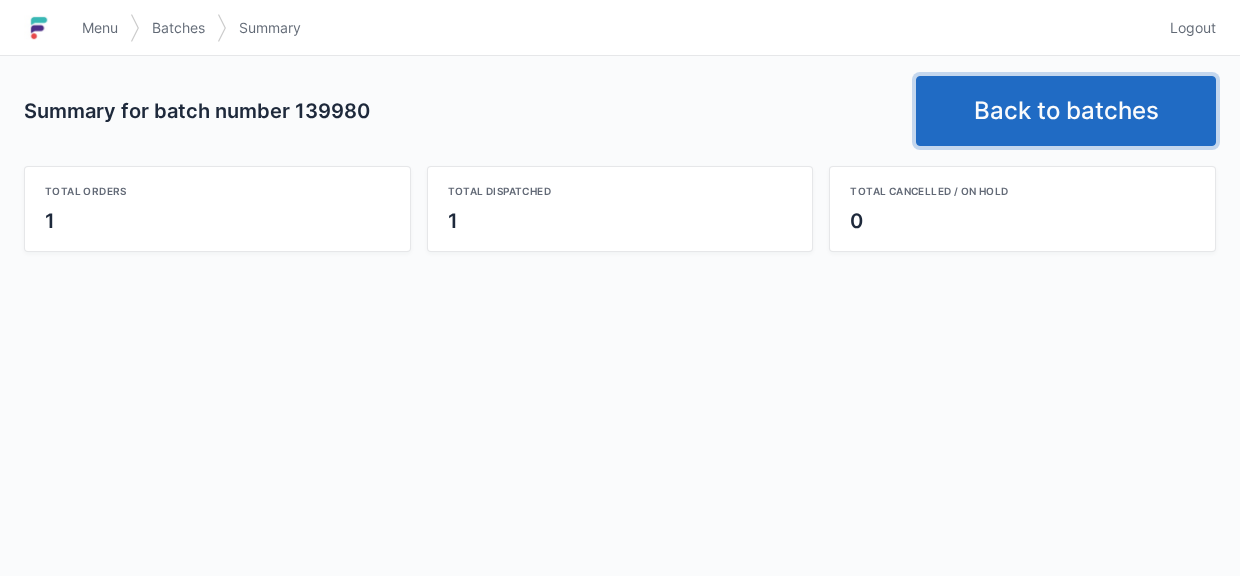 click on "Back to batches" at bounding box center (1066, 111) 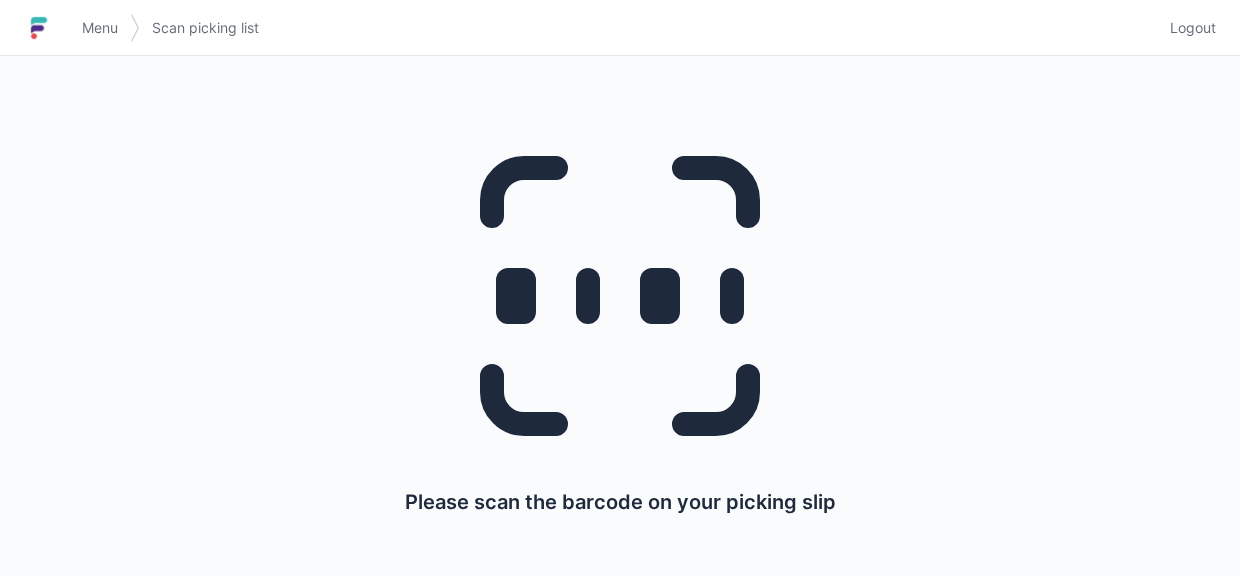 scroll, scrollTop: 0, scrollLeft: 0, axis: both 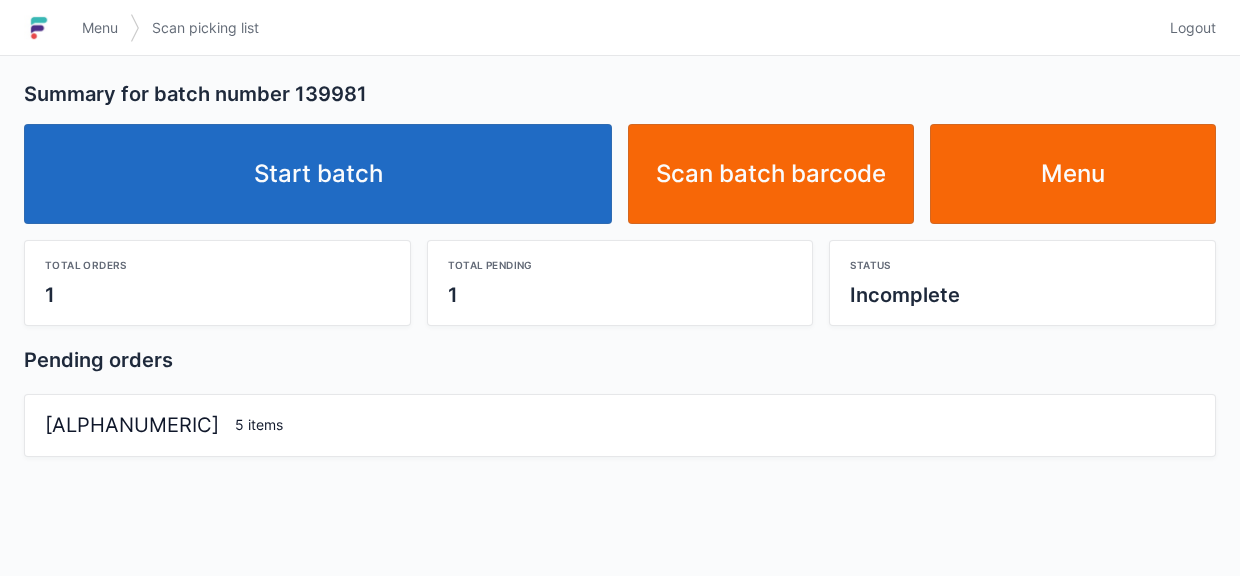 click on "Start batch" at bounding box center [318, 174] 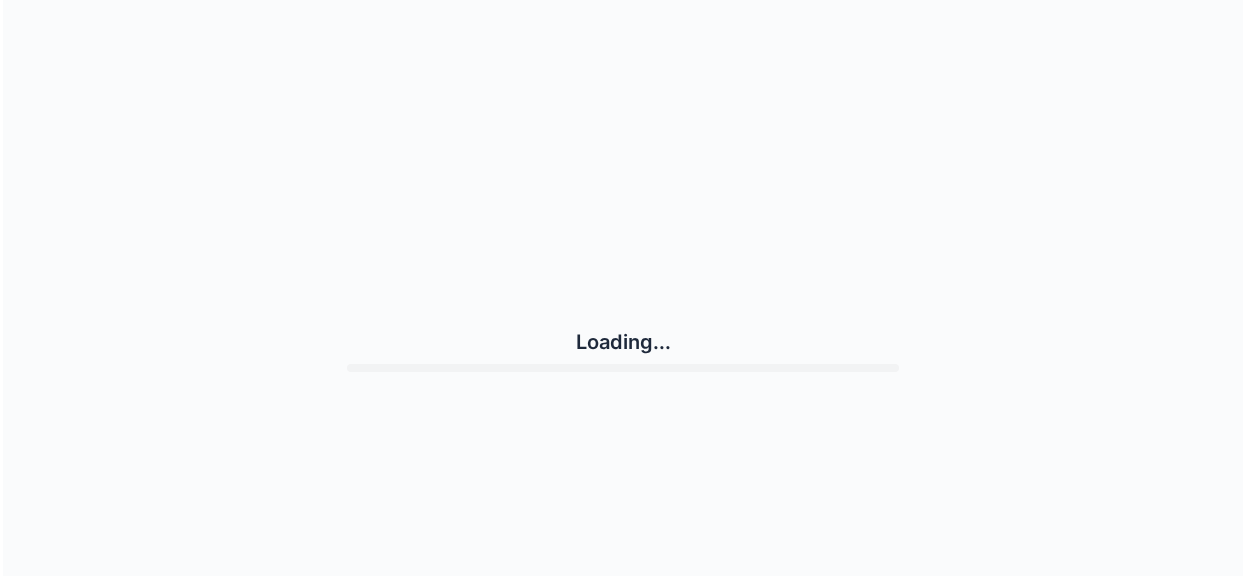 scroll, scrollTop: 0, scrollLeft: 0, axis: both 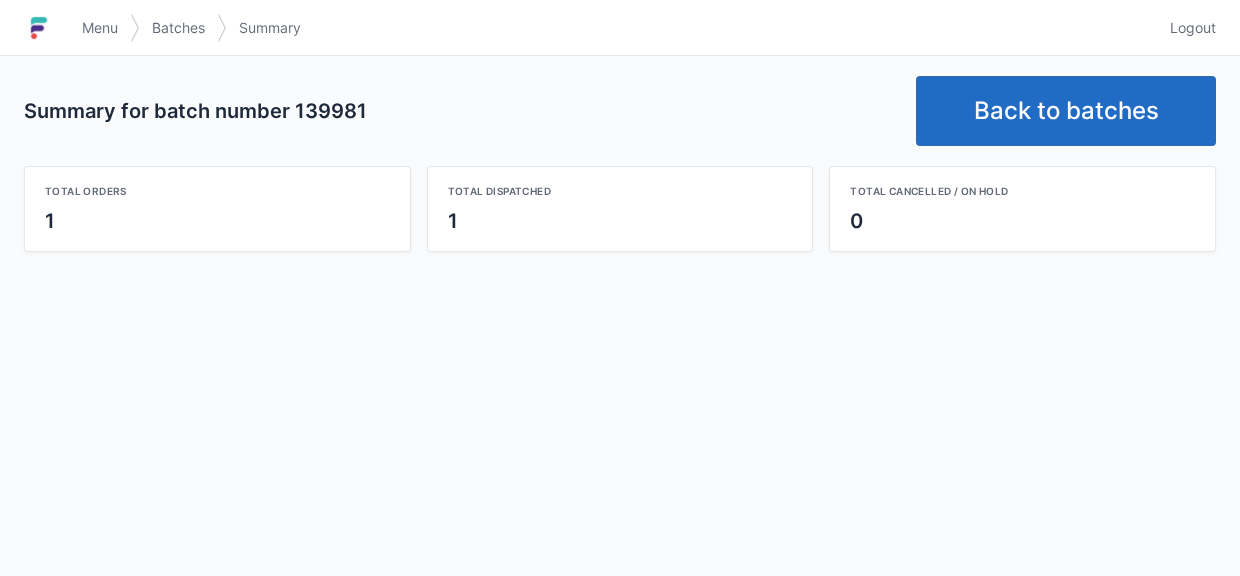click on "Back to batches" at bounding box center (1066, 111) 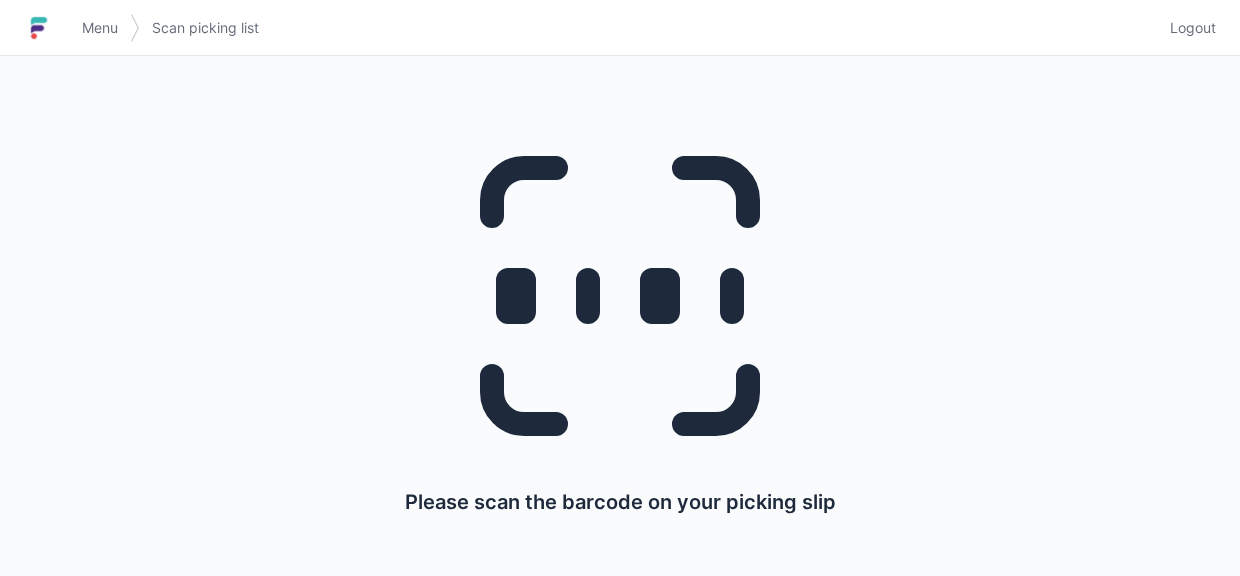 scroll, scrollTop: 0, scrollLeft: 0, axis: both 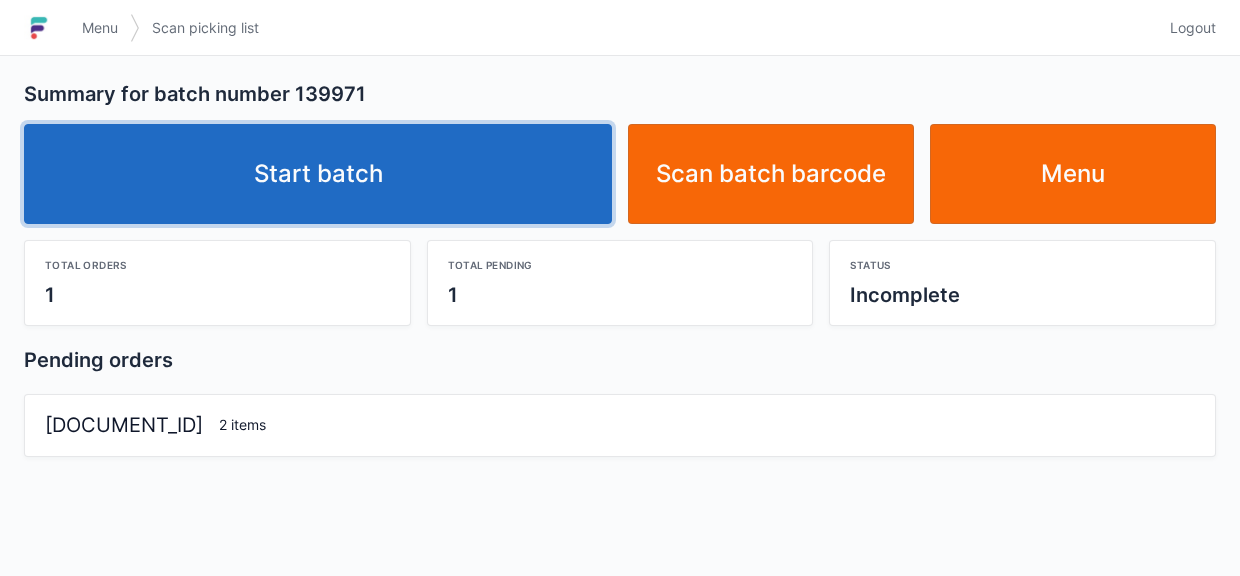 click on "Start batch" at bounding box center [318, 174] 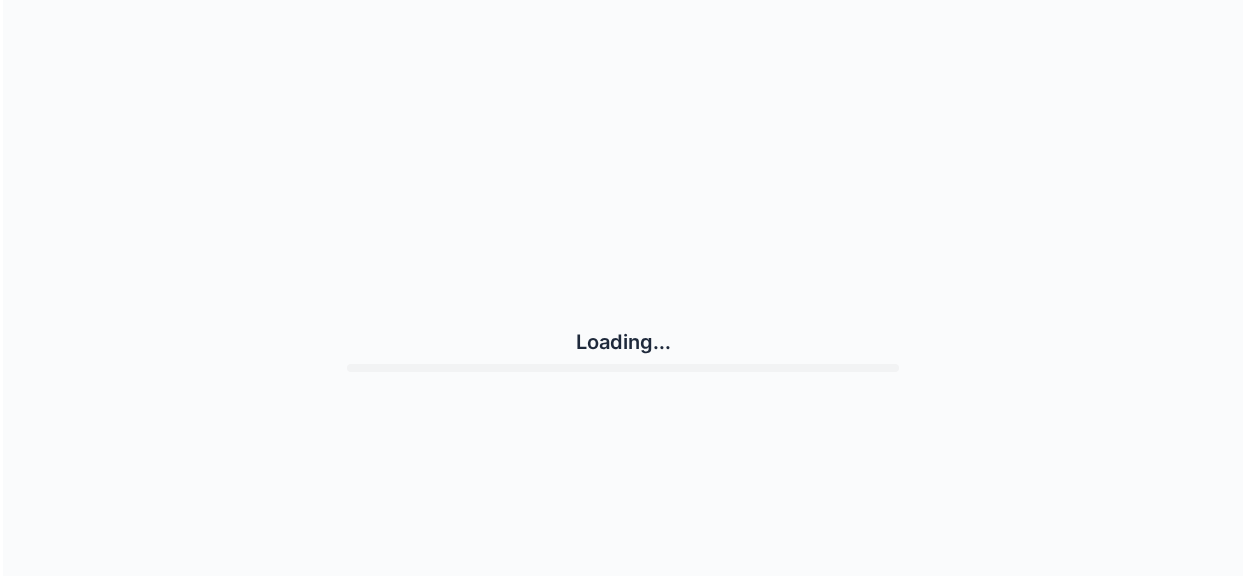 scroll, scrollTop: 0, scrollLeft: 0, axis: both 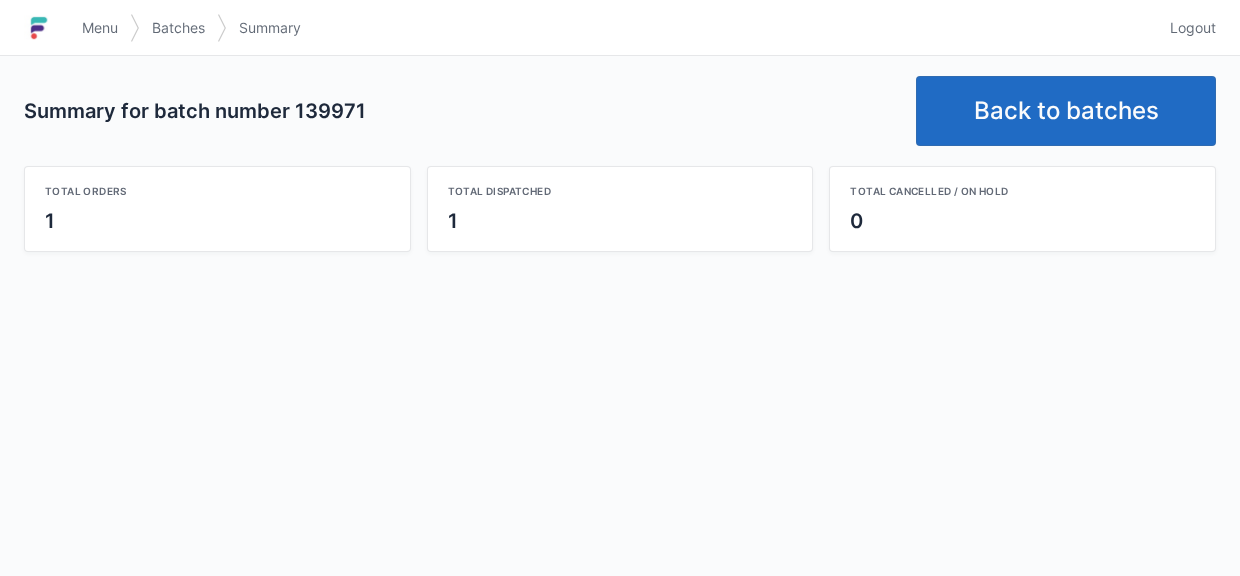 click on "Back to batches" at bounding box center (1066, 111) 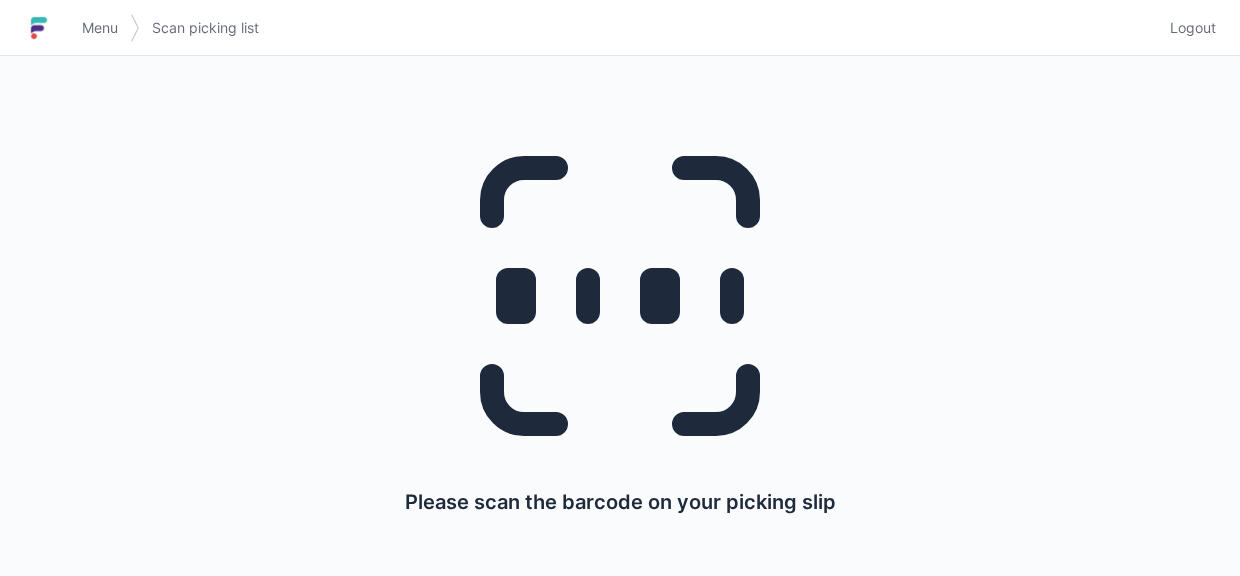 scroll, scrollTop: 0, scrollLeft: 0, axis: both 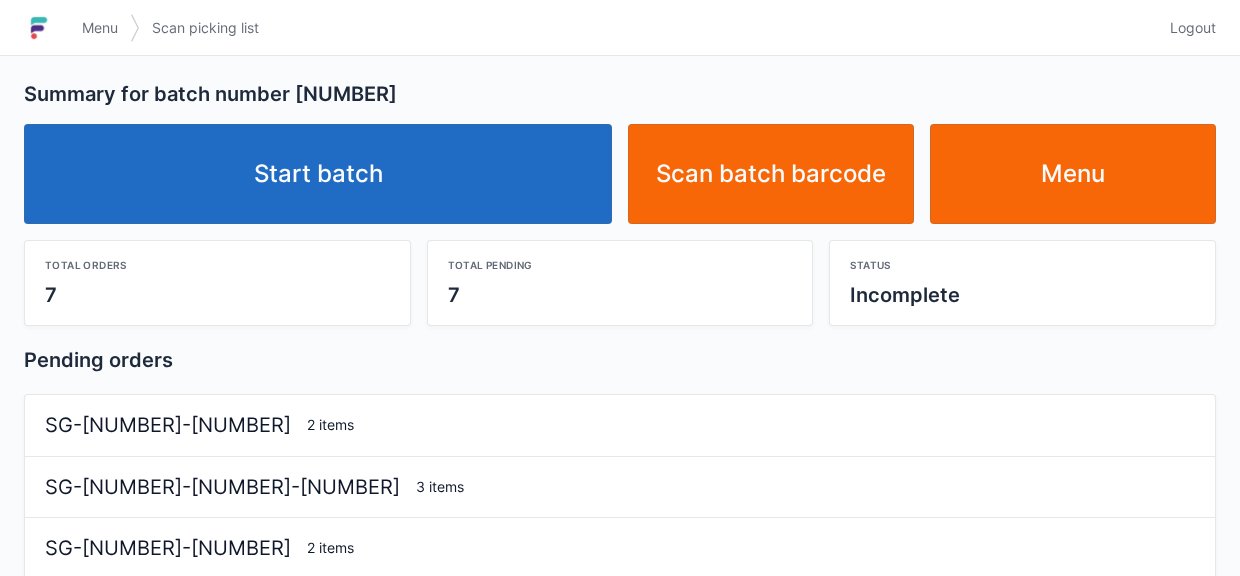 click on "Start batch" at bounding box center (318, 174) 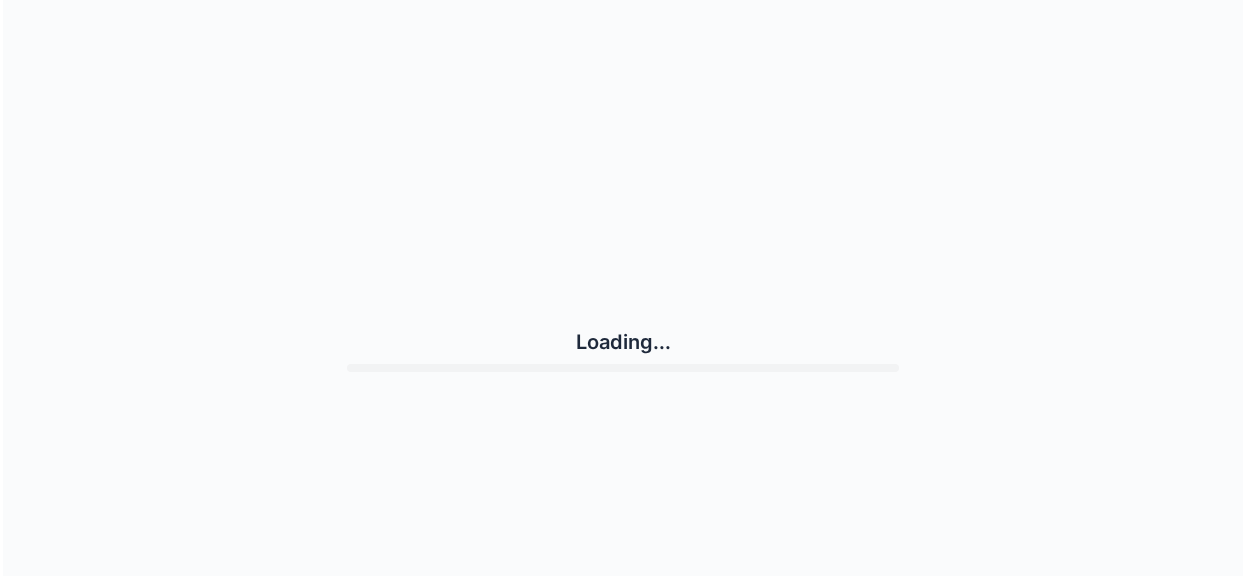 scroll, scrollTop: 0, scrollLeft: 0, axis: both 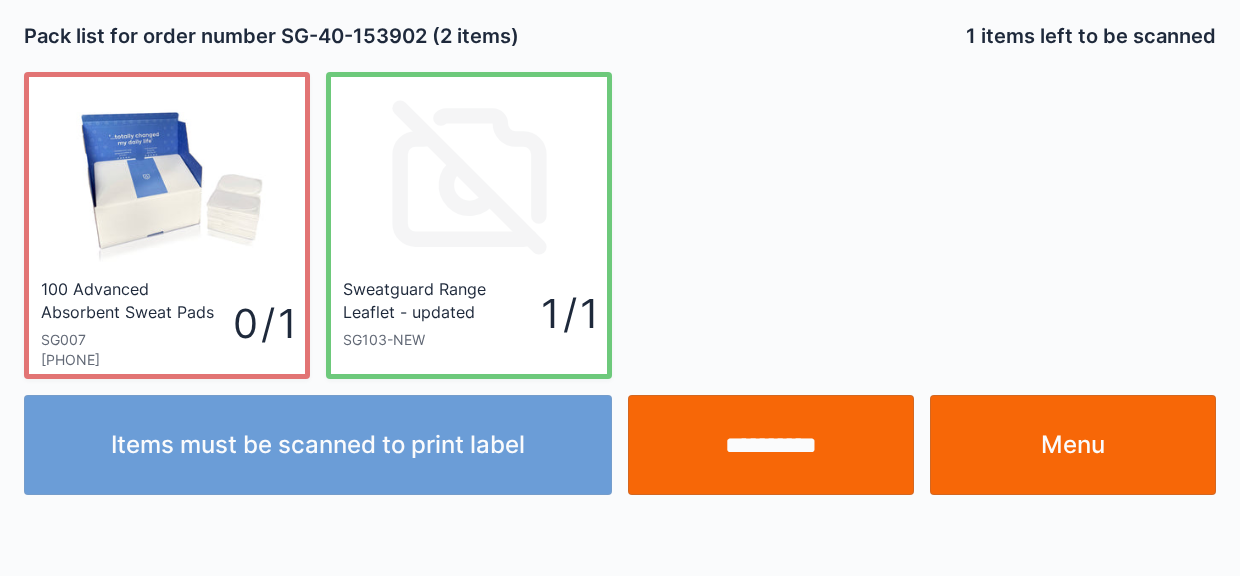 click on "Menu" at bounding box center [1073, 445] 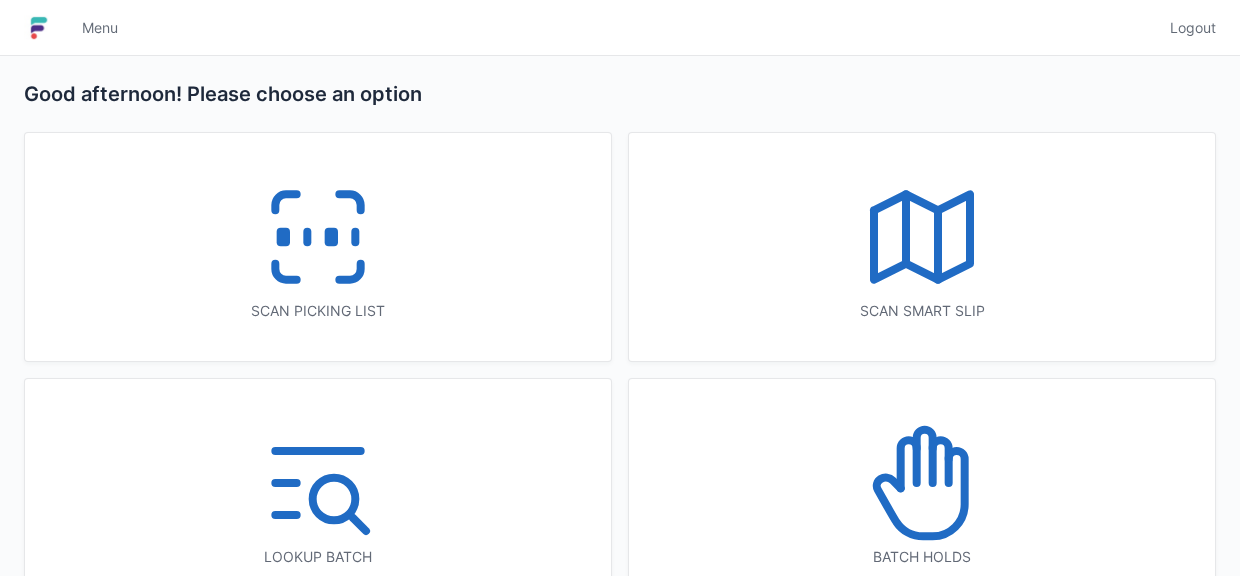 scroll, scrollTop: 0, scrollLeft: 0, axis: both 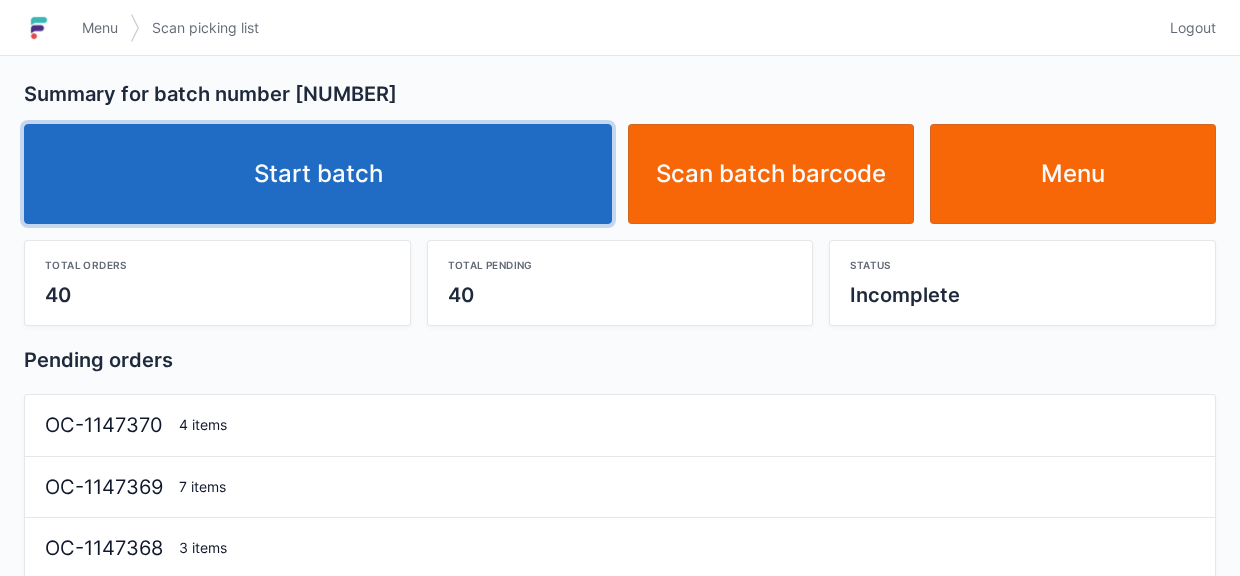 click on "Start batch" at bounding box center [318, 174] 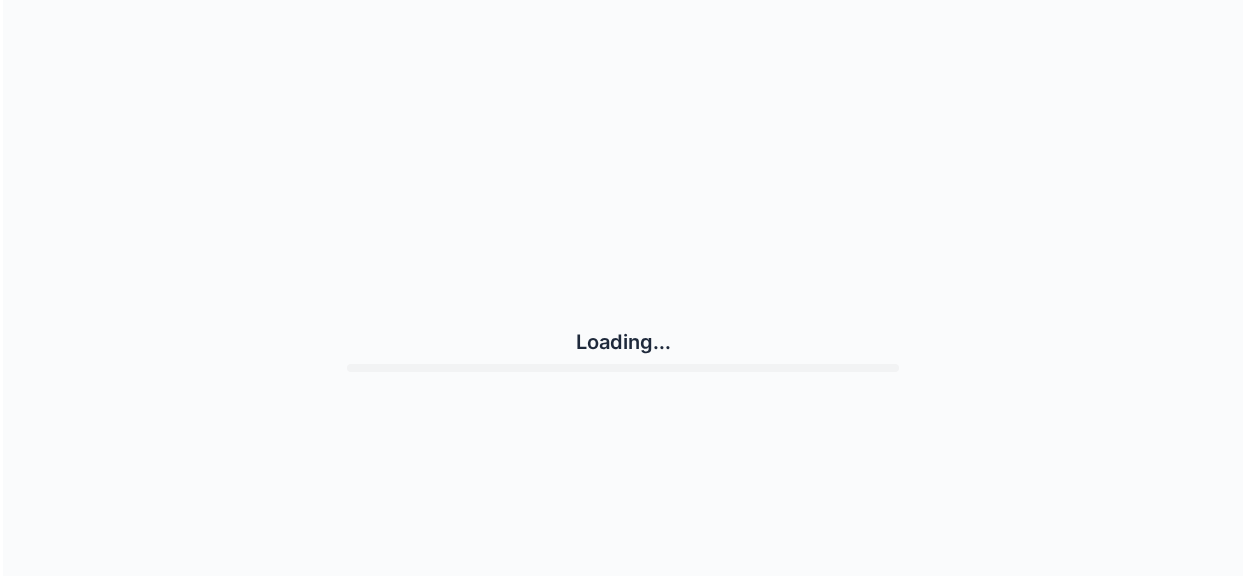 scroll, scrollTop: 0, scrollLeft: 0, axis: both 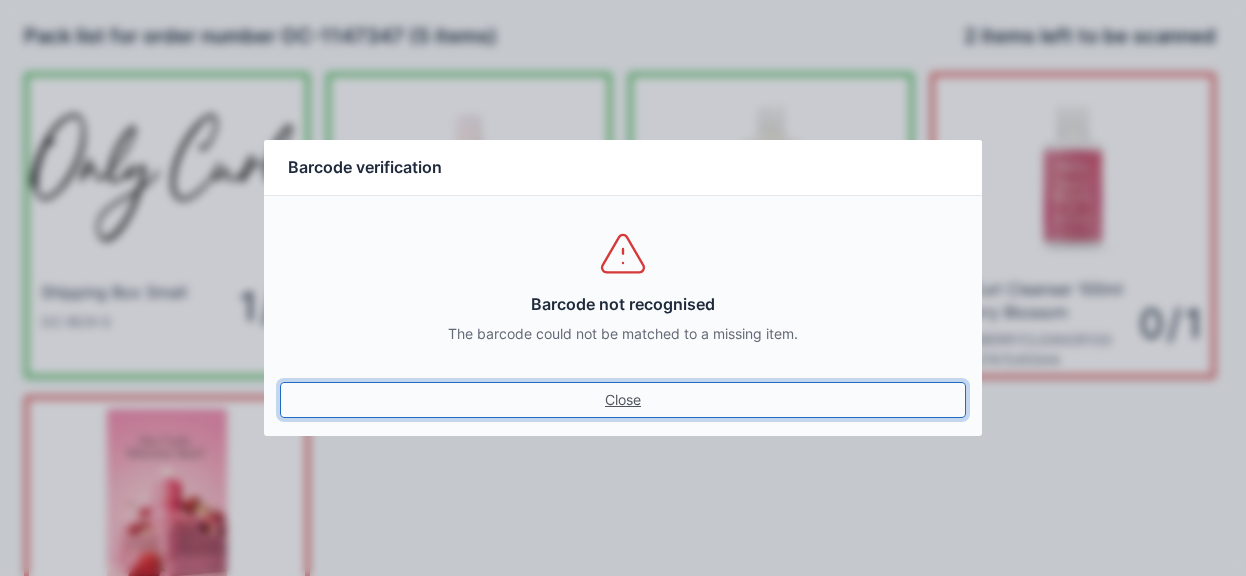 click on "Close" at bounding box center [623, 400] 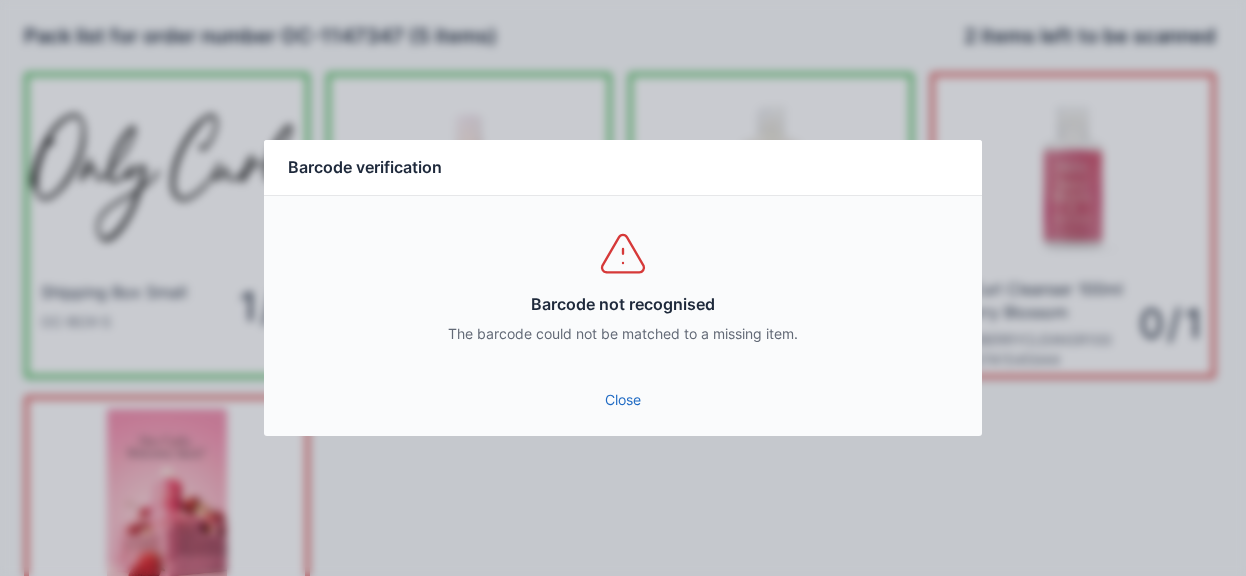 click on "Close" at bounding box center (623, 400) 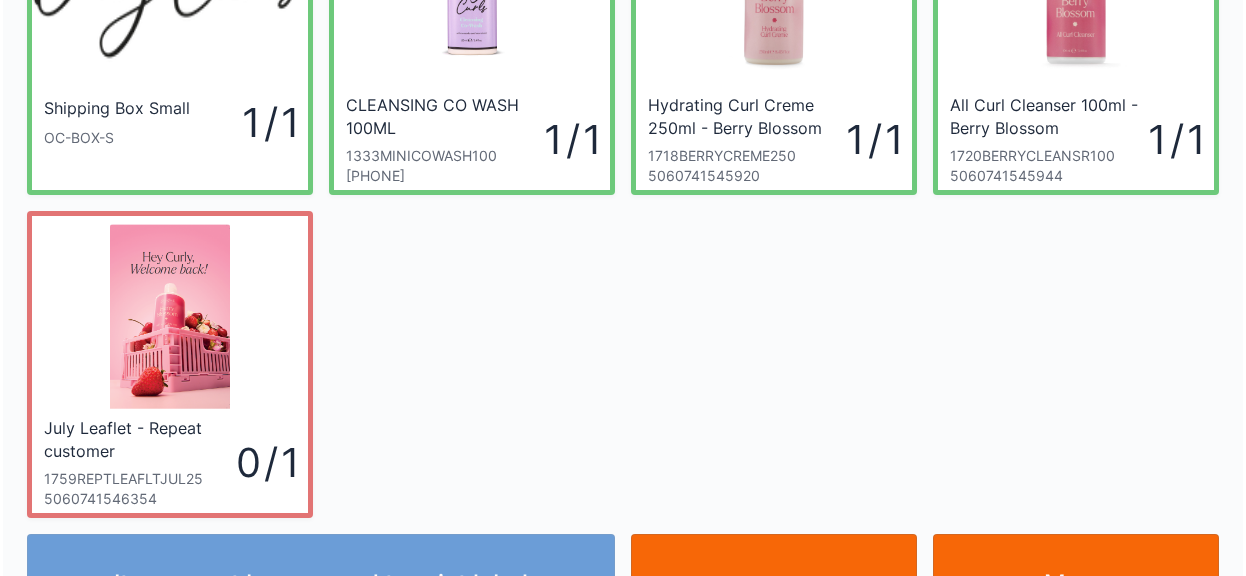 scroll, scrollTop: 260, scrollLeft: 0, axis: vertical 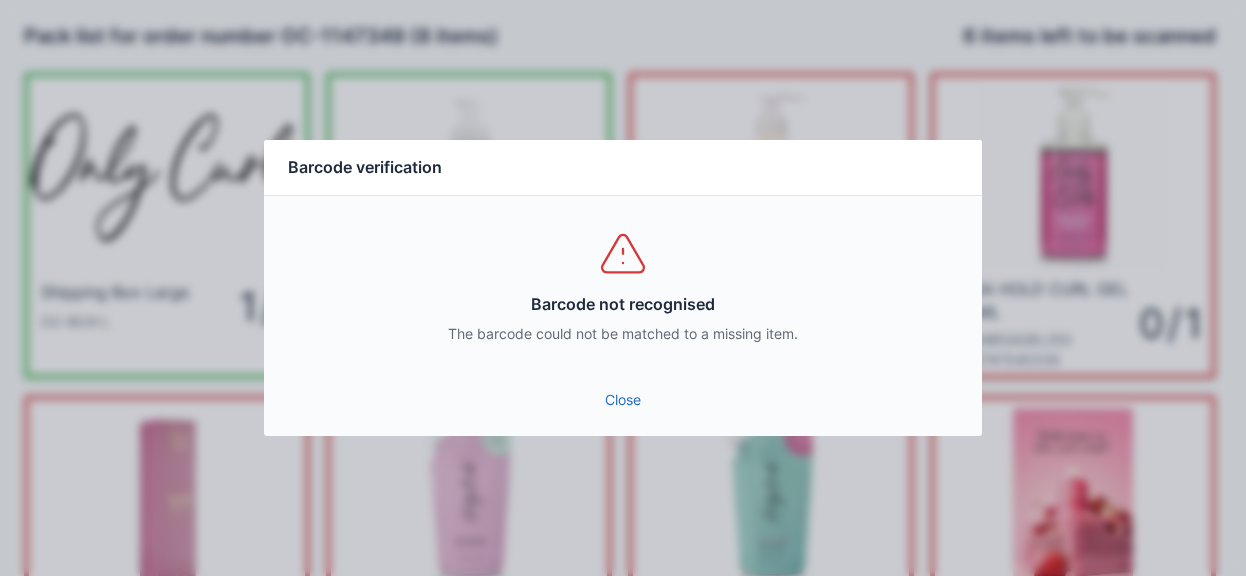 click on "Close" at bounding box center (623, 400) 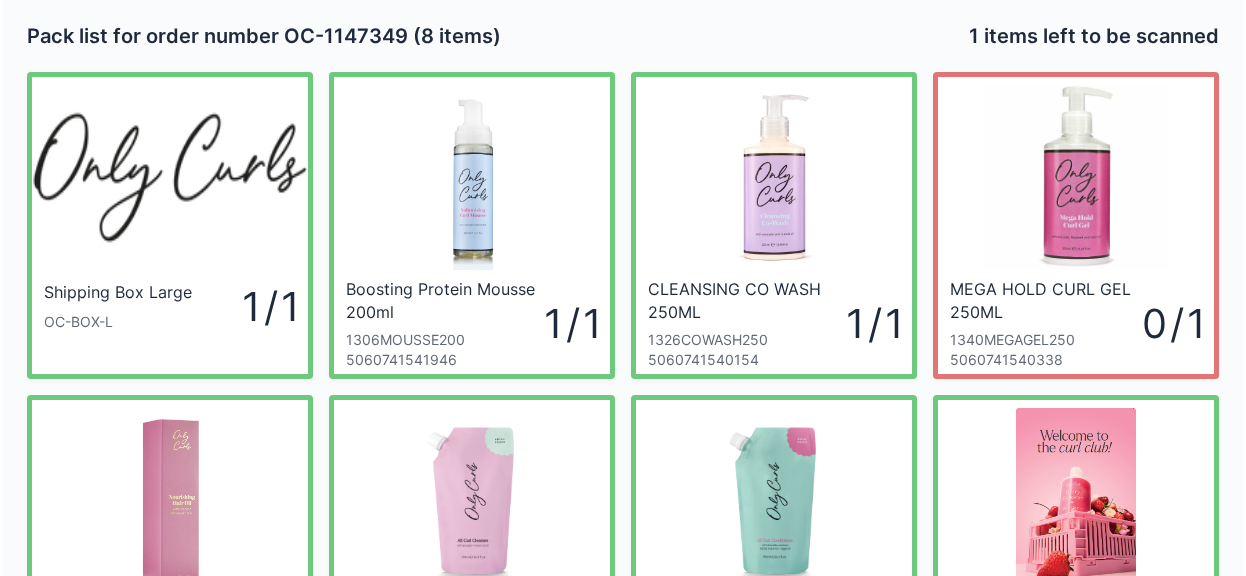 scroll, scrollTop: 0, scrollLeft: 0, axis: both 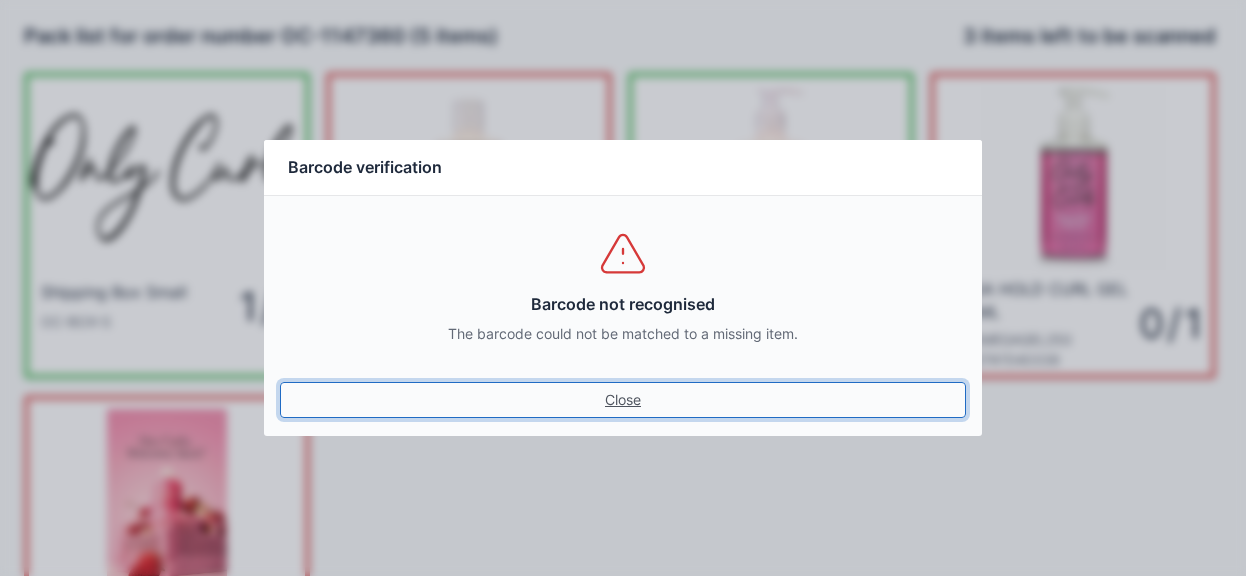 click on "Close" at bounding box center [623, 400] 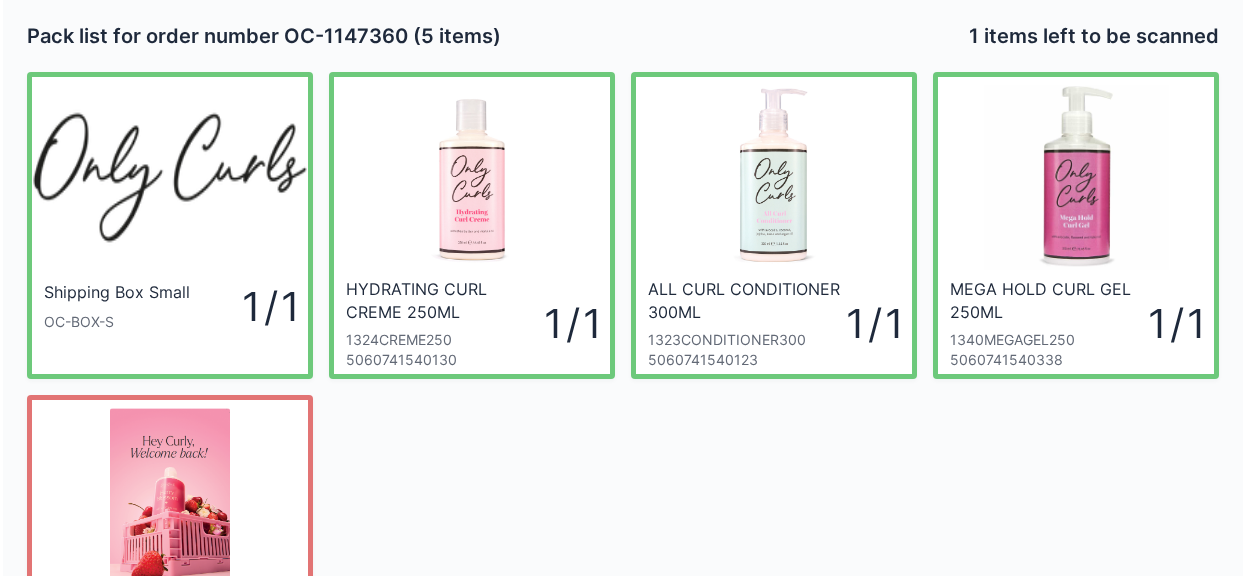 scroll, scrollTop: 260, scrollLeft: 0, axis: vertical 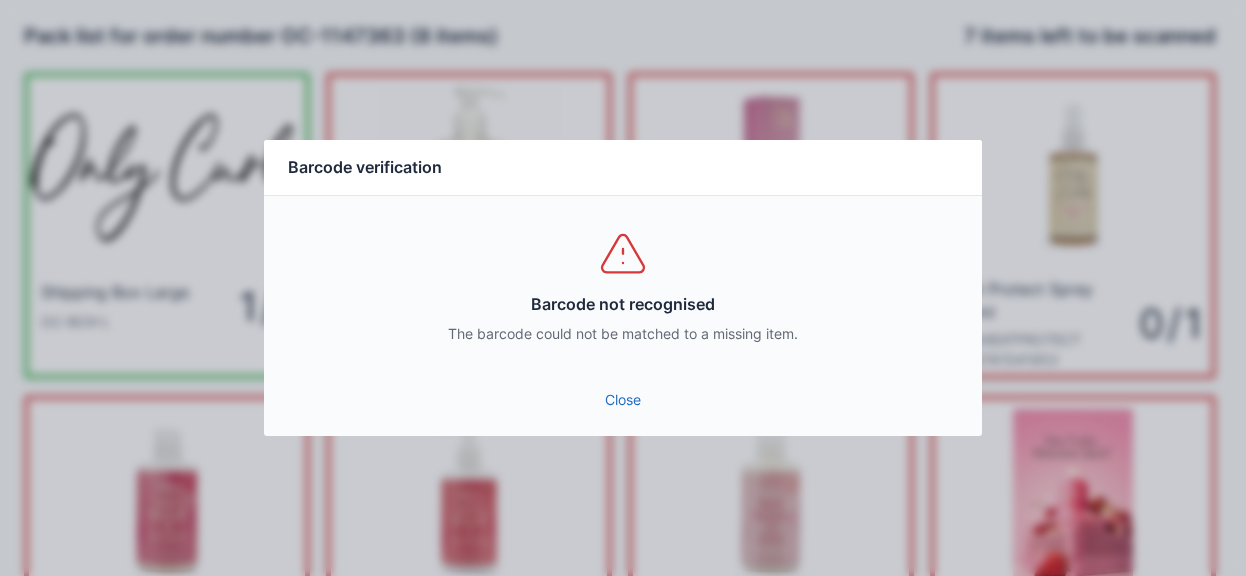 click on "Close" at bounding box center (623, 400) 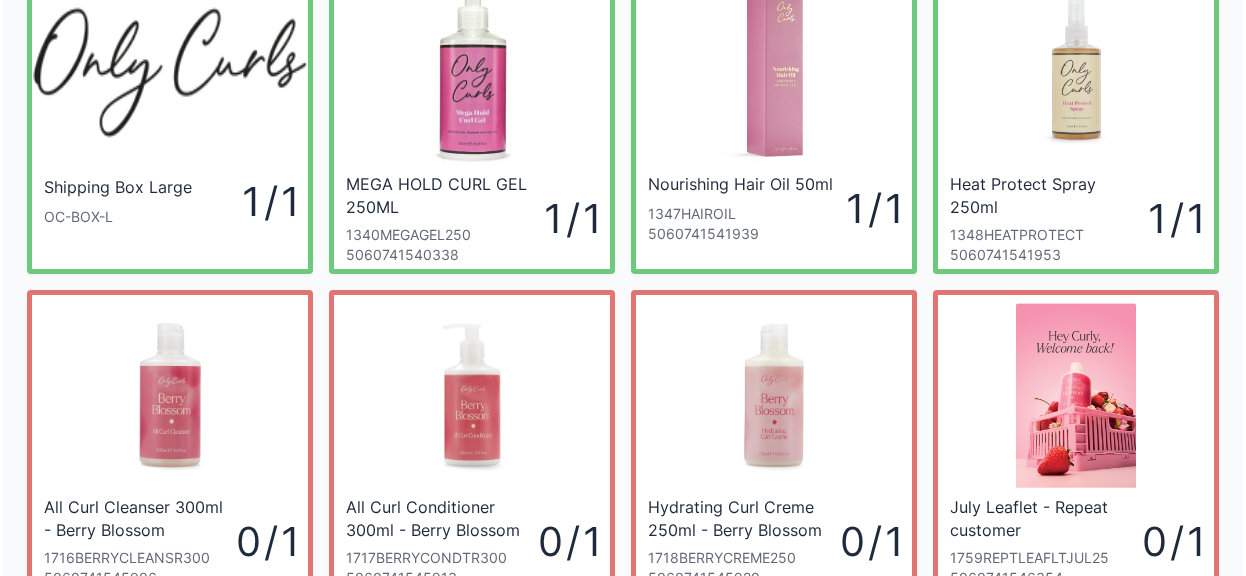 scroll, scrollTop: 260, scrollLeft: 0, axis: vertical 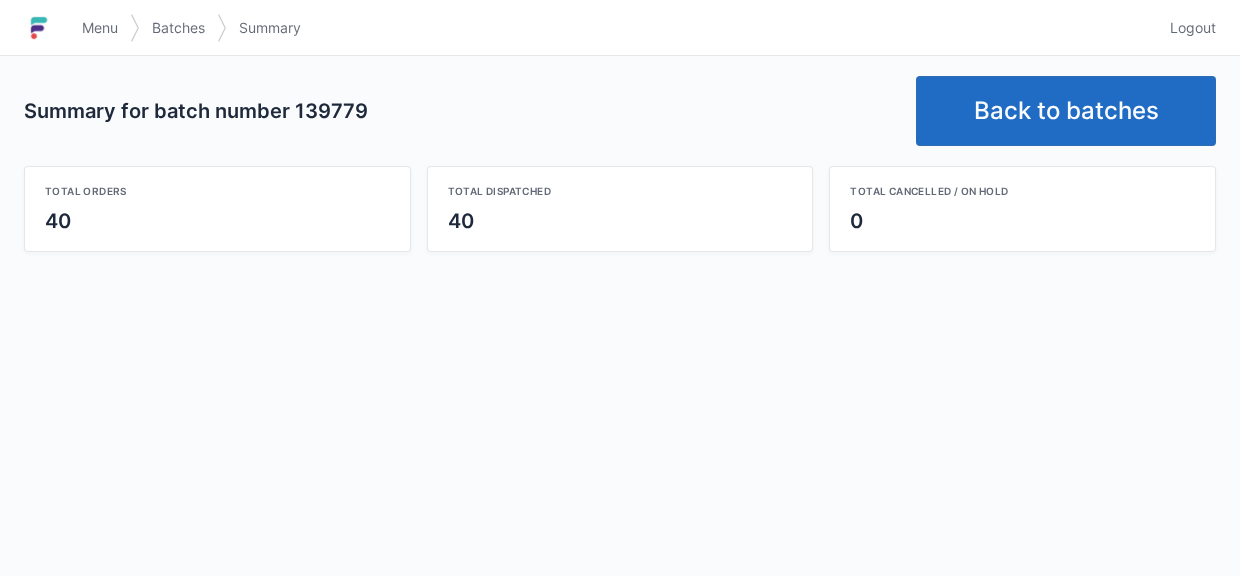 click on "Back to batches" at bounding box center (1066, 111) 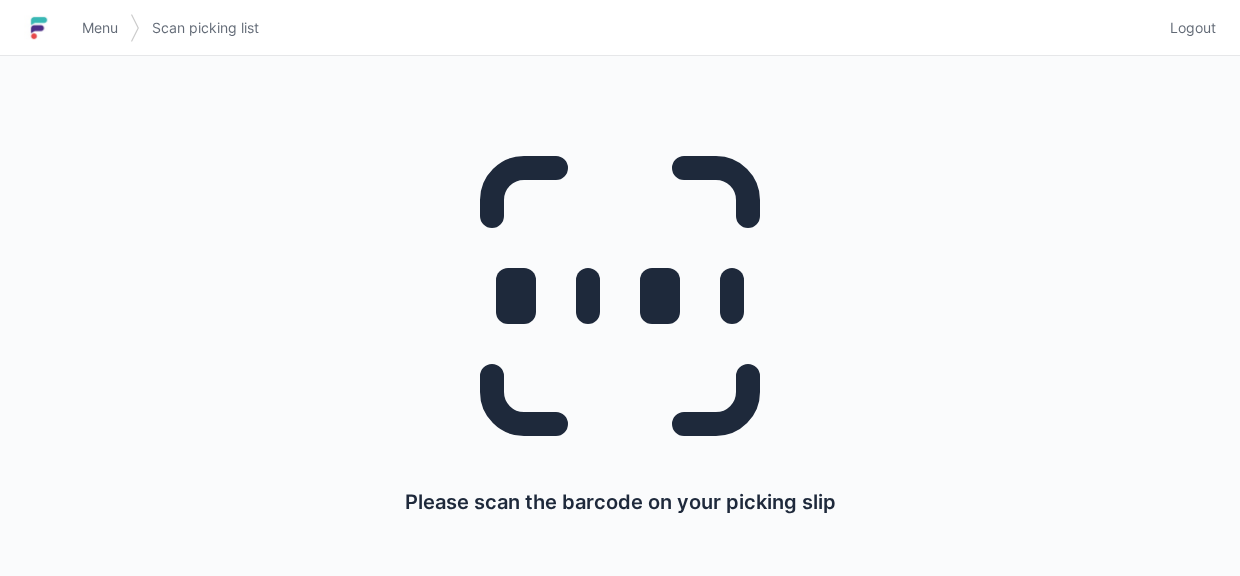 scroll, scrollTop: 0, scrollLeft: 0, axis: both 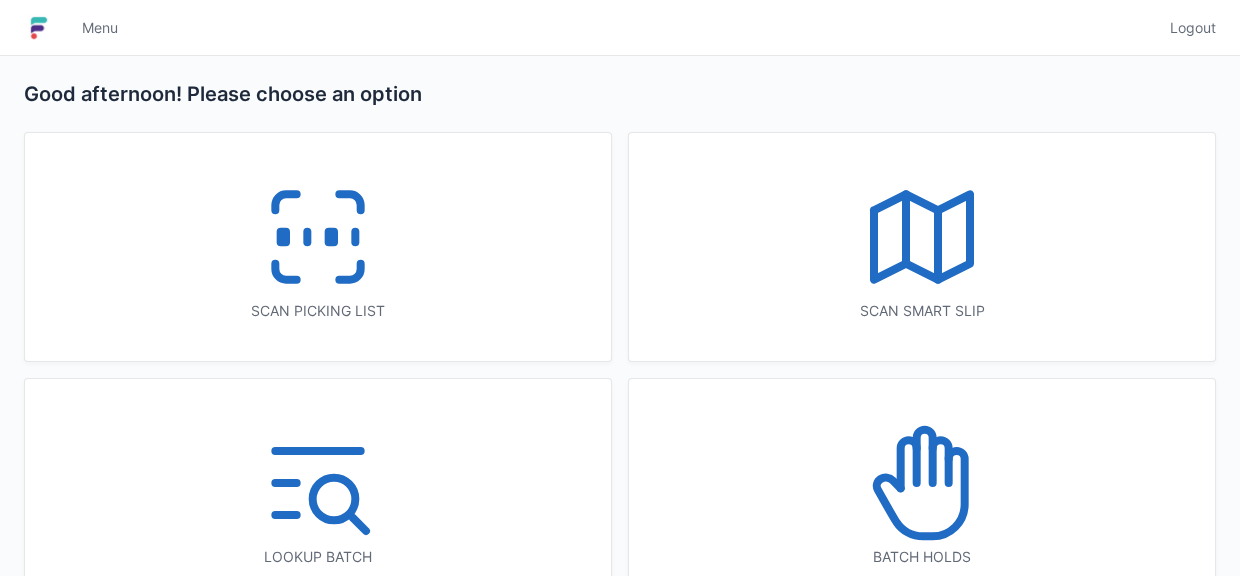click 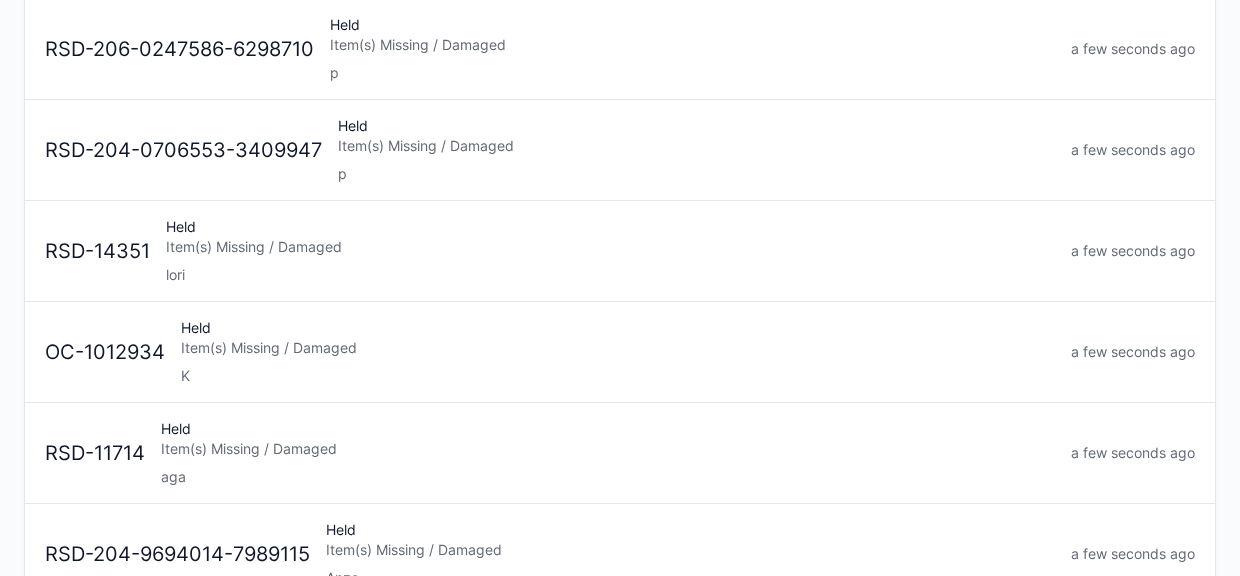 scroll, scrollTop: 629, scrollLeft: 0, axis: vertical 